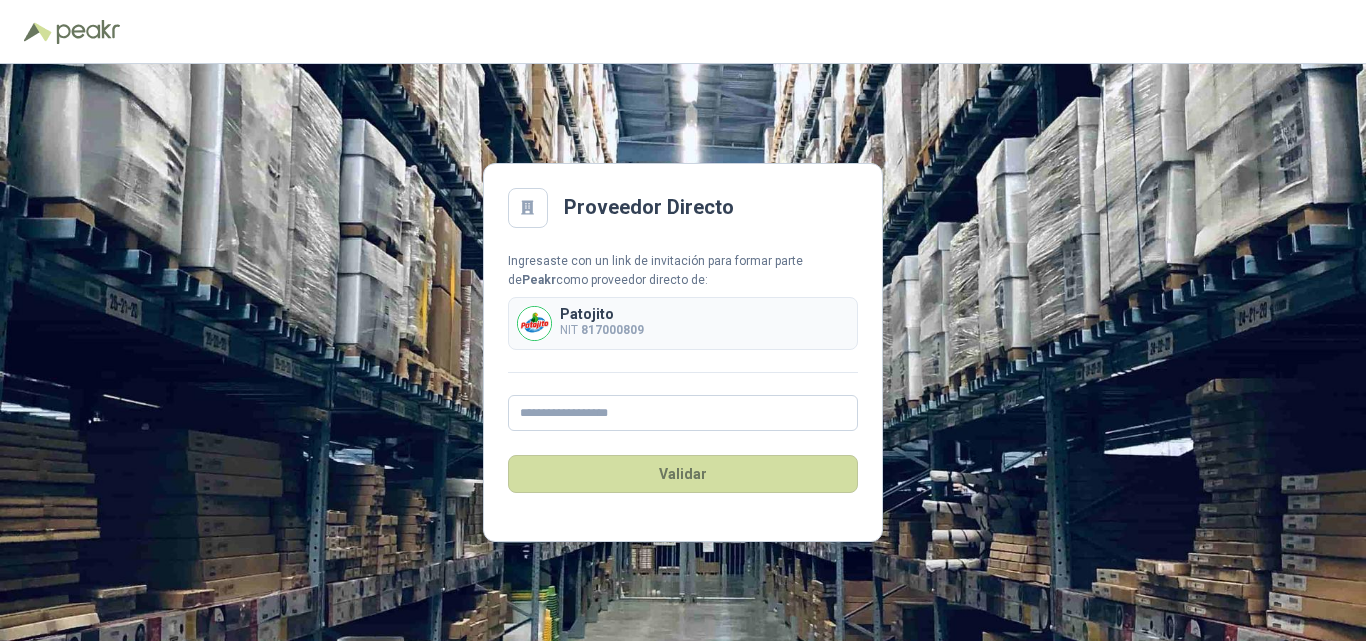 scroll, scrollTop: 0, scrollLeft: 0, axis: both 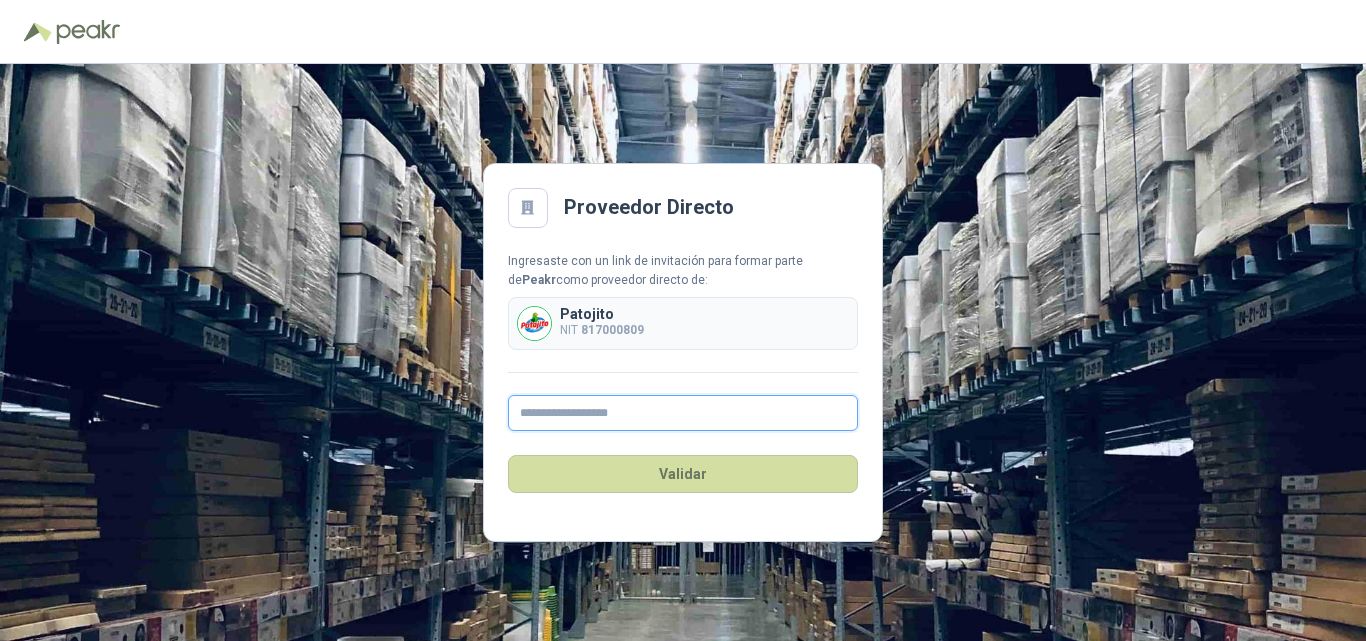 click at bounding box center (683, 413) 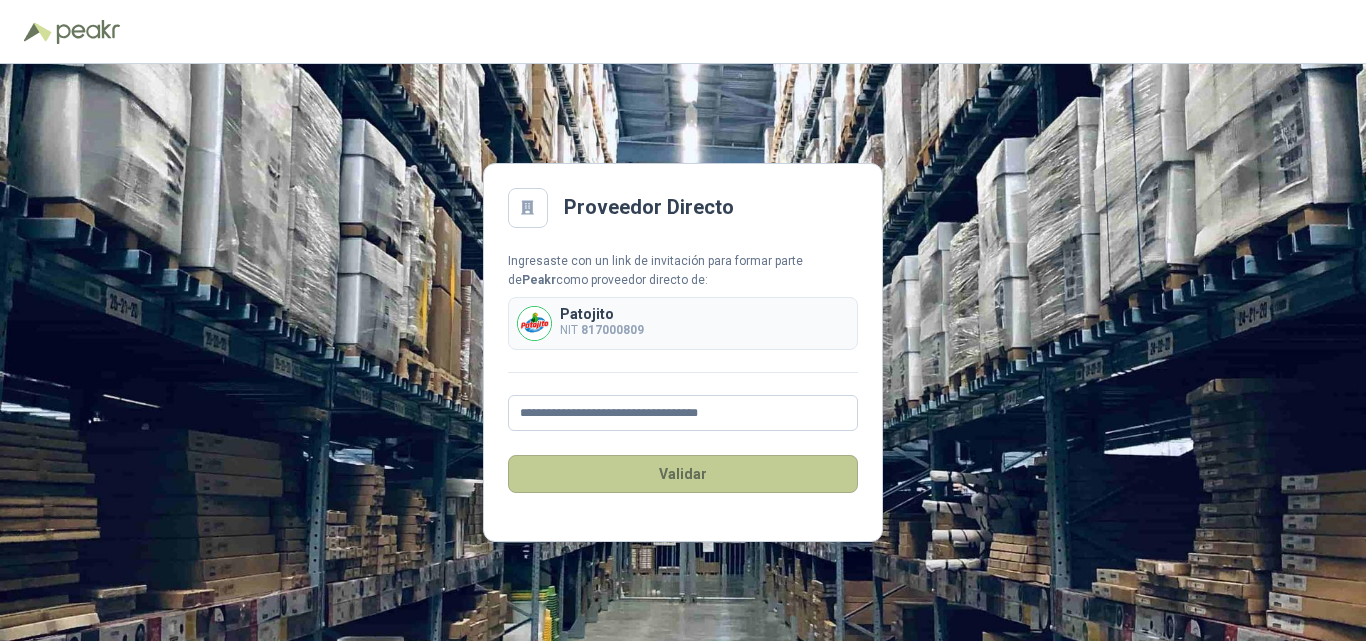click on "Validar" at bounding box center [683, 474] 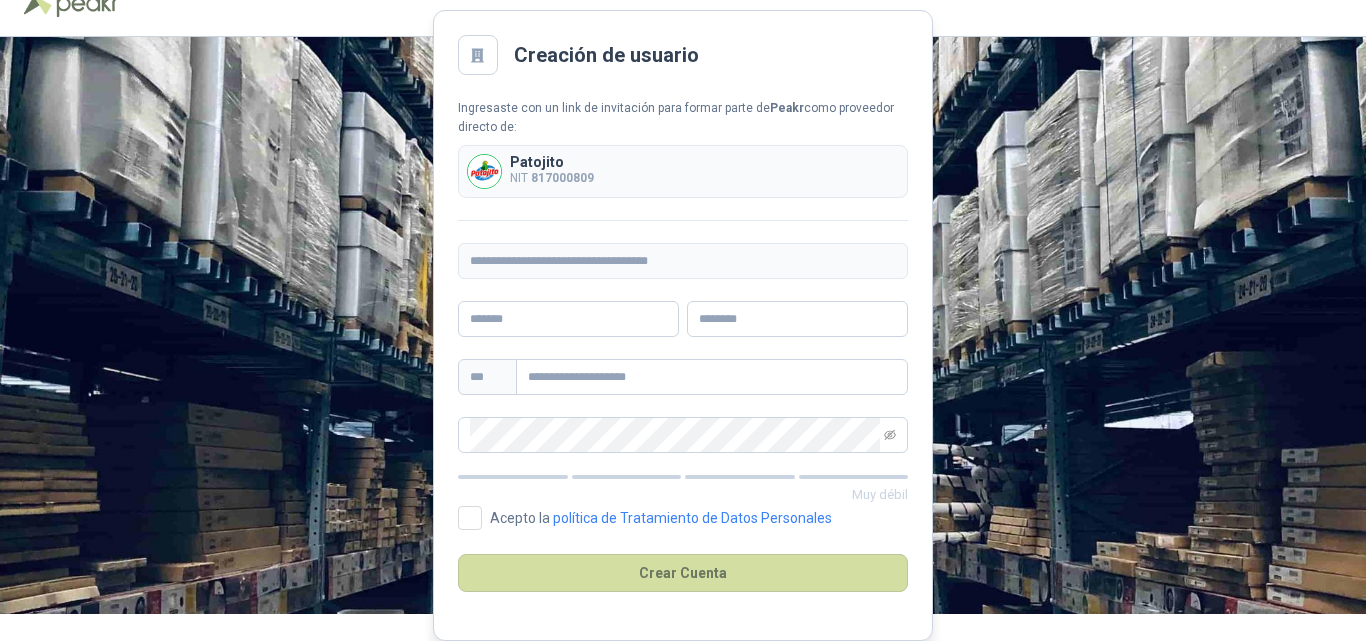 scroll, scrollTop: 0, scrollLeft: 0, axis: both 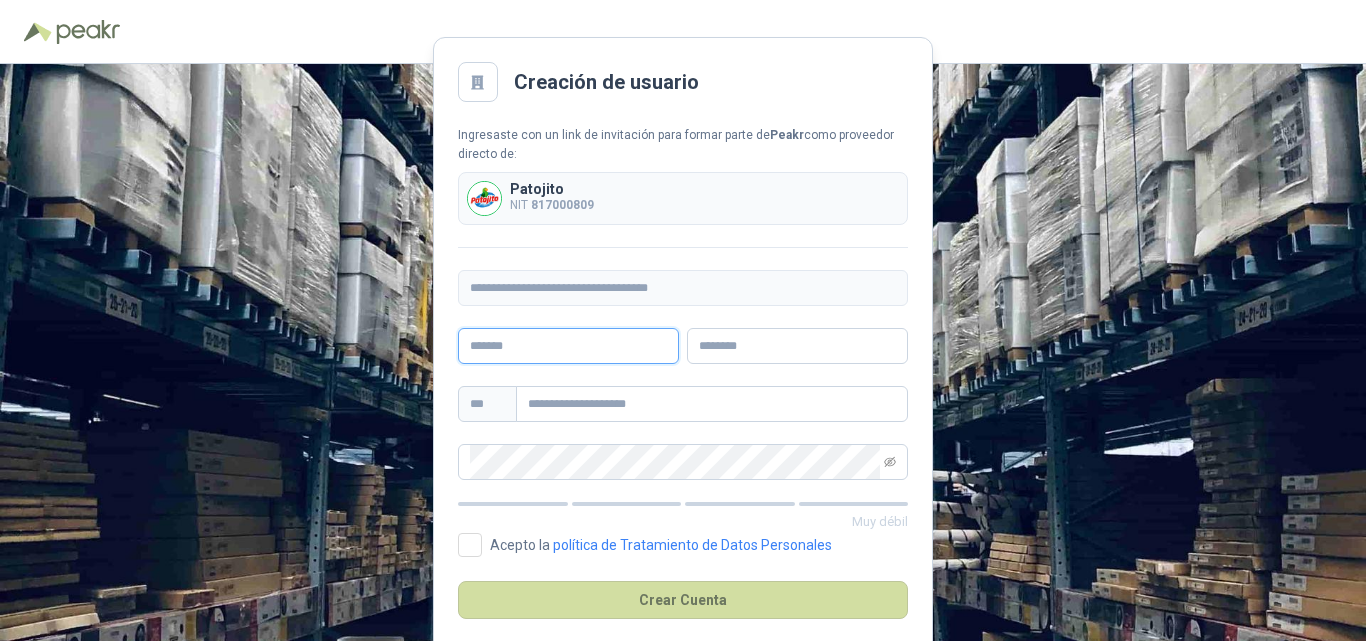 click at bounding box center (568, 346) 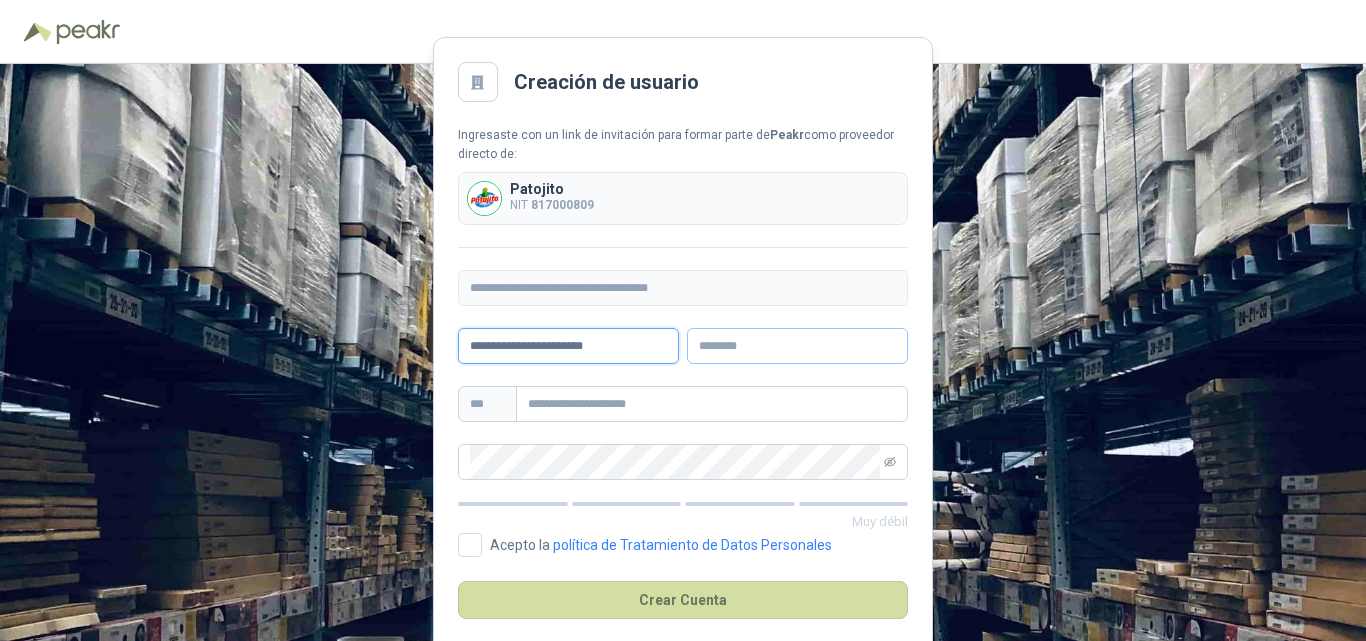 type on "**********" 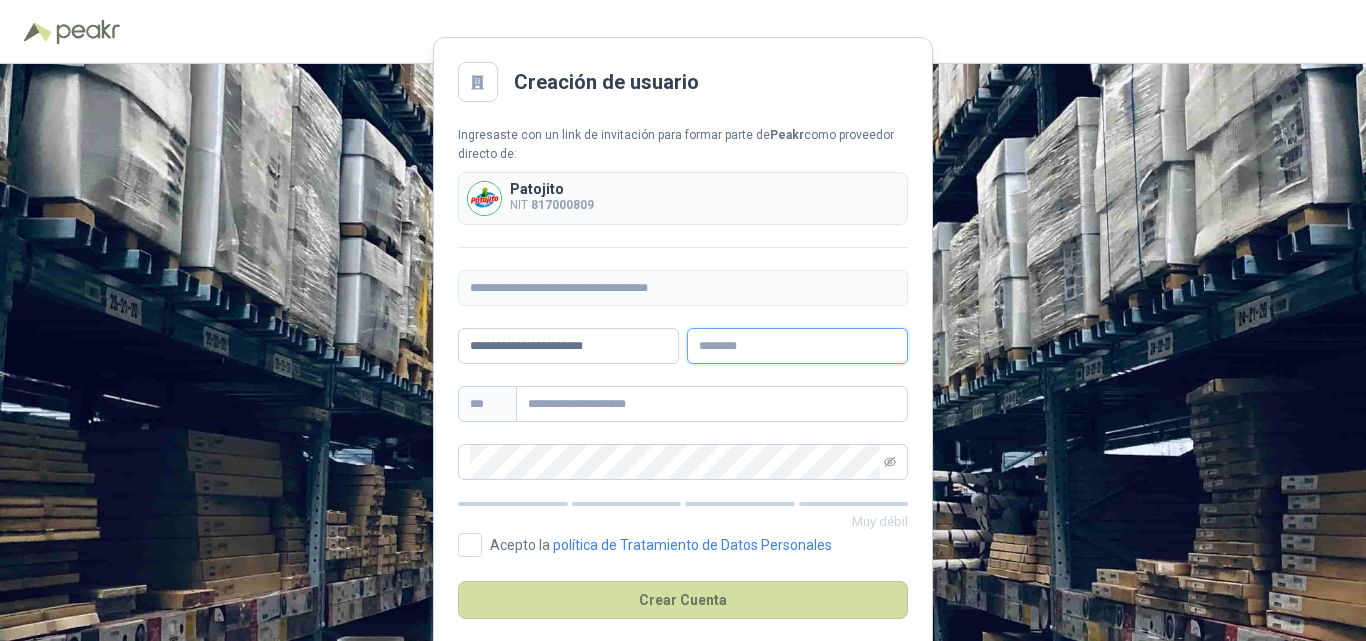 click at bounding box center (797, 346) 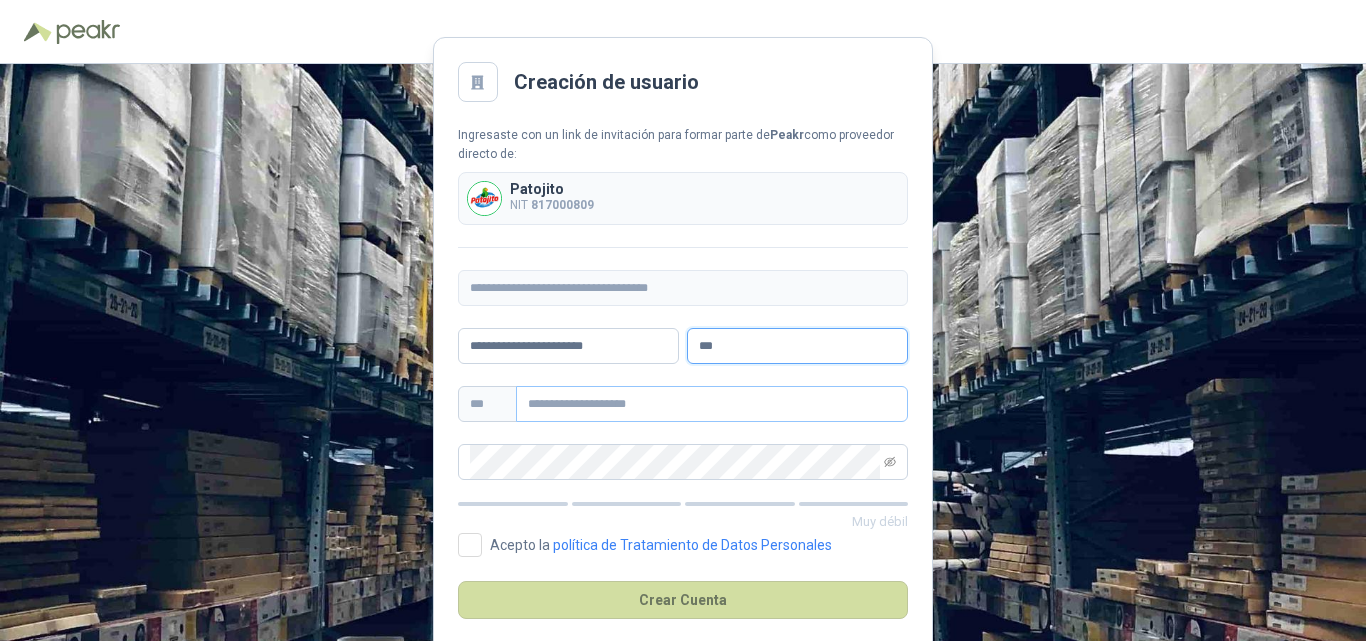 type on "***" 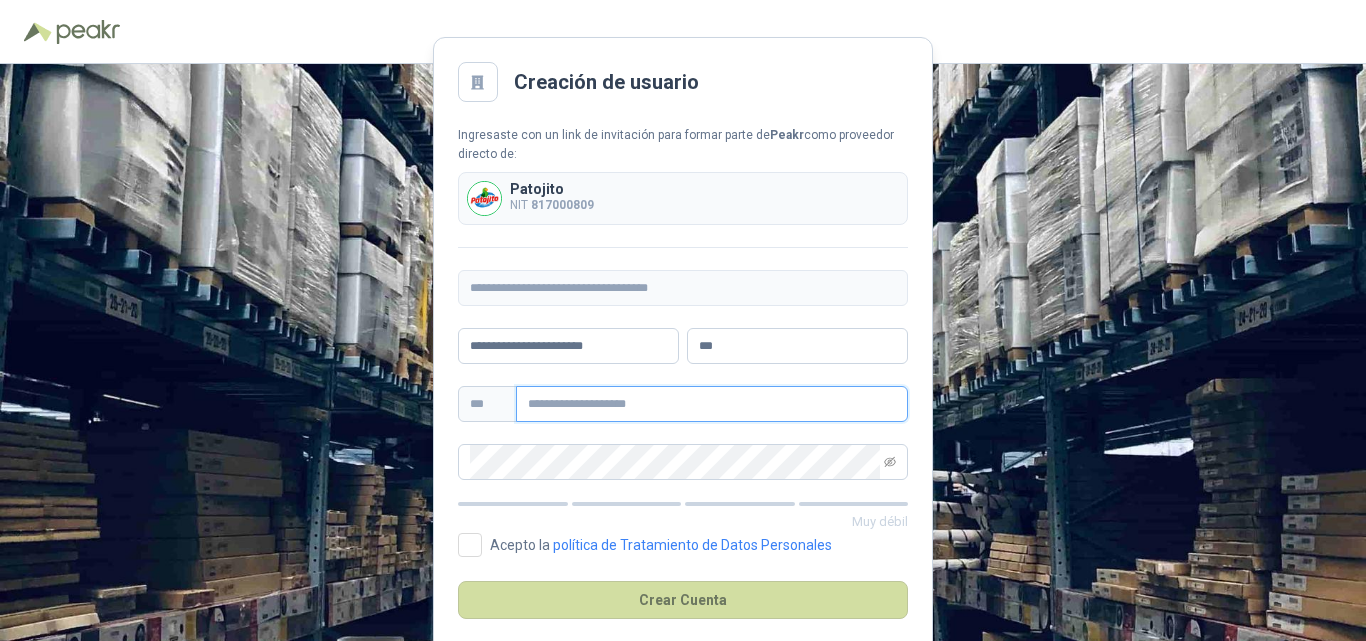 click at bounding box center (712, 404) 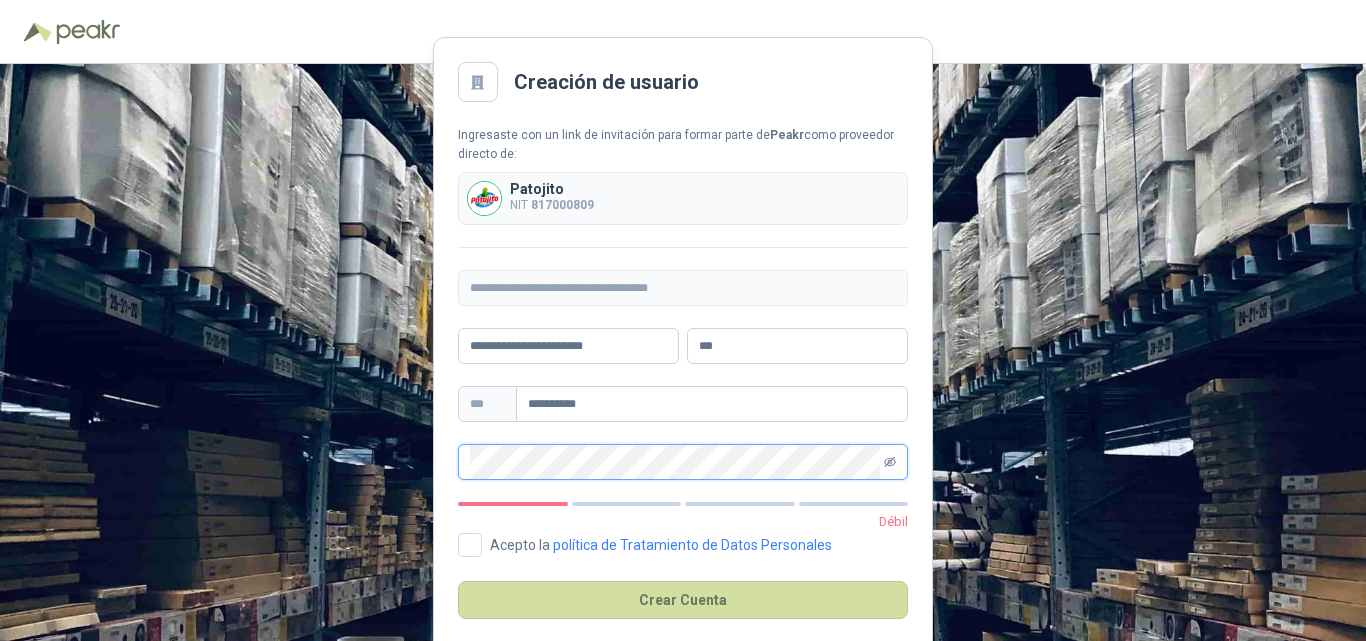 click 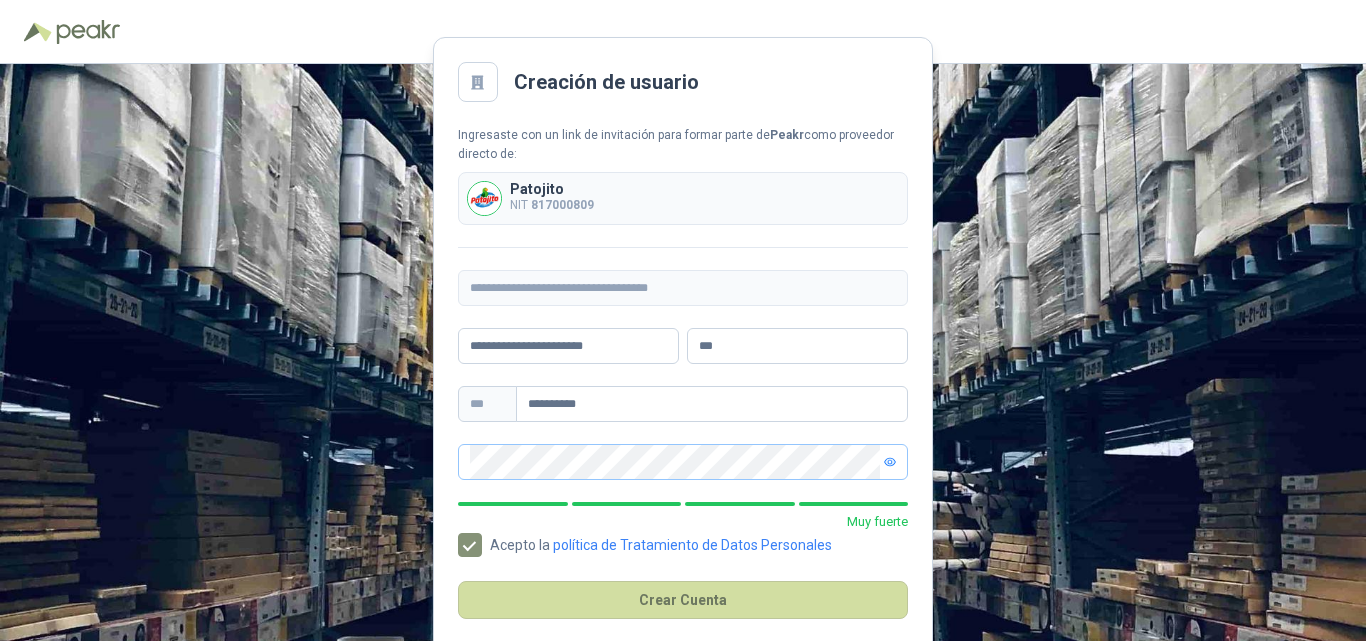 scroll, scrollTop: 27, scrollLeft: 0, axis: vertical 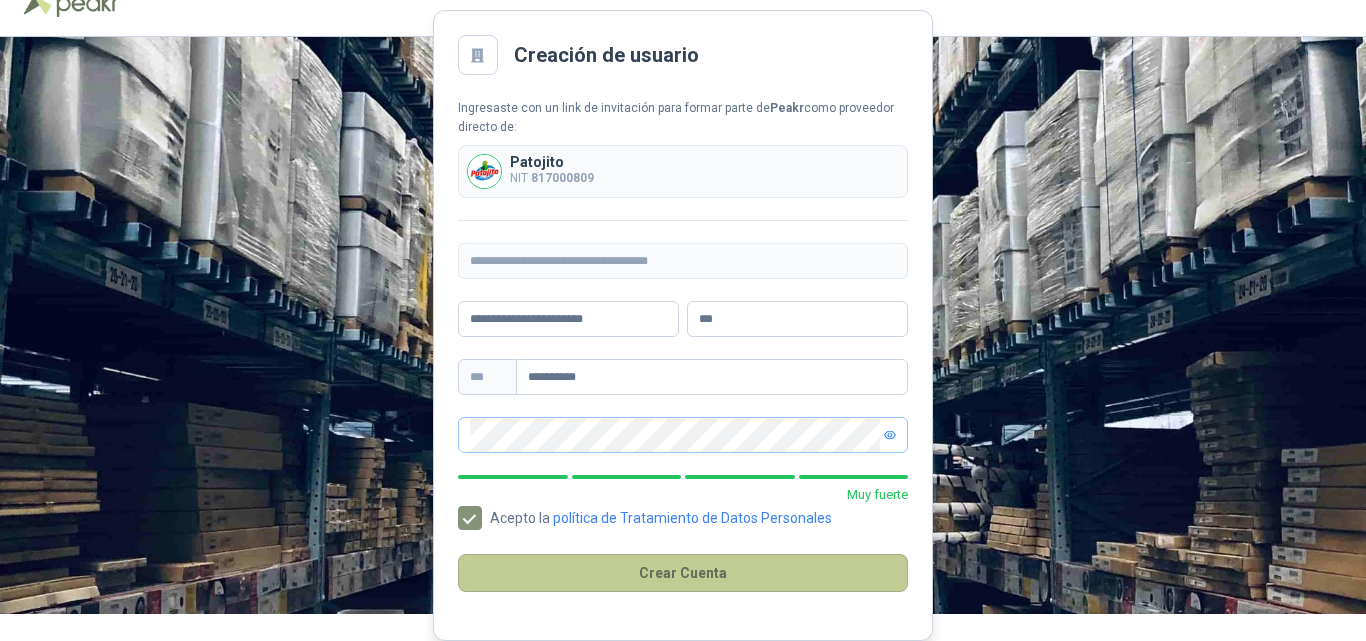 click on "Crear Cuenta" at bounding box center (683, 573) 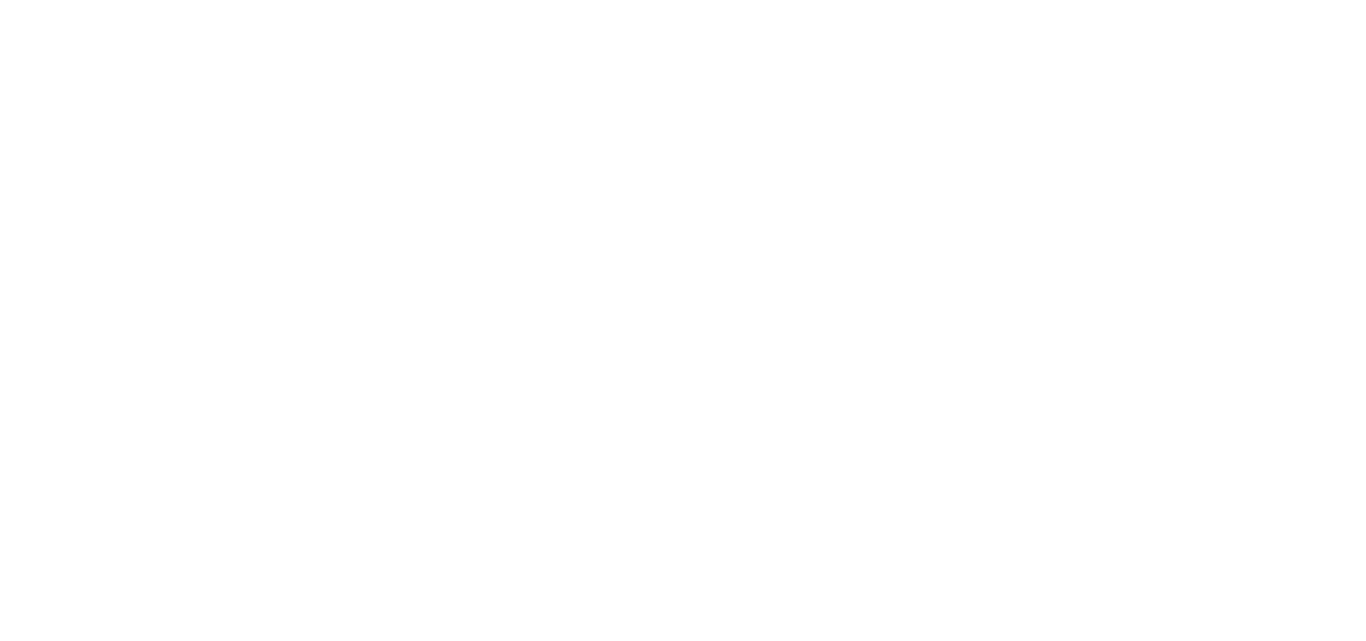 scroll, scrollTop: 0, scrollLeft: 0, axis: both 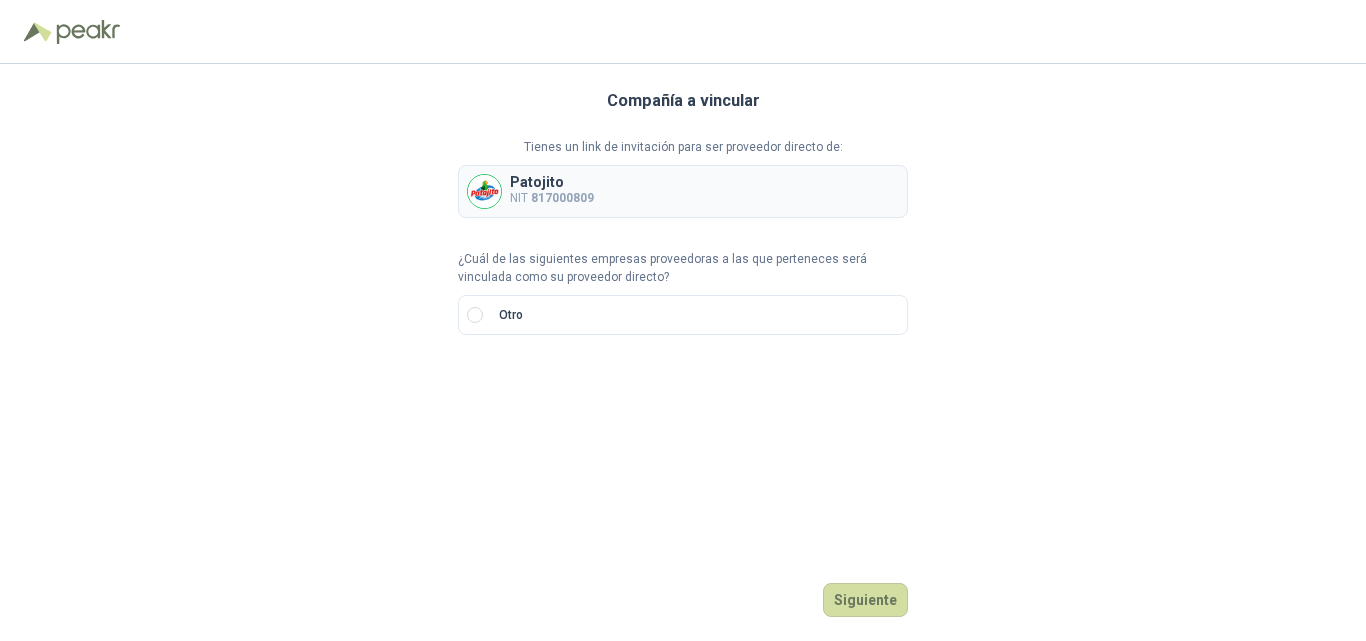 click on "[NAME] NIT 817000809" at bounding box center (683, 191) 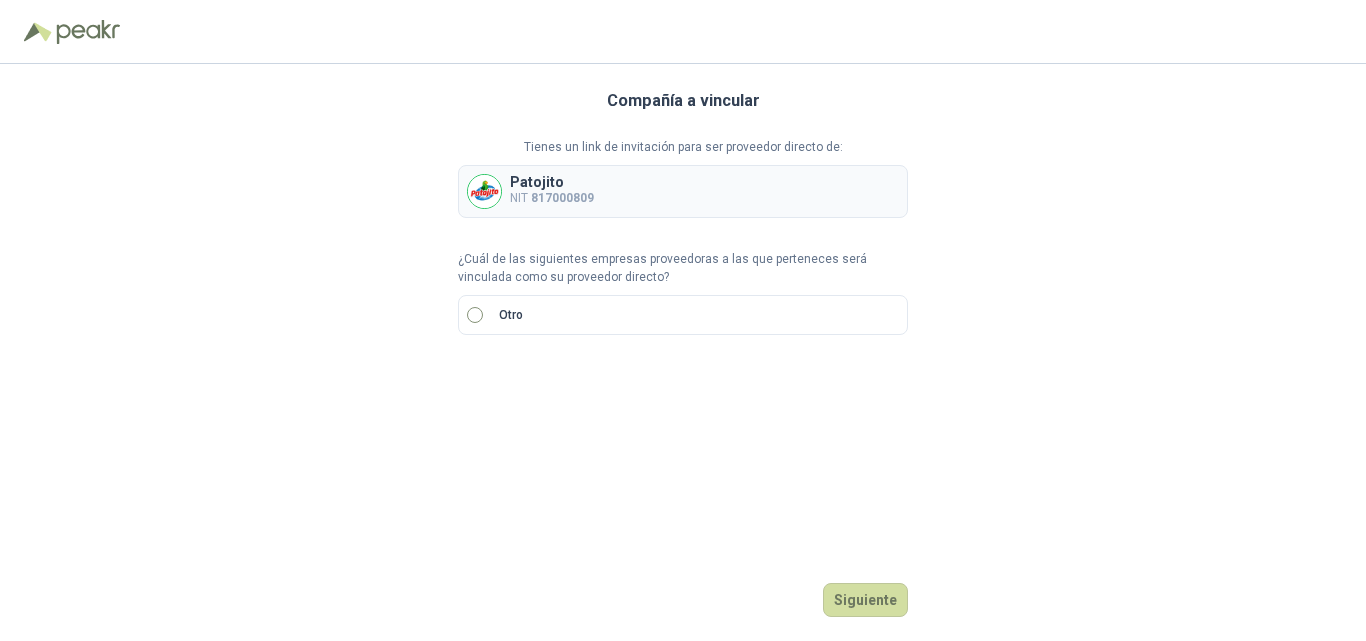 click on "Otro" at bounding box center (683, 315) 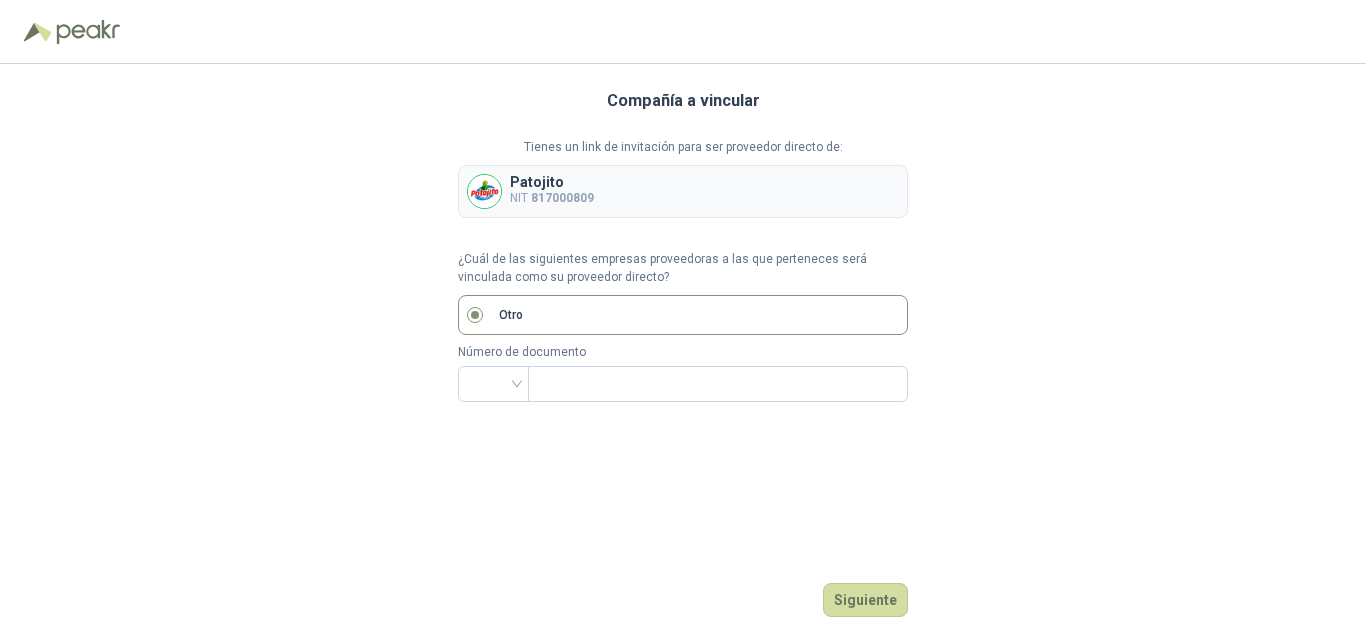 click on "Otro" at bounding box center [683, 315] 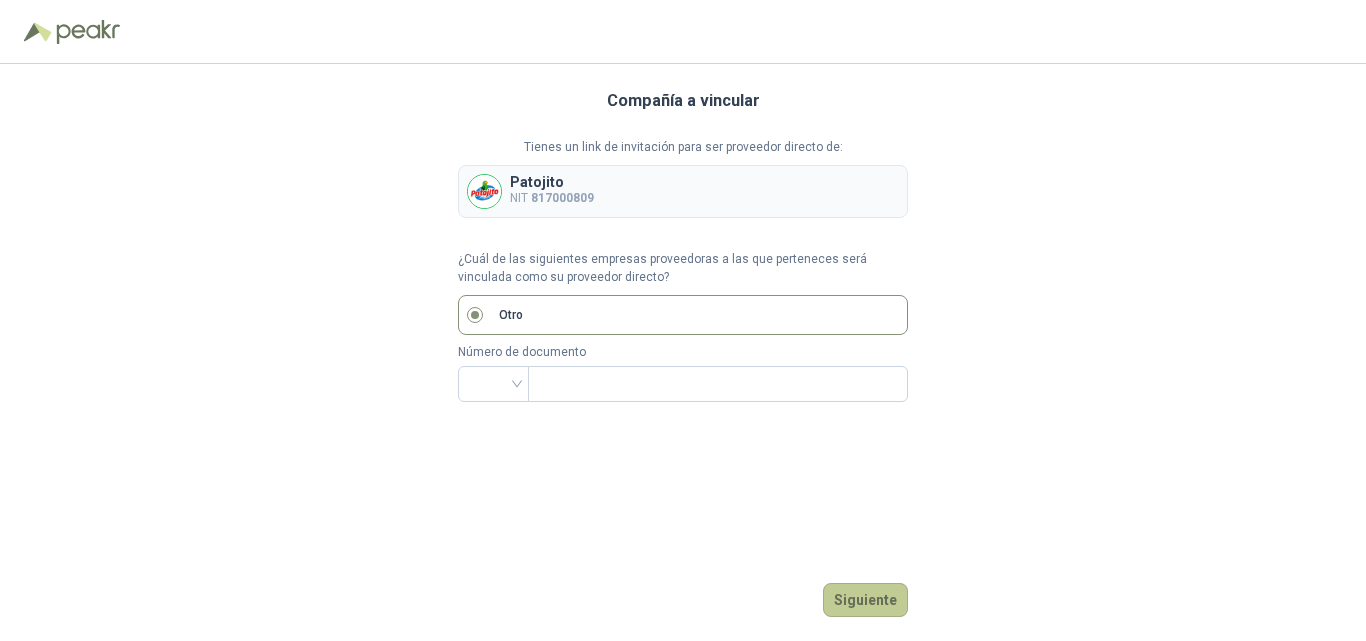 click on "Siguiente" at bounding box center (865, 600) 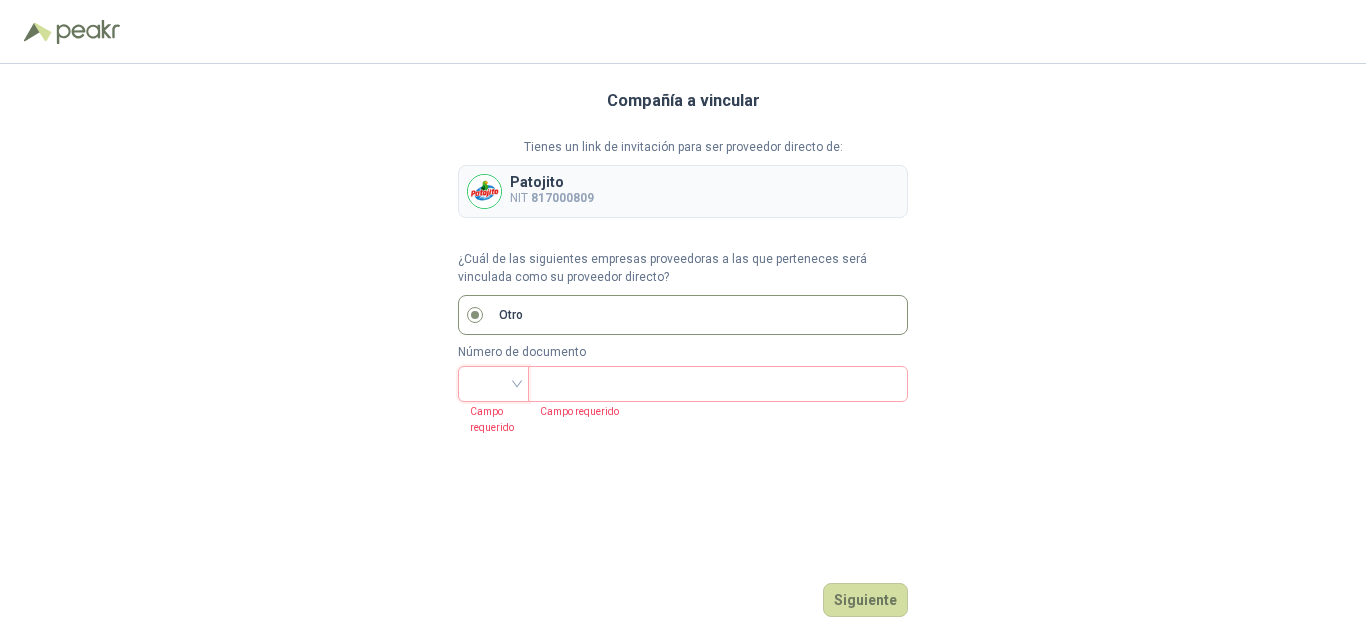 click at bounding box center (493, 382) 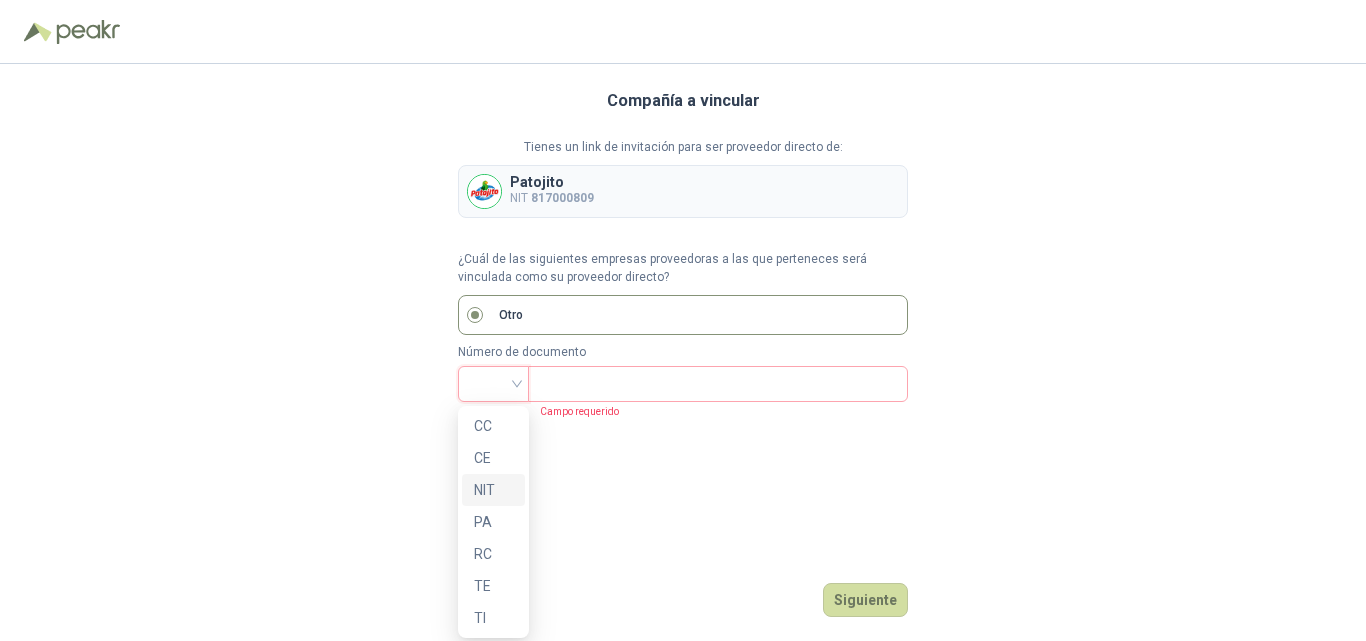 click on "NIT" at bounding box center [493, 490] 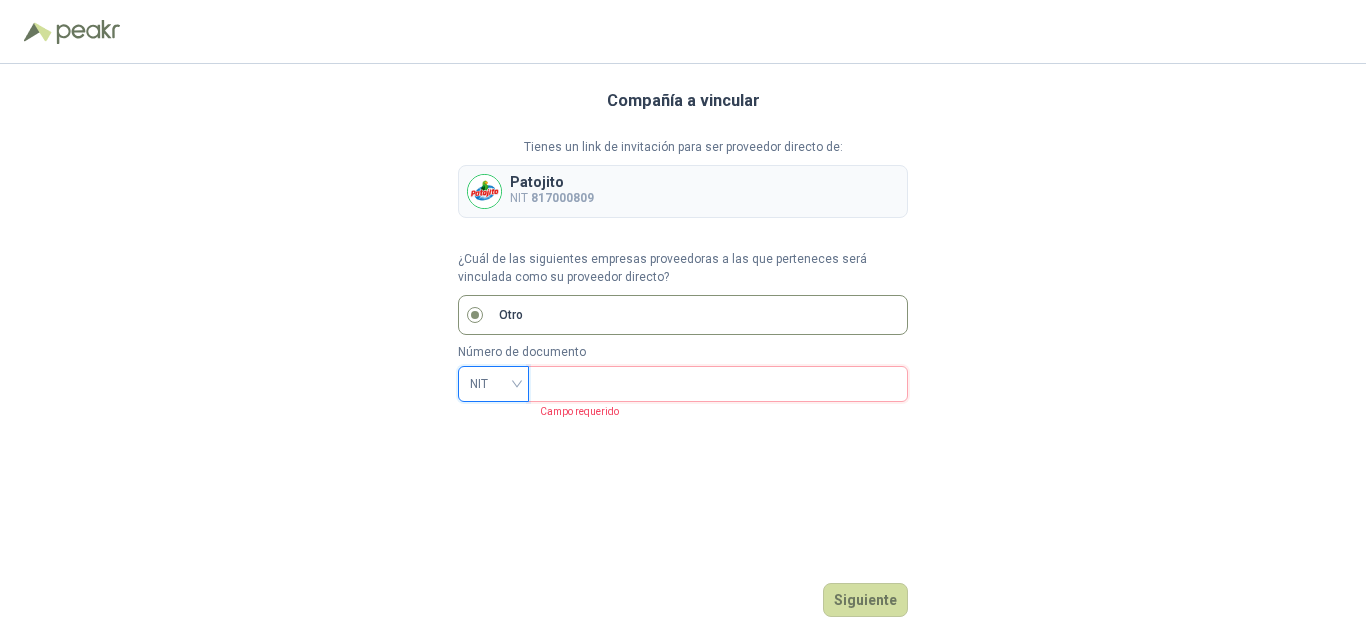 click at bounding box center (716, 384) 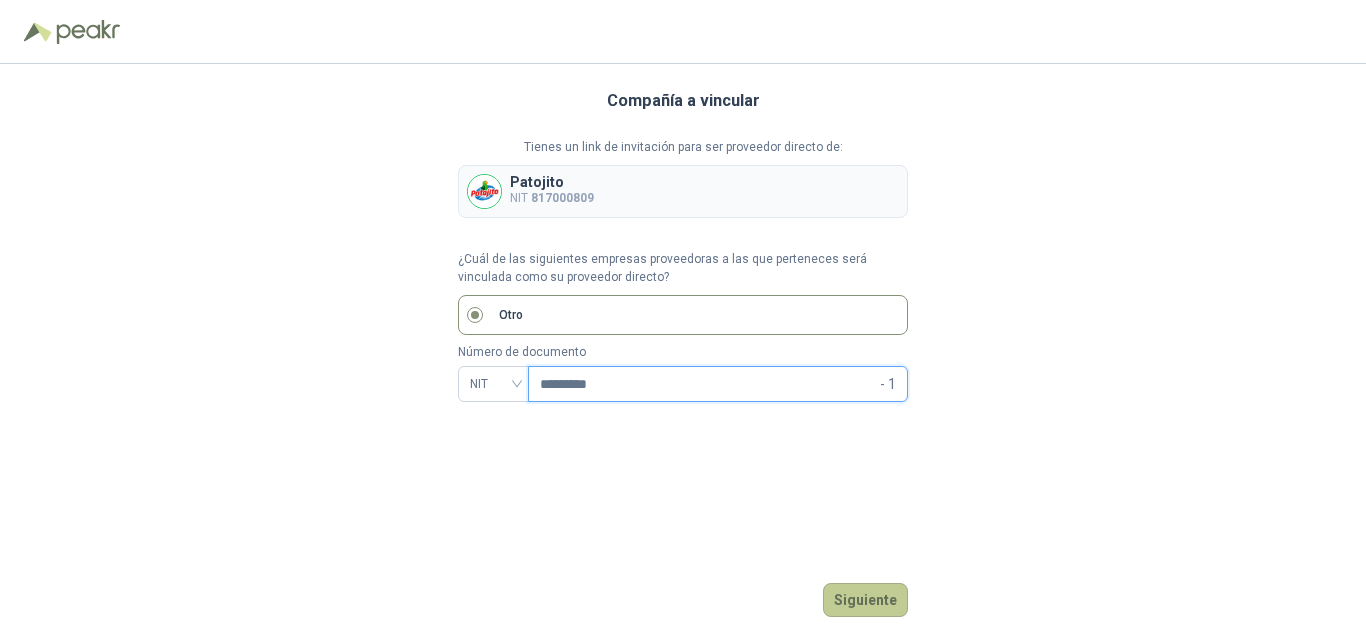 type on "*********" 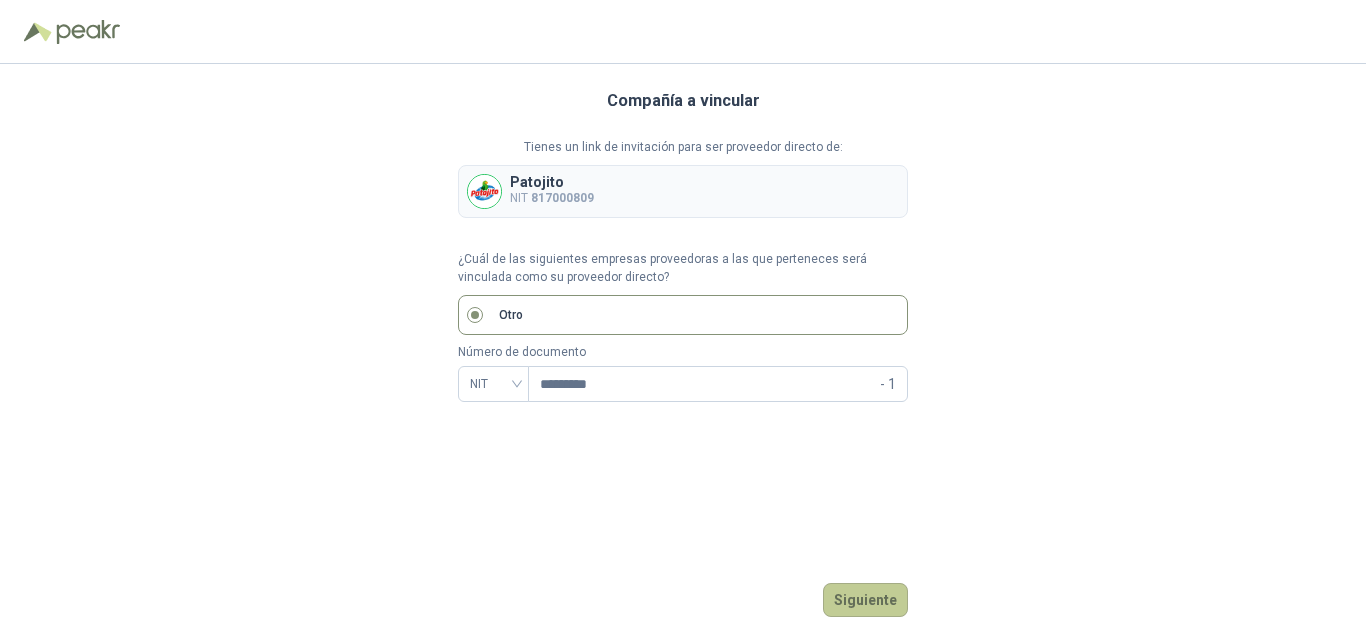 click on "Siguiente" at bounding box center (865, 600) 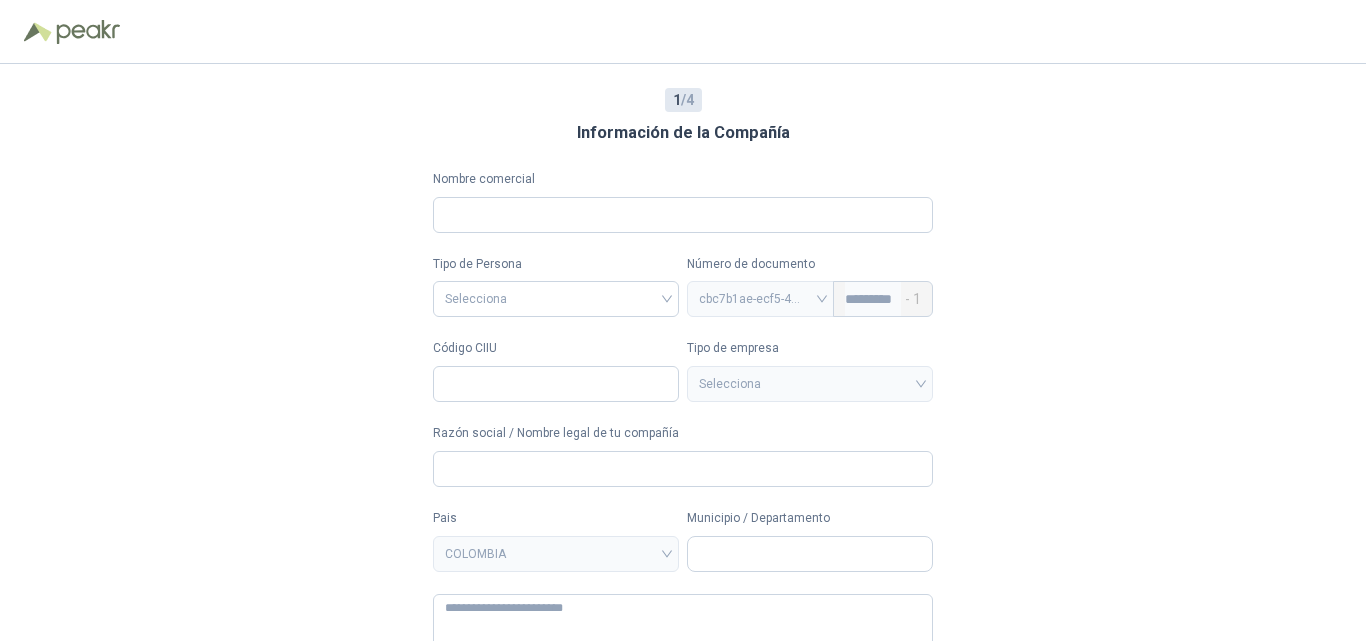 type 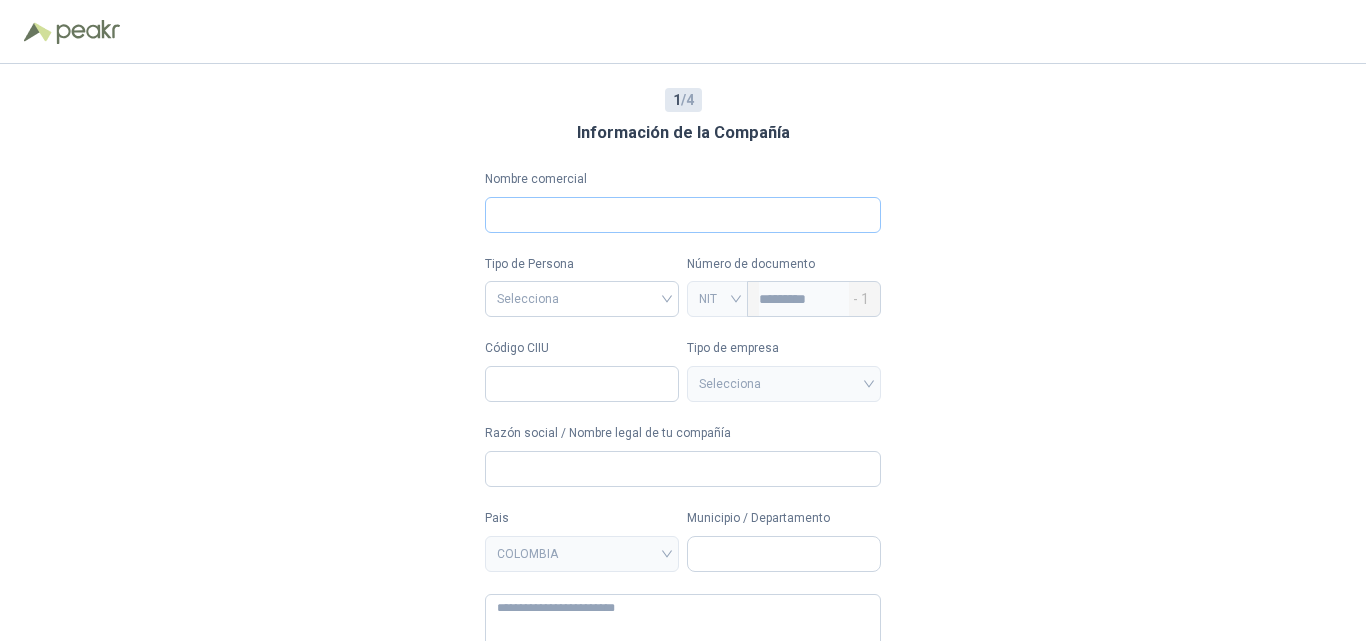 scroll, scrollTop: 78, scrollLeft: 0, axis: vertical 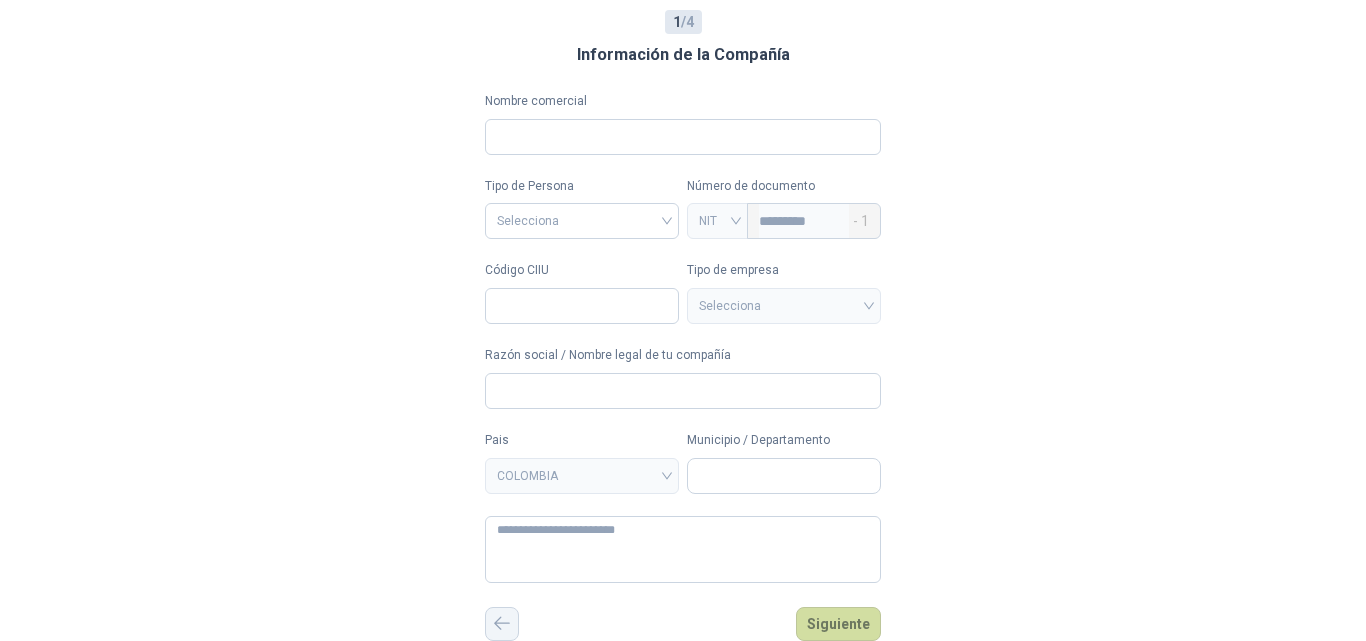 click 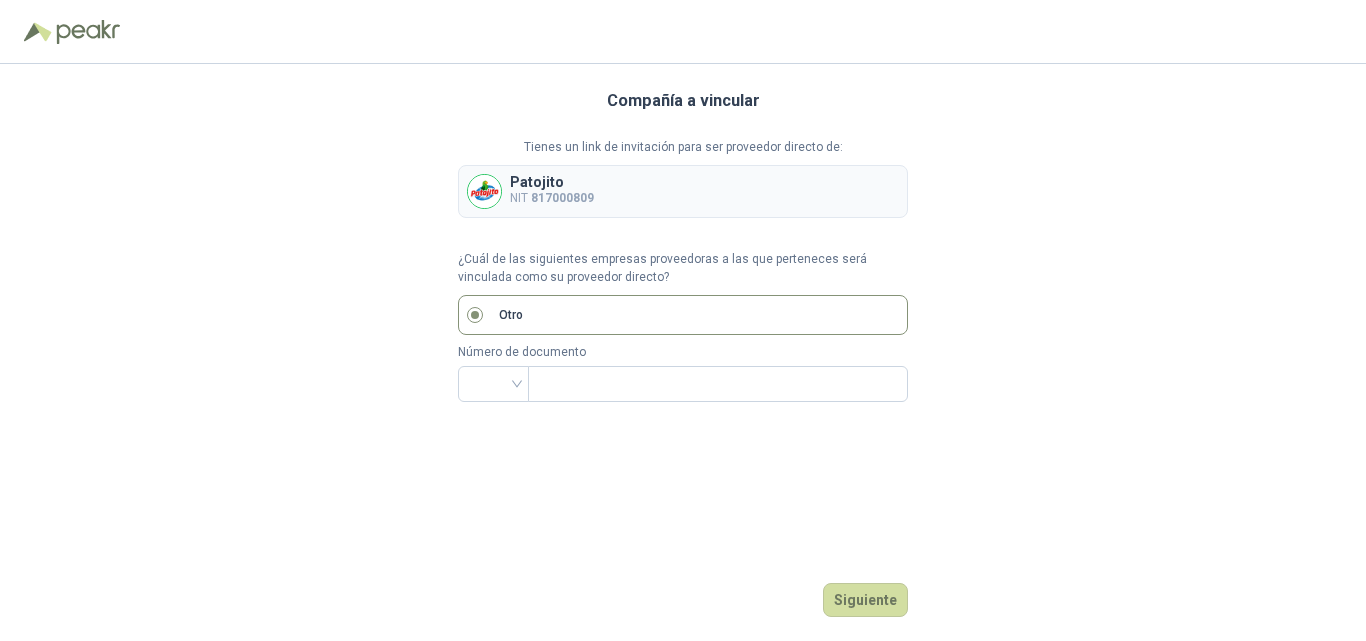scroll, scrollTop: 0, scrollLeft: 0, axis: both 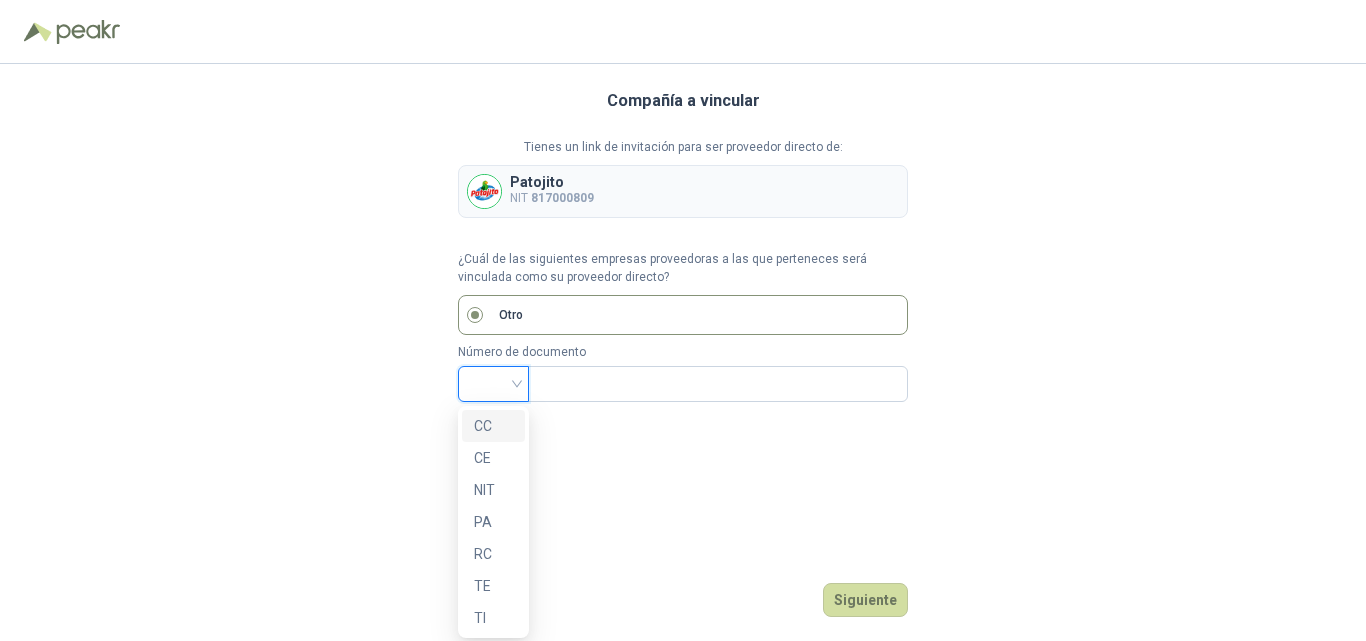click at bounding box center [493, 382] 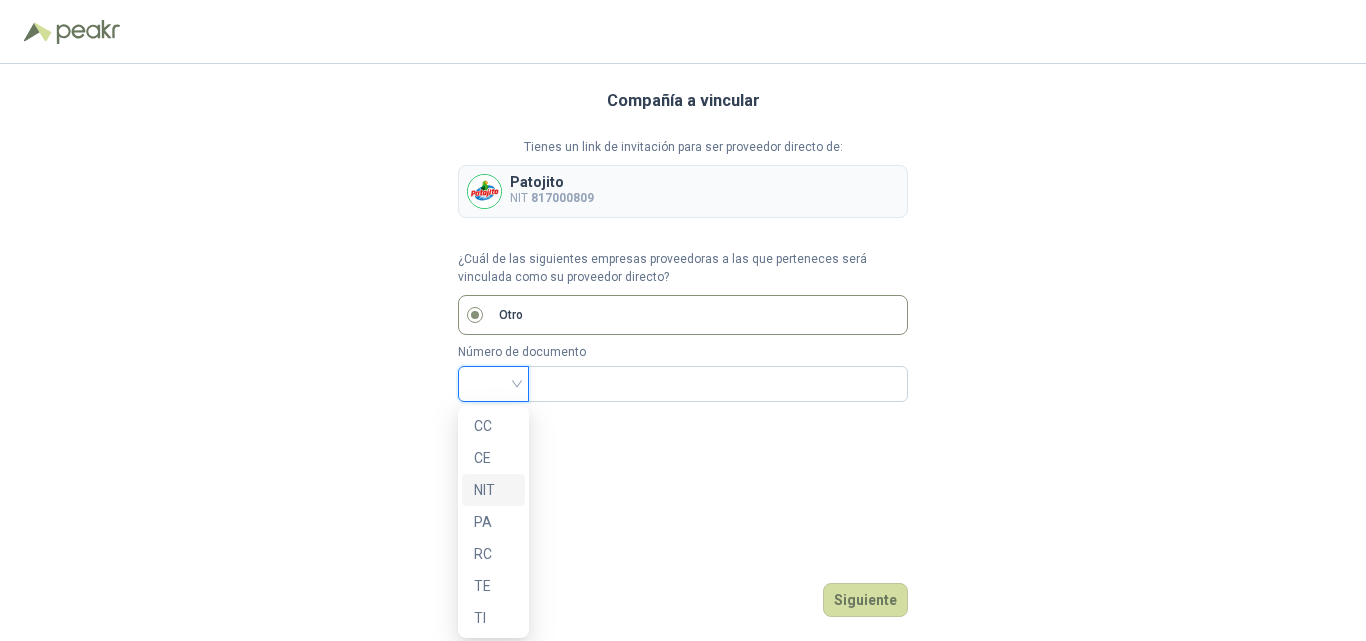 click on "NIT" at bounding box center [493, 490] 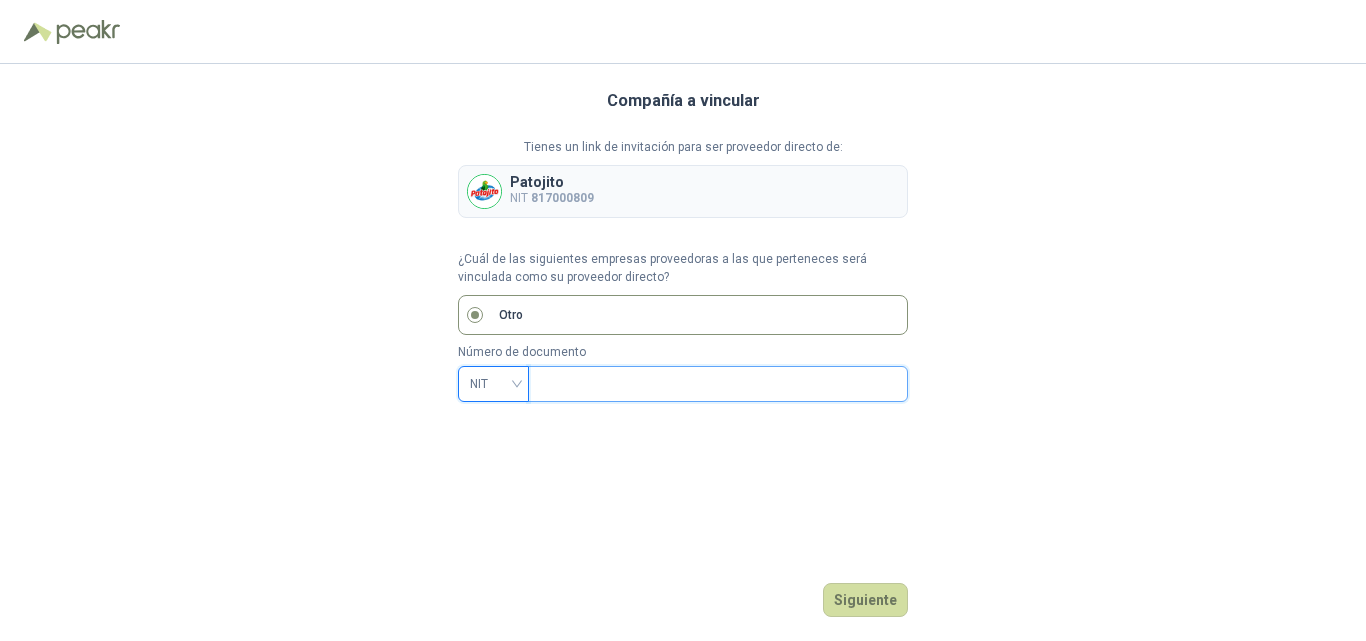 click at bounding box center [716, 384] 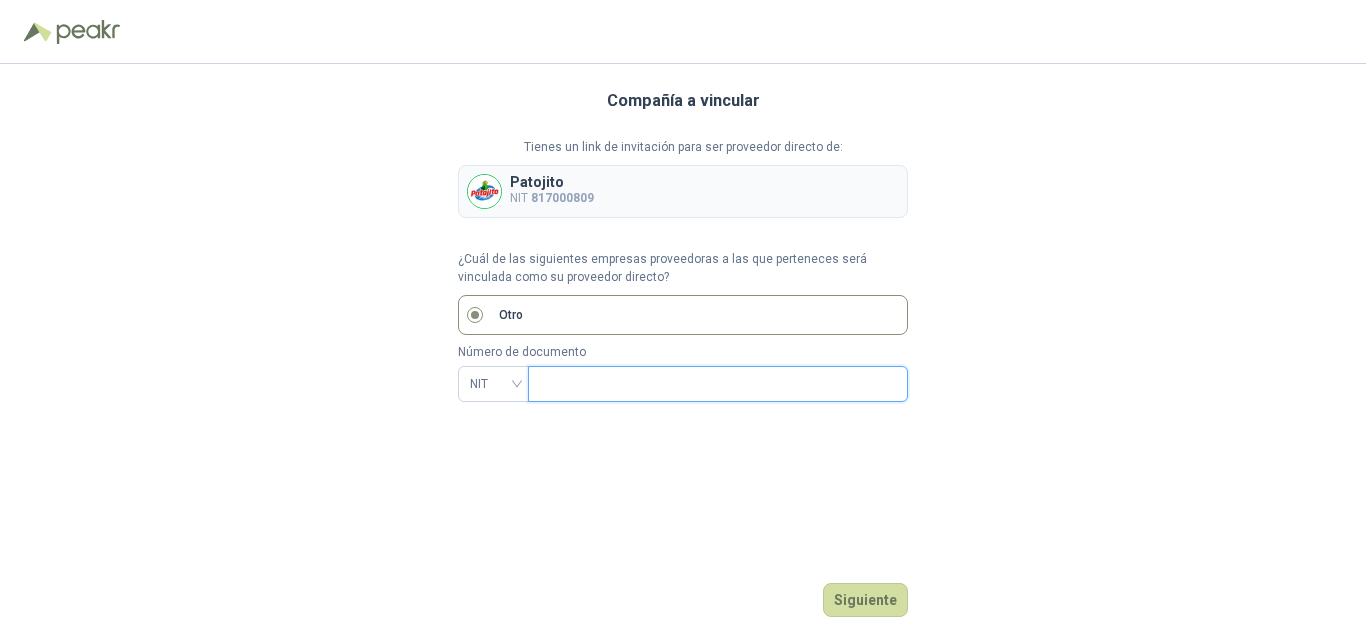 type on "*********" 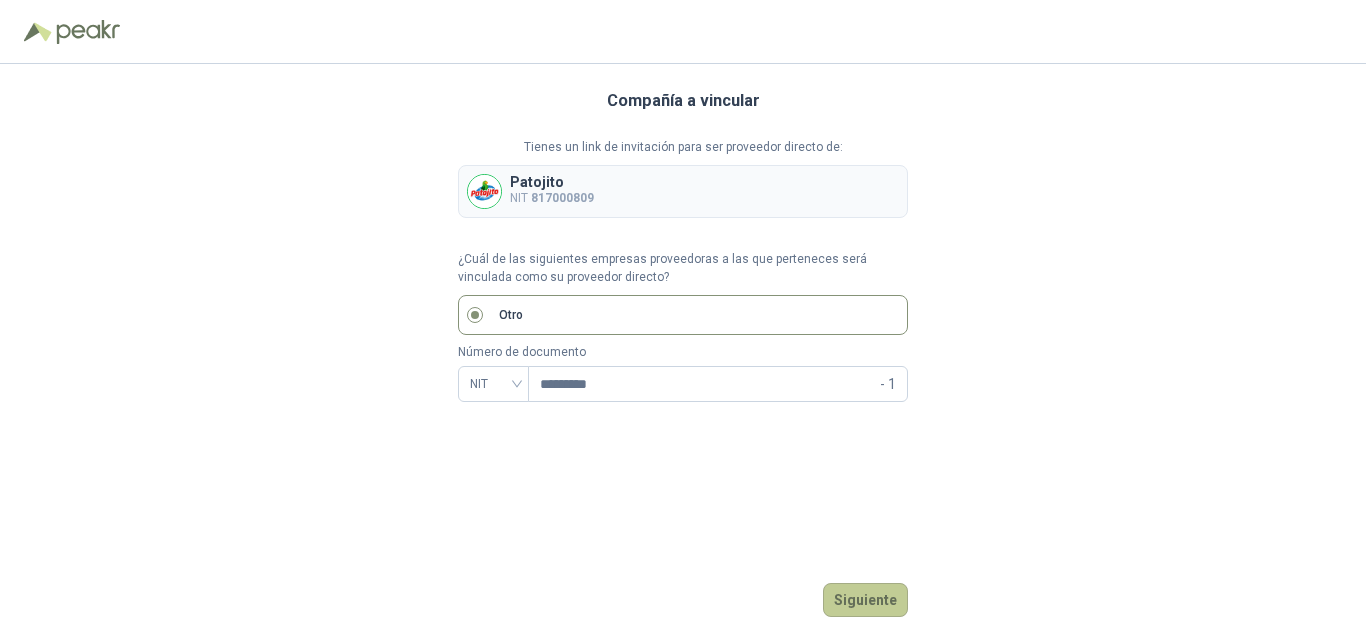 click on "Siguiente" at bounding box center [865, 600] 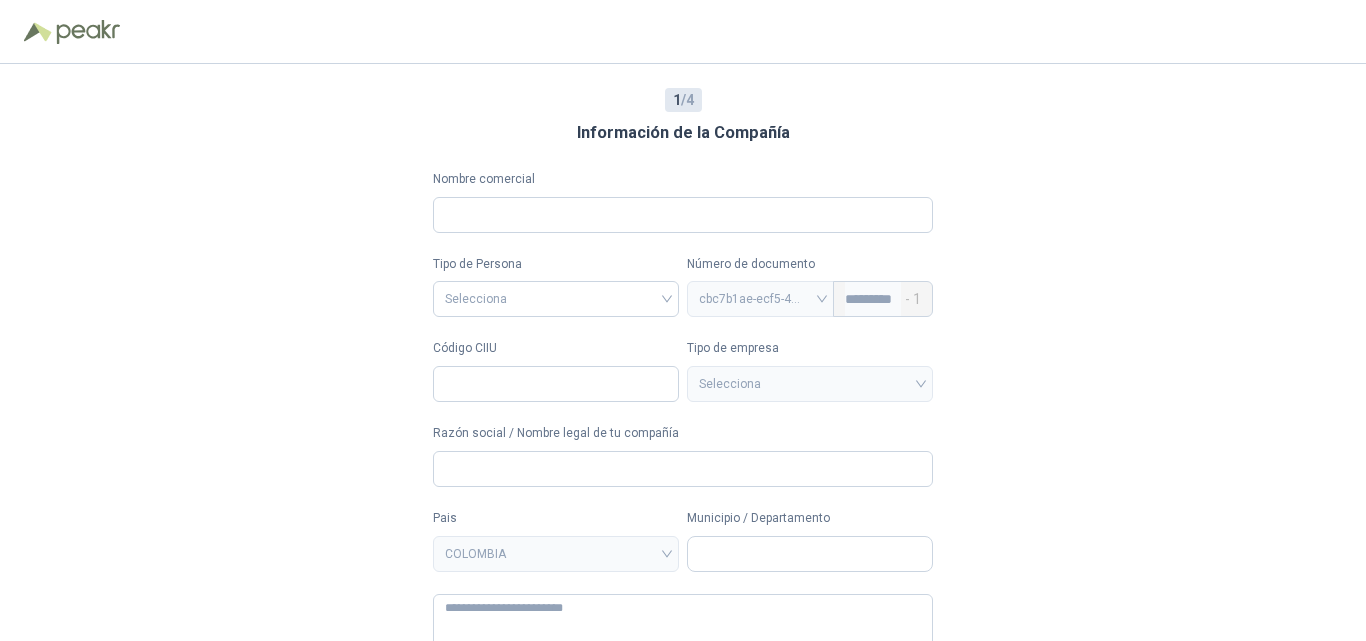 type 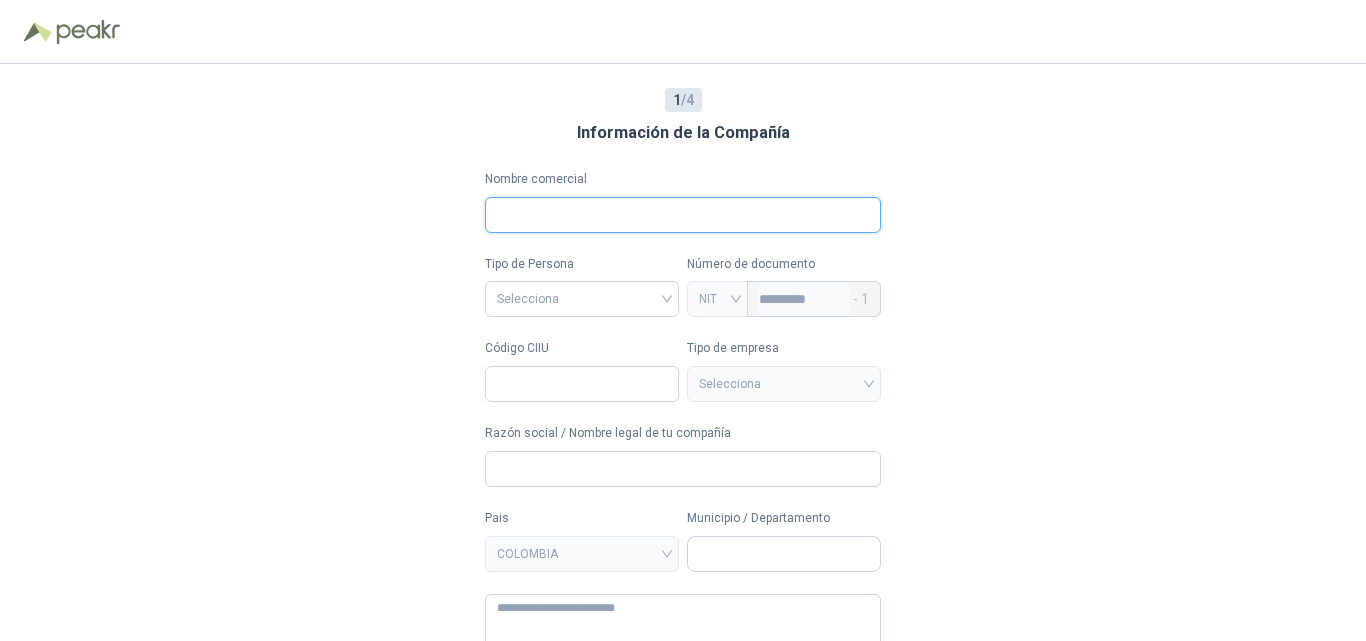 click on "Nombre comercial" at bounding box center [683, 215] 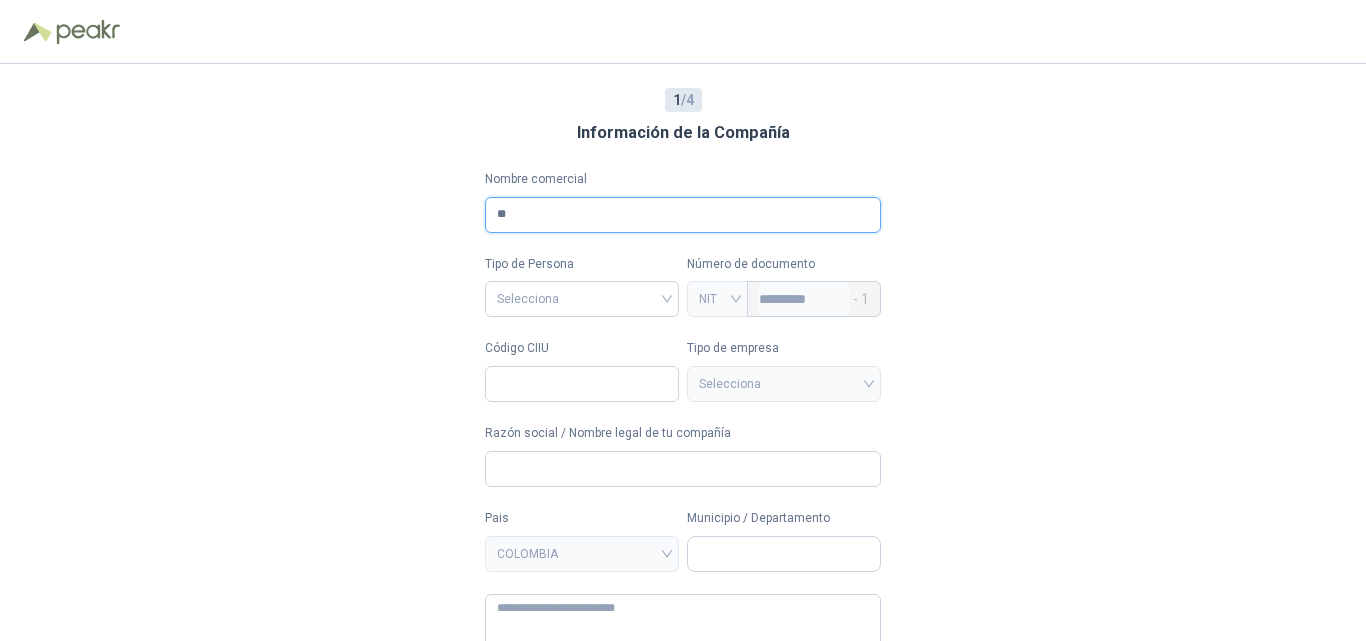 type on "*" 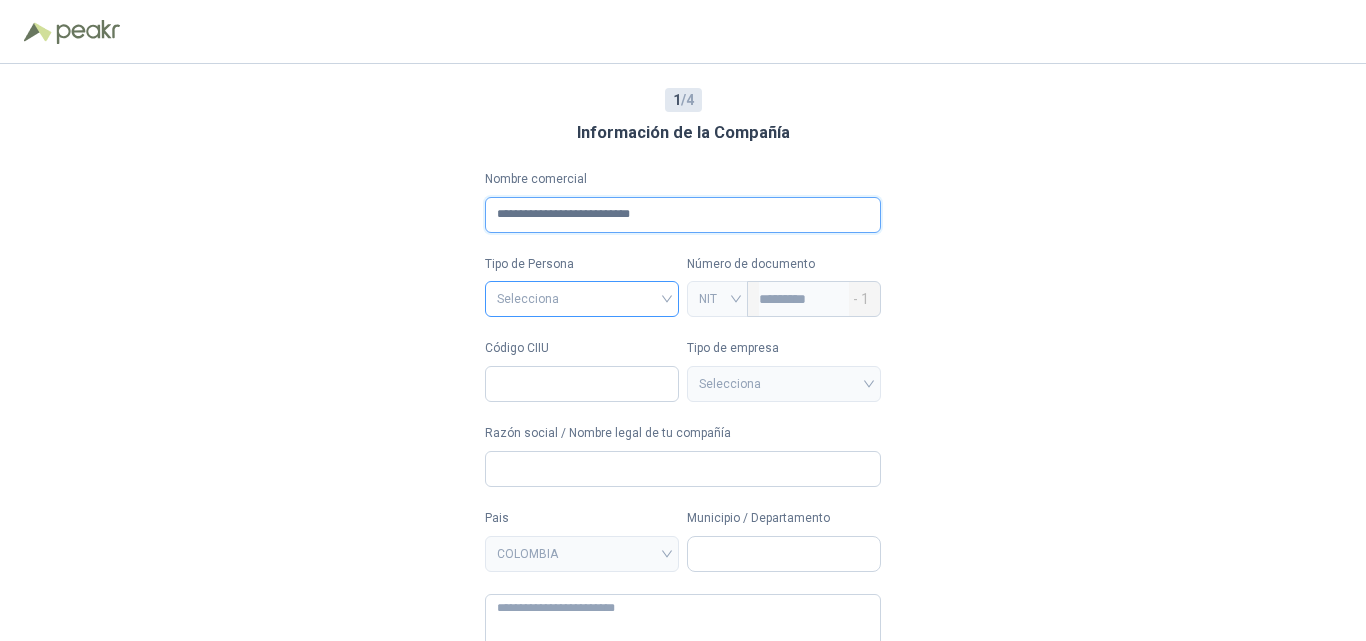 type on "**********" 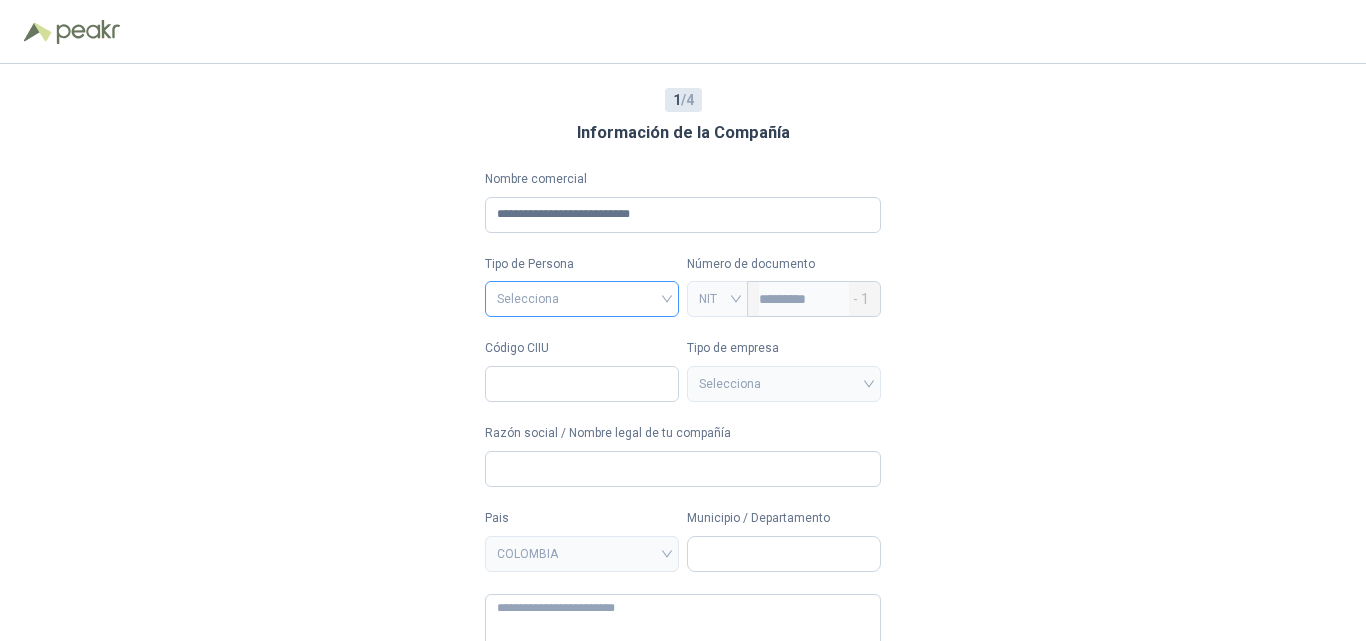 click at bounding box center [582, 297] 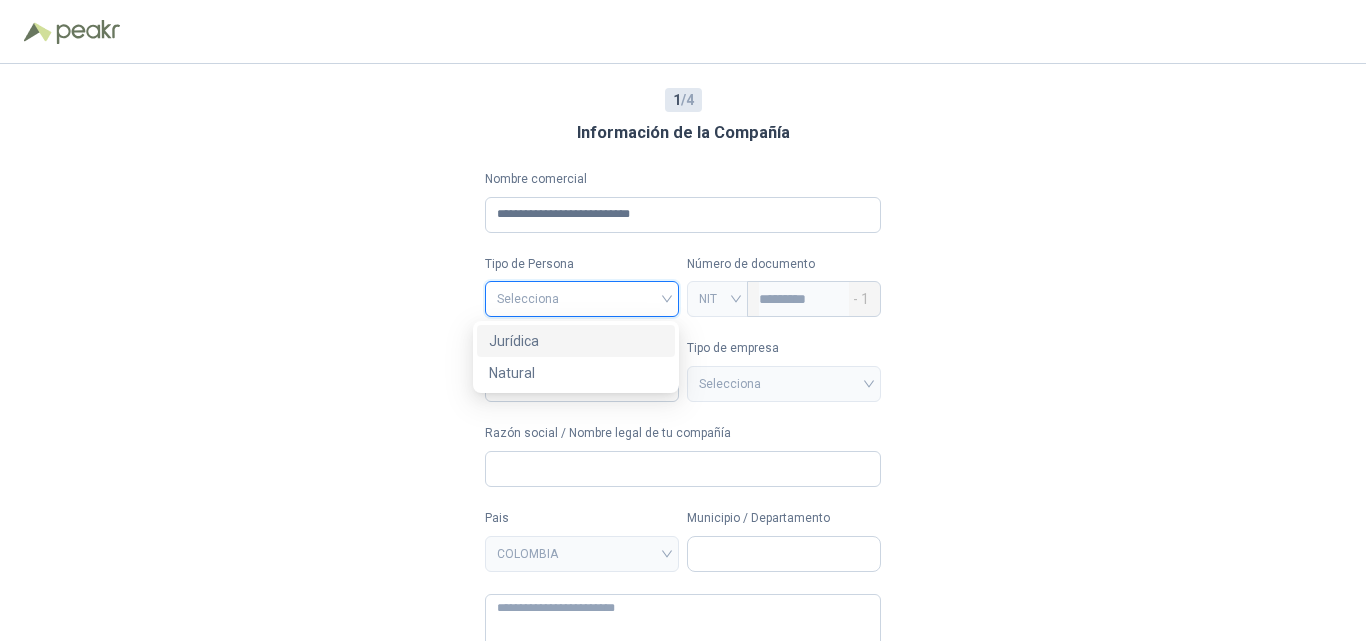 click on "Jurídica" at bounding box center [576, 341] 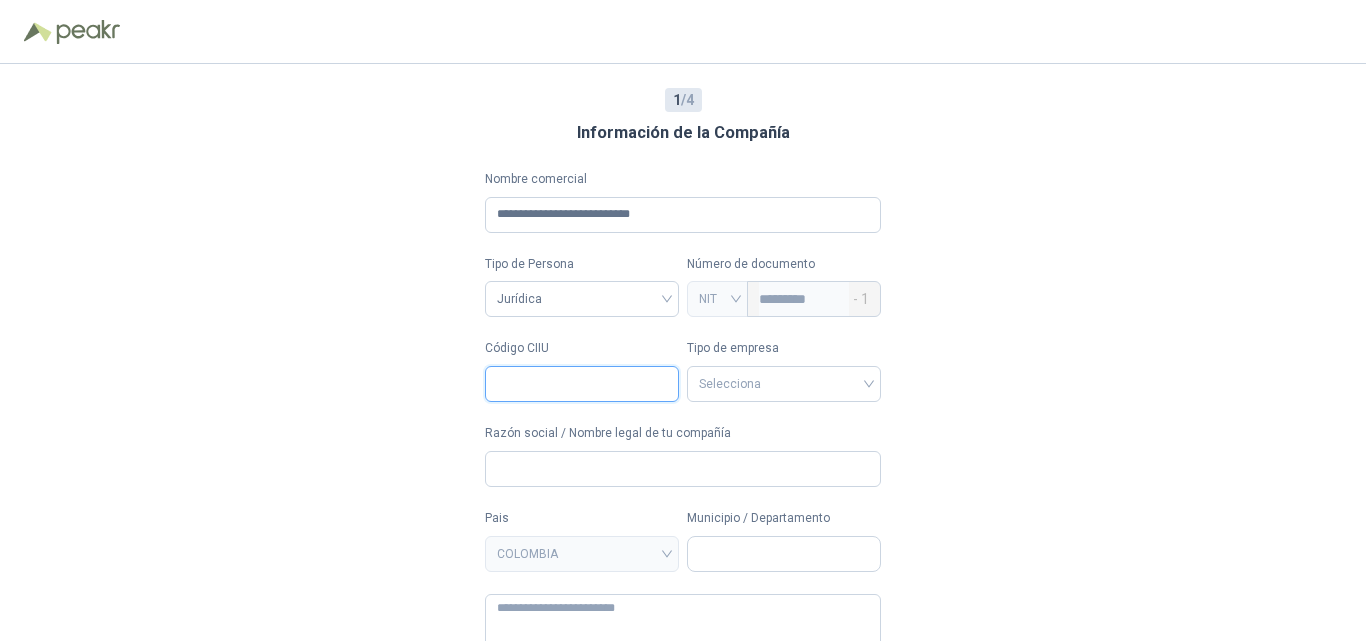 click on "Código CIIU" at bounding box center [582, 384] 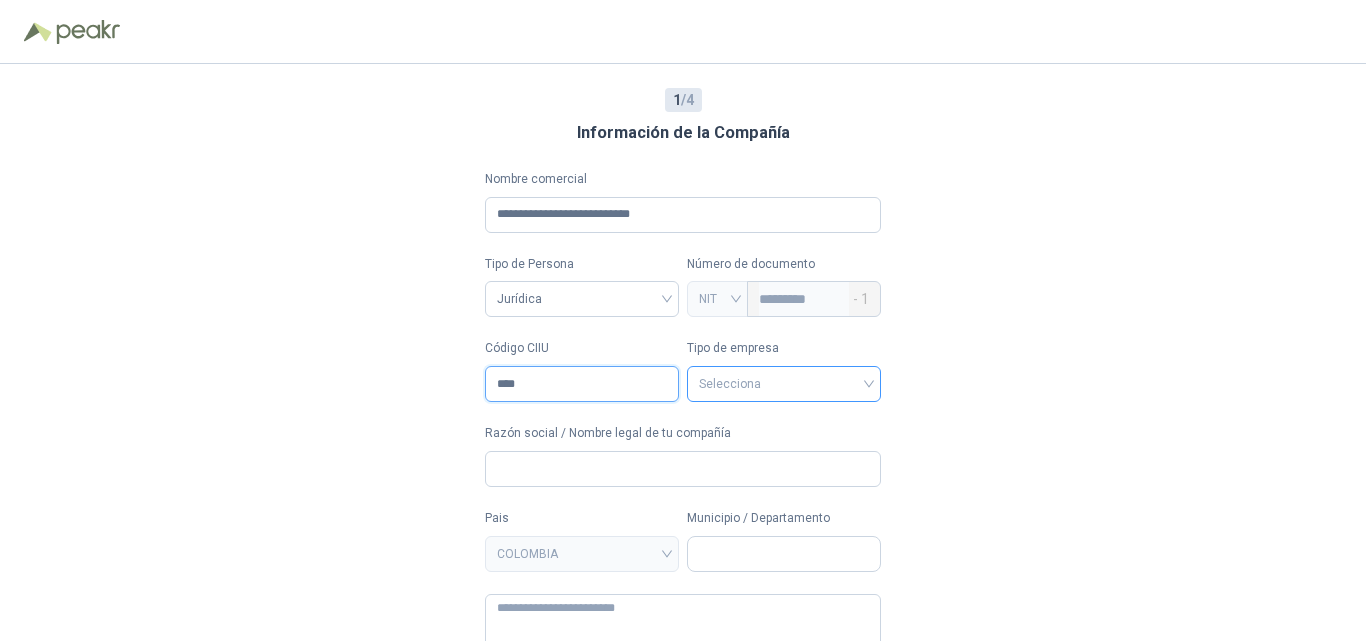 type on "****" 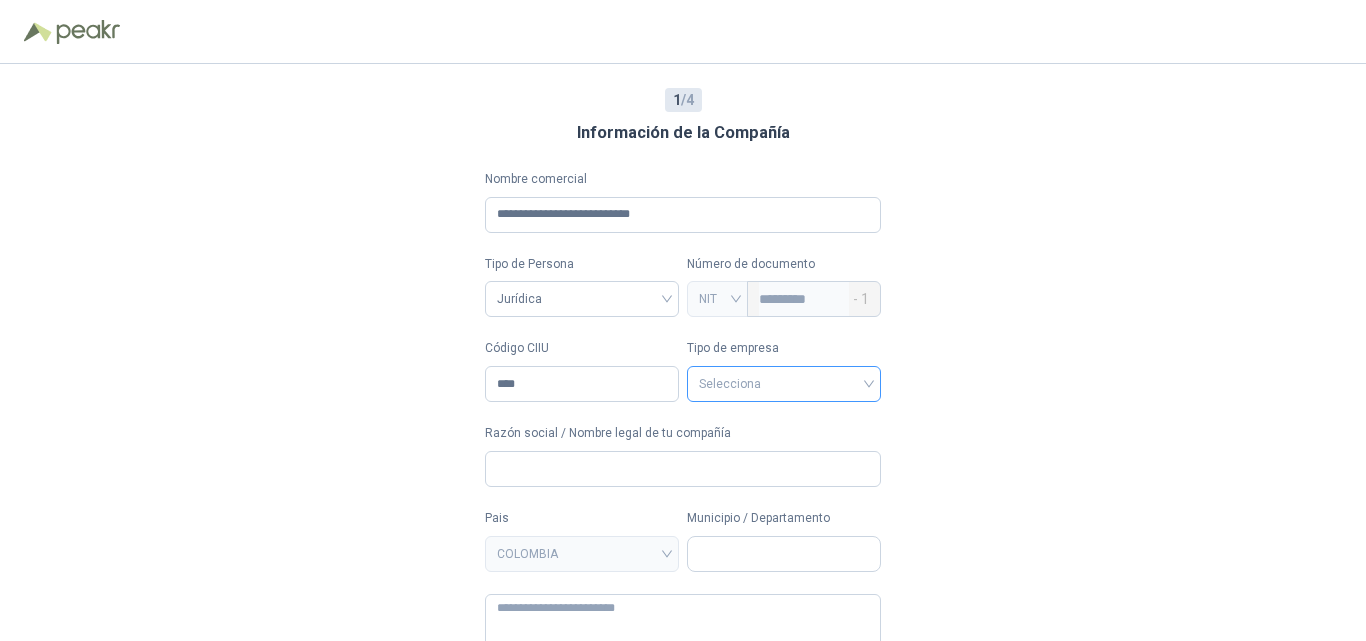 click at bounding box center [784, 382] 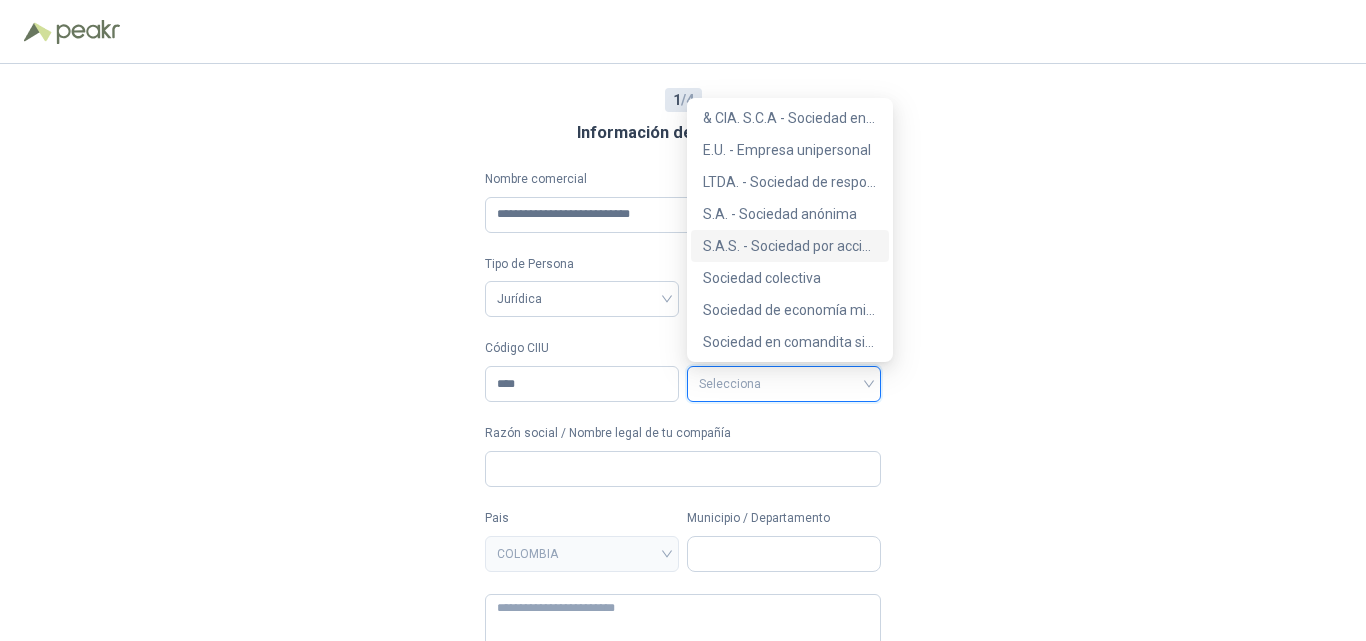 click on "S.A.S. - Sociedad por acciones simplificada" at bounding box center (790, 246) 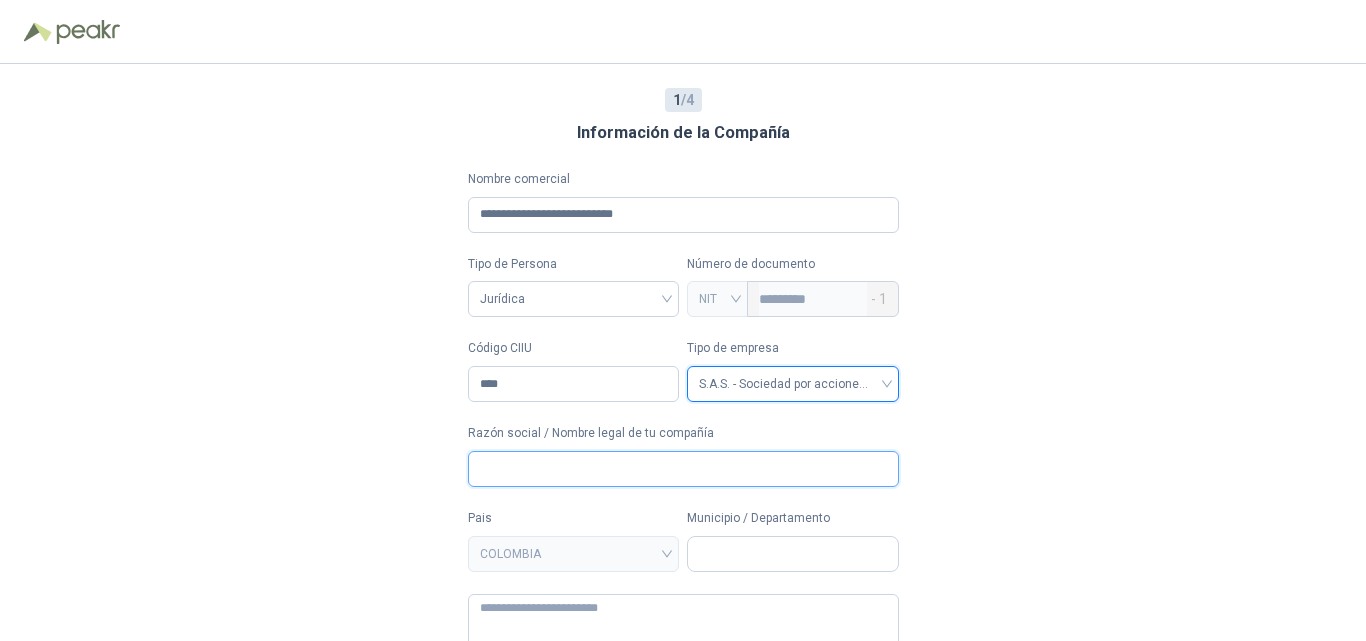 click on "Razón social / Nombre legal de tu compañía" at bounding box center (683, 469) 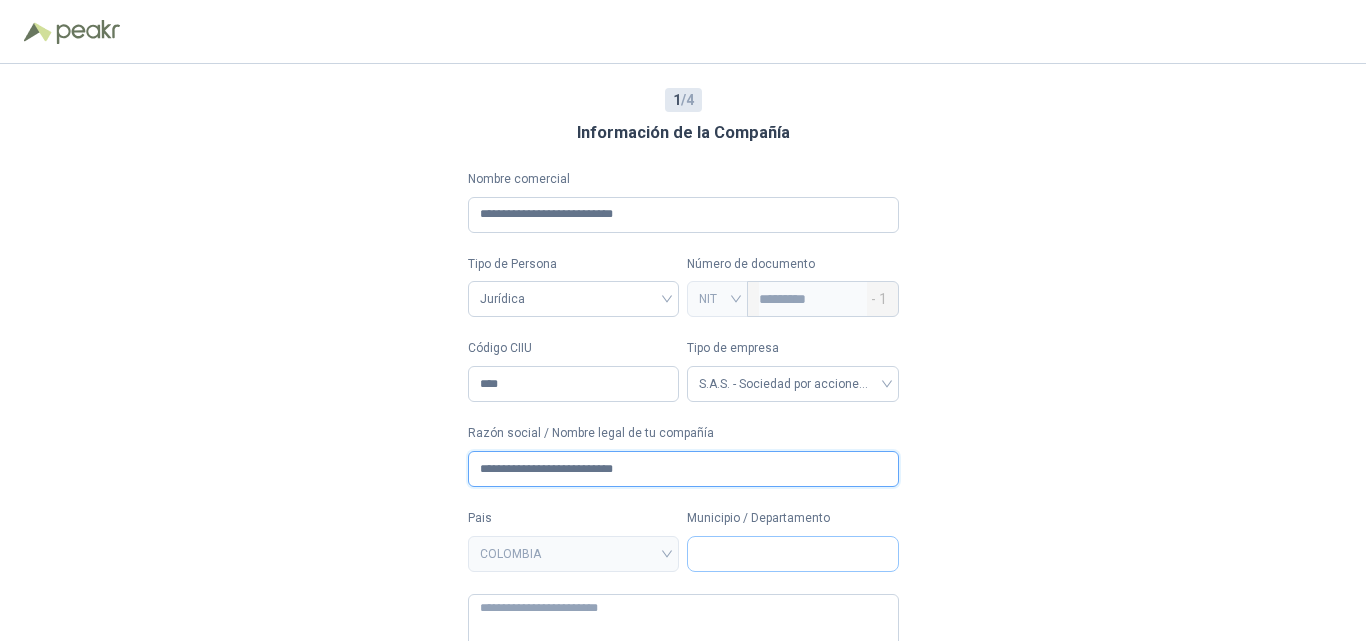 type on "**********" 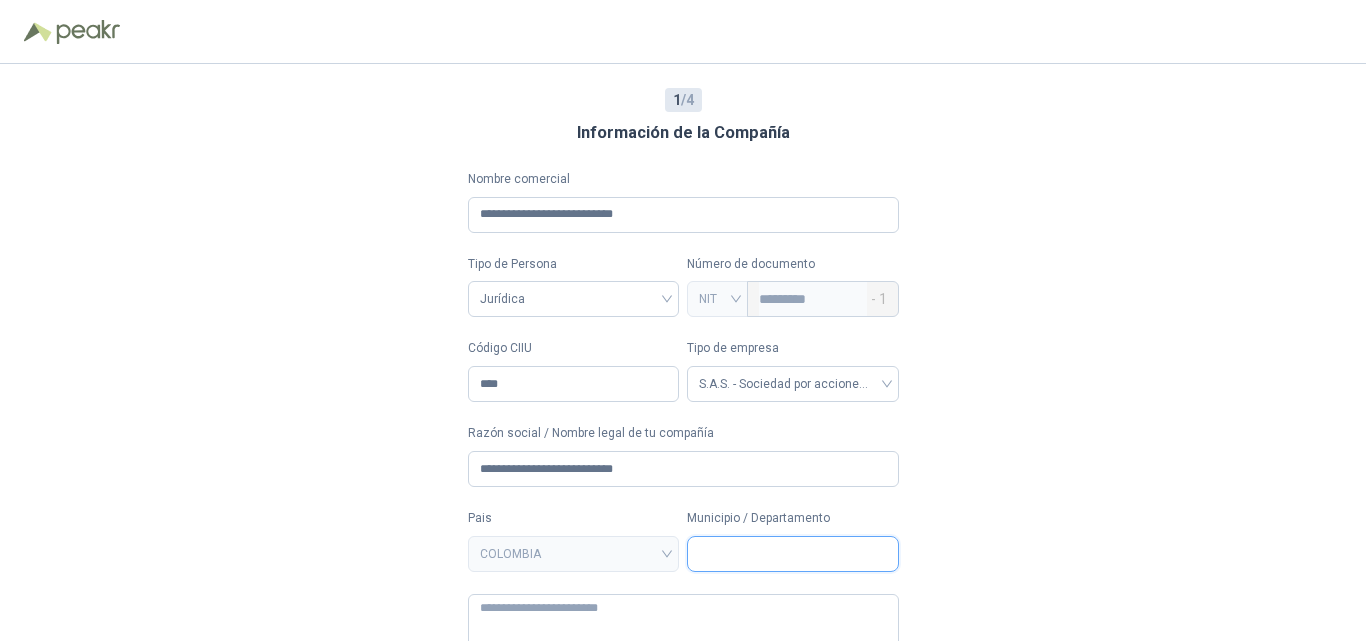 click on "Municipio / Departamento" at bounding box center (793, 554) 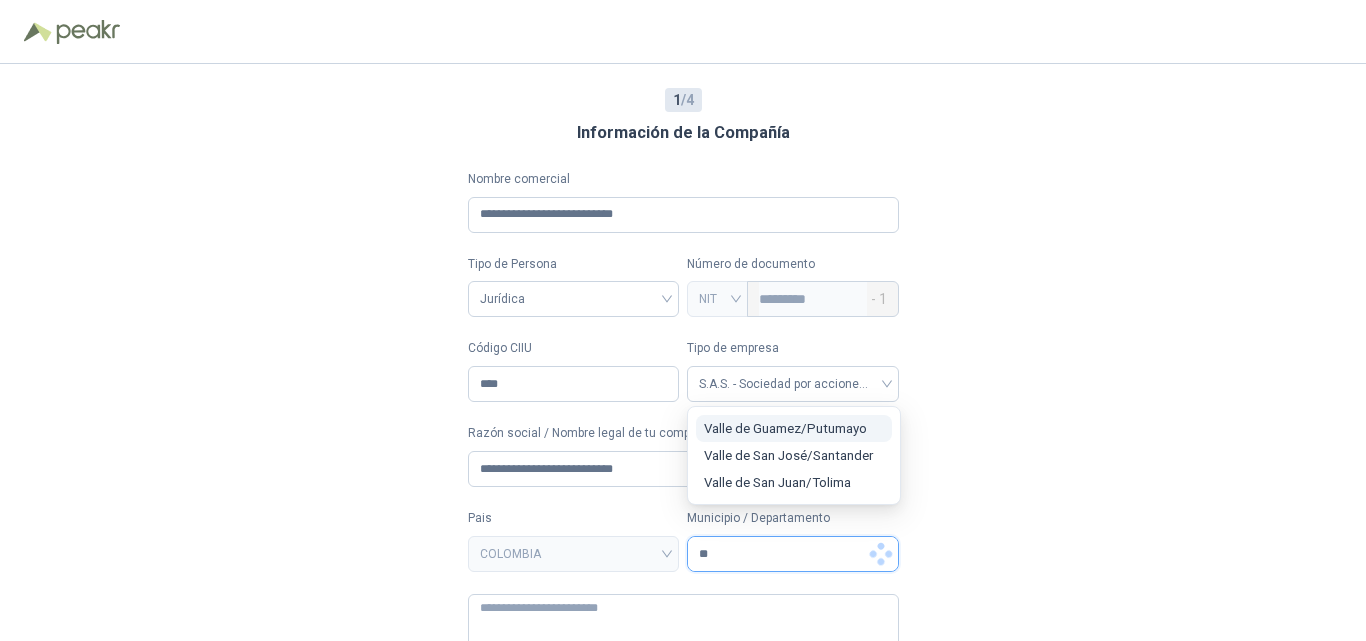 type on "*" 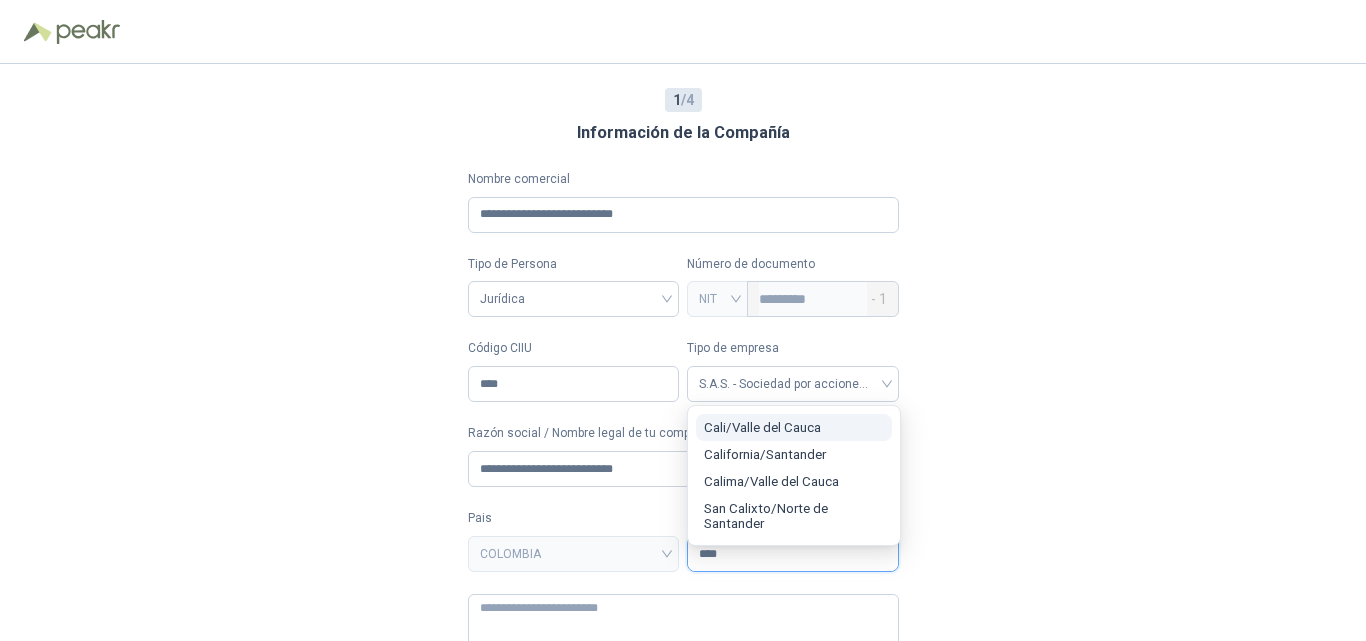 type on "****" 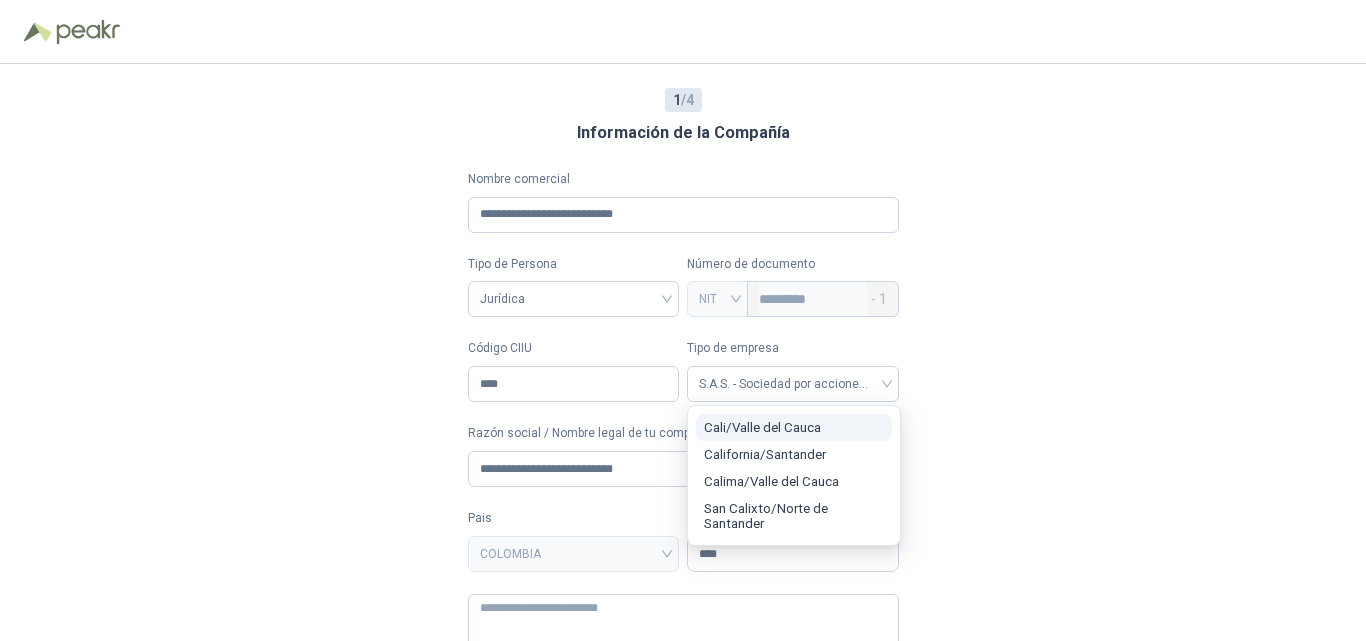 click on "[CITY] / [STATE]" at bounding box center [762, 427] 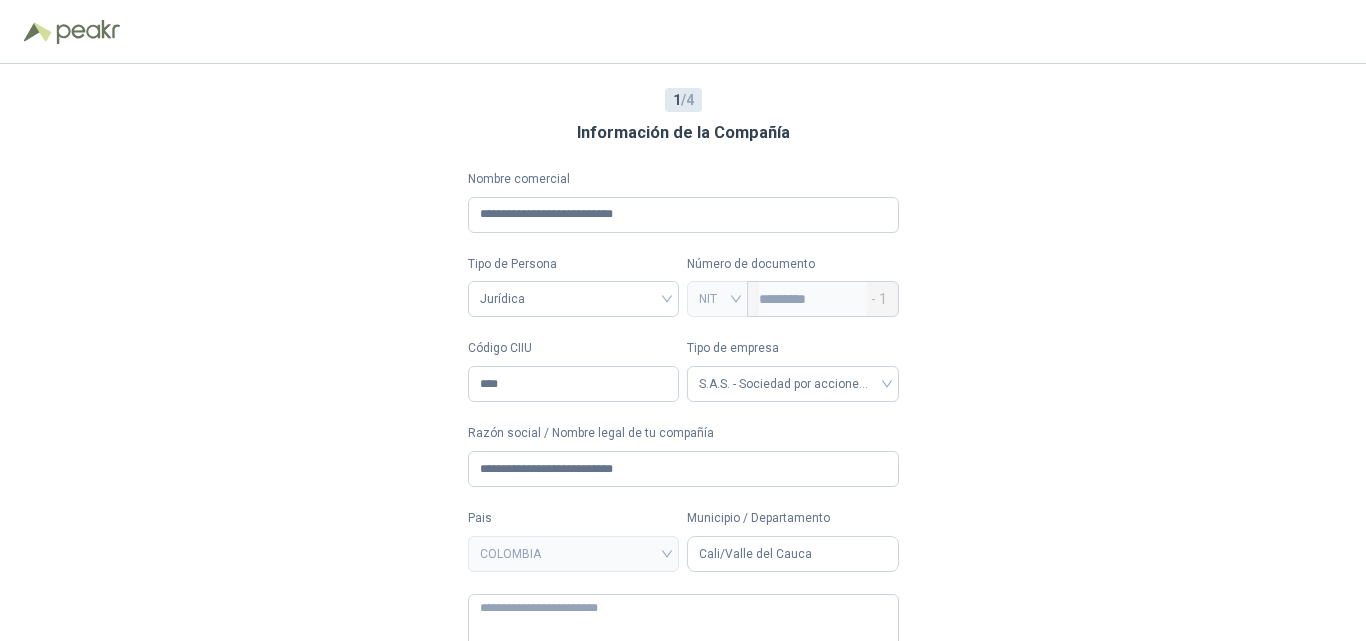 scroll, scrollTop: 78, scrollLeft: 0, axis: vertical 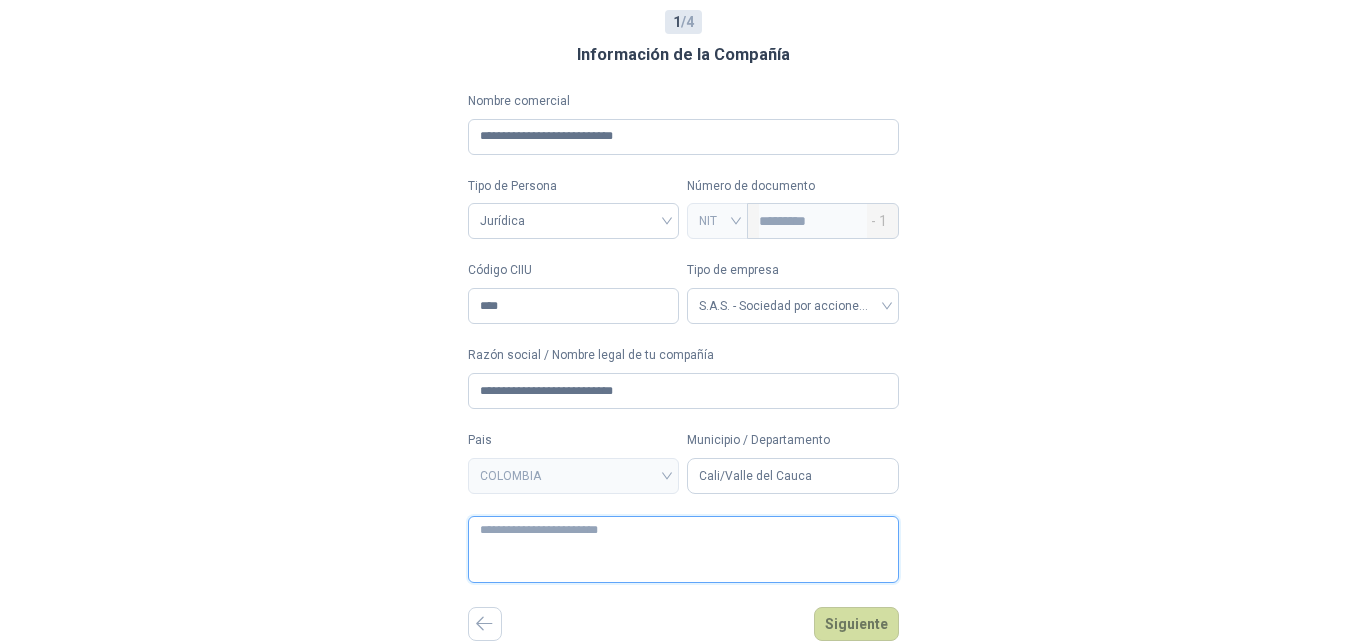 click at bounding box center [683, 549] 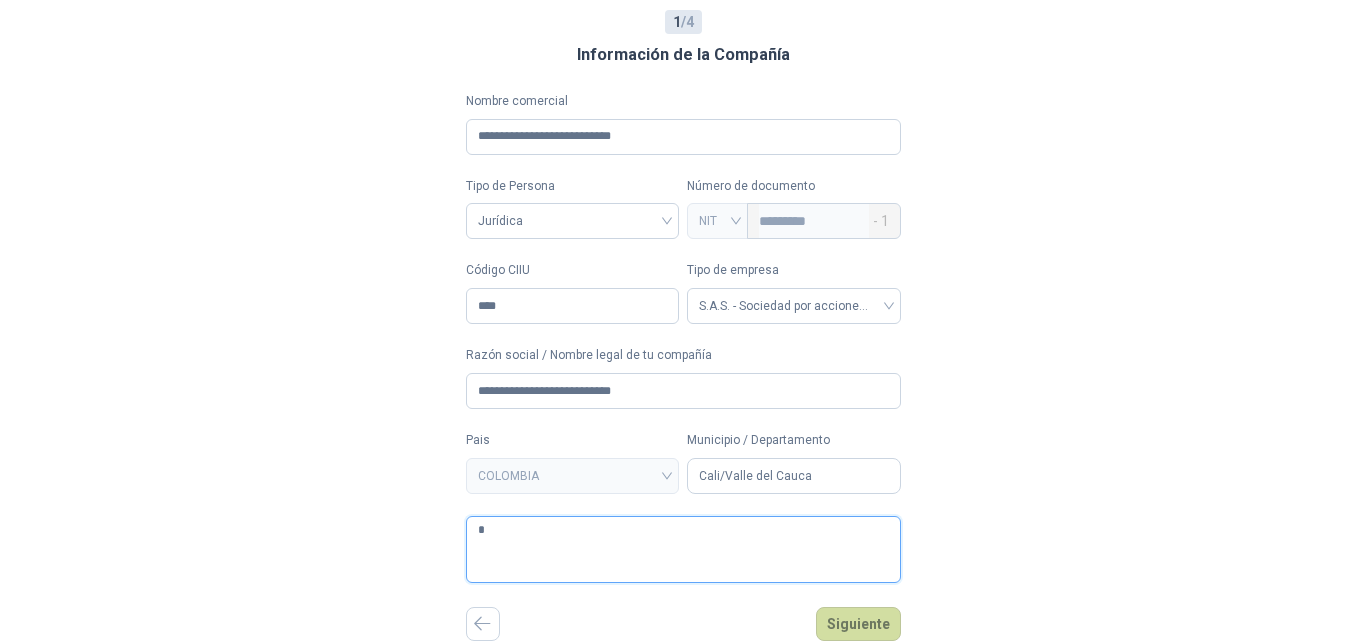 type 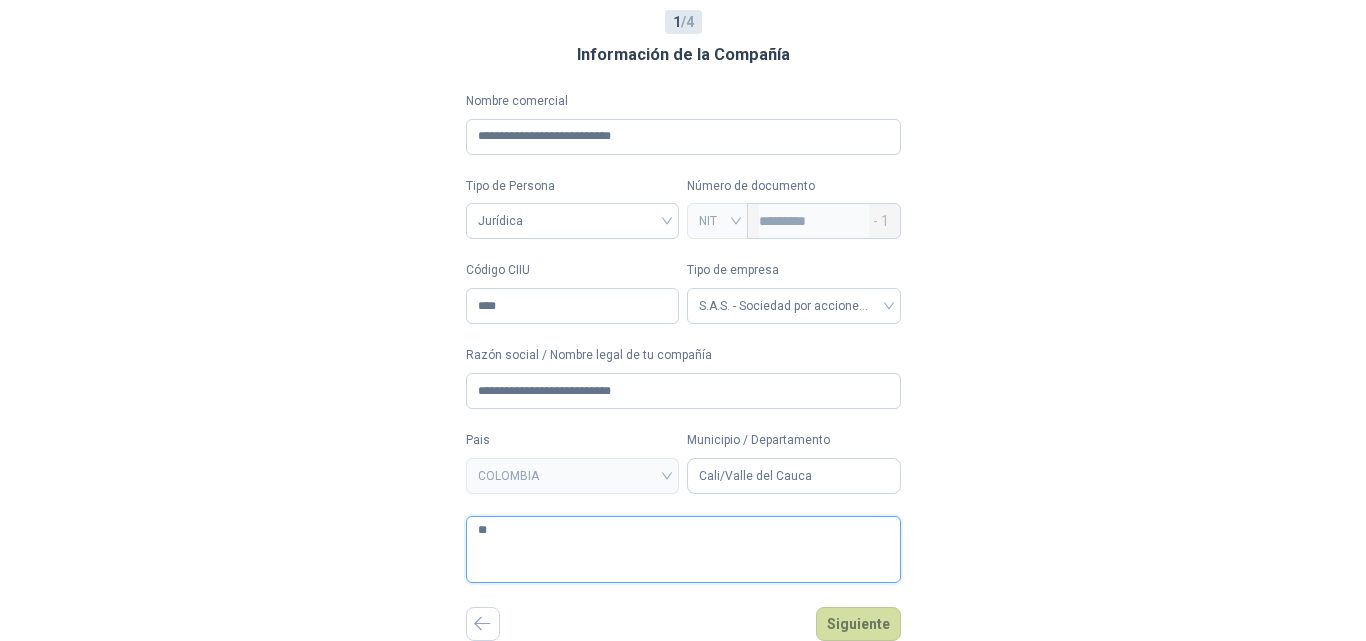 type 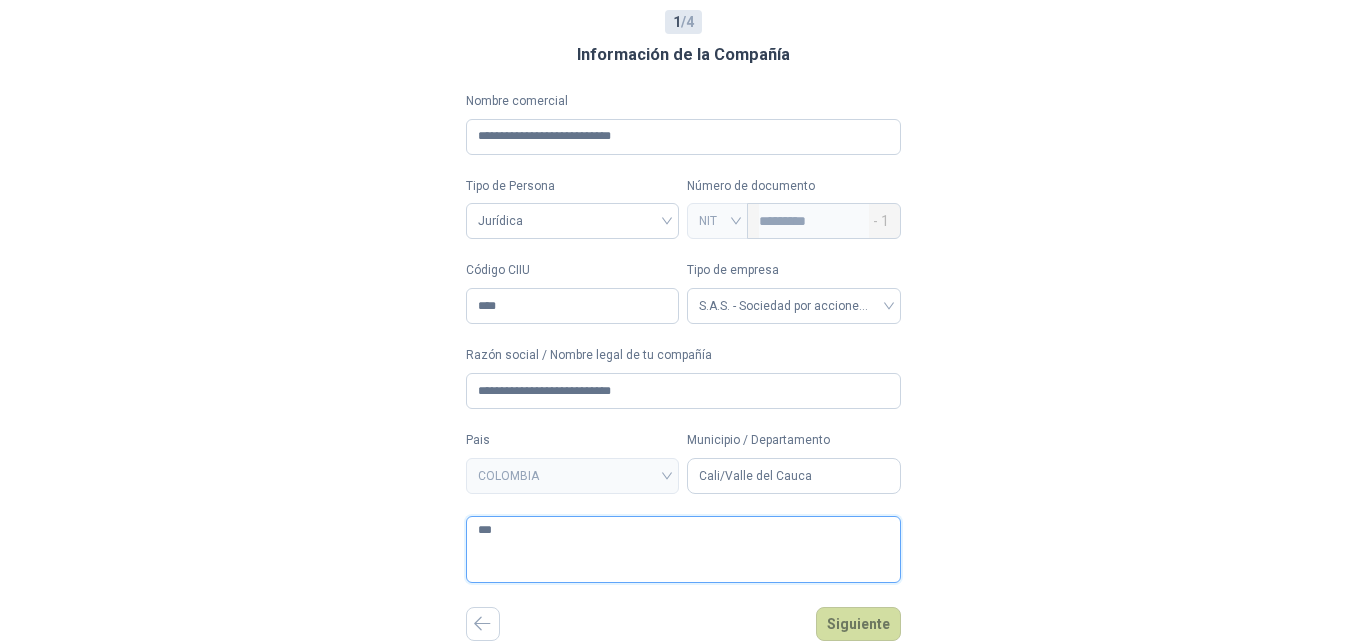 type 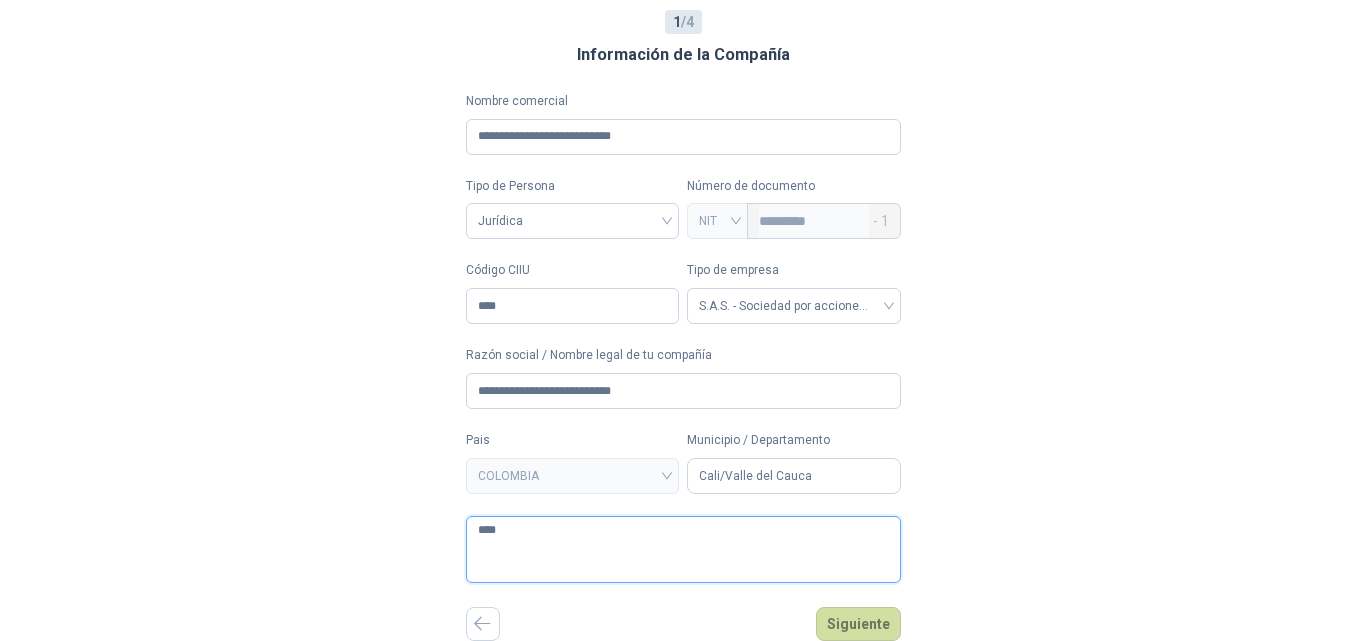 type 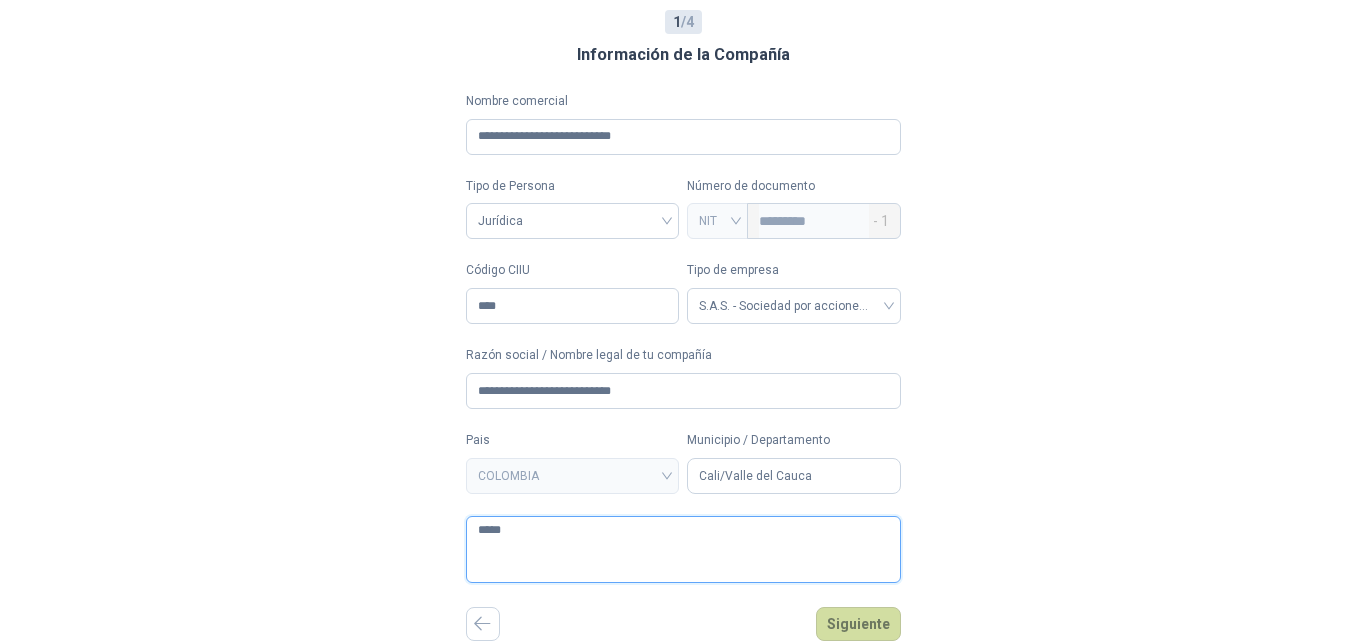 type 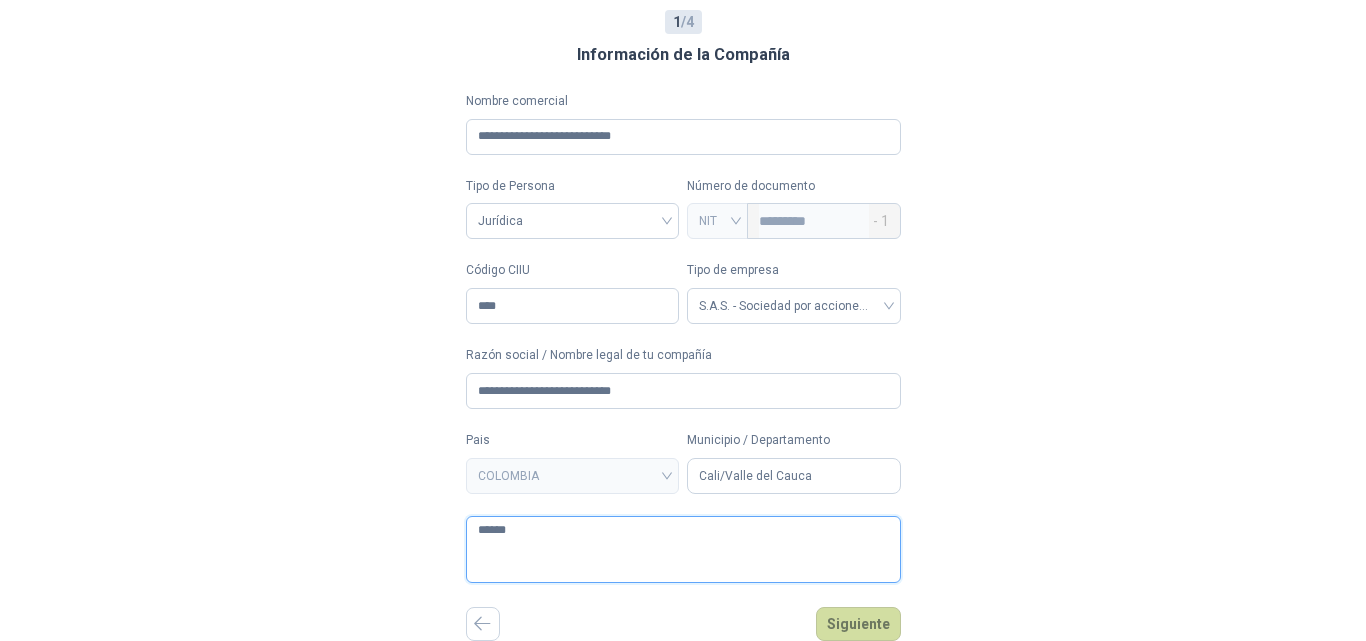 type 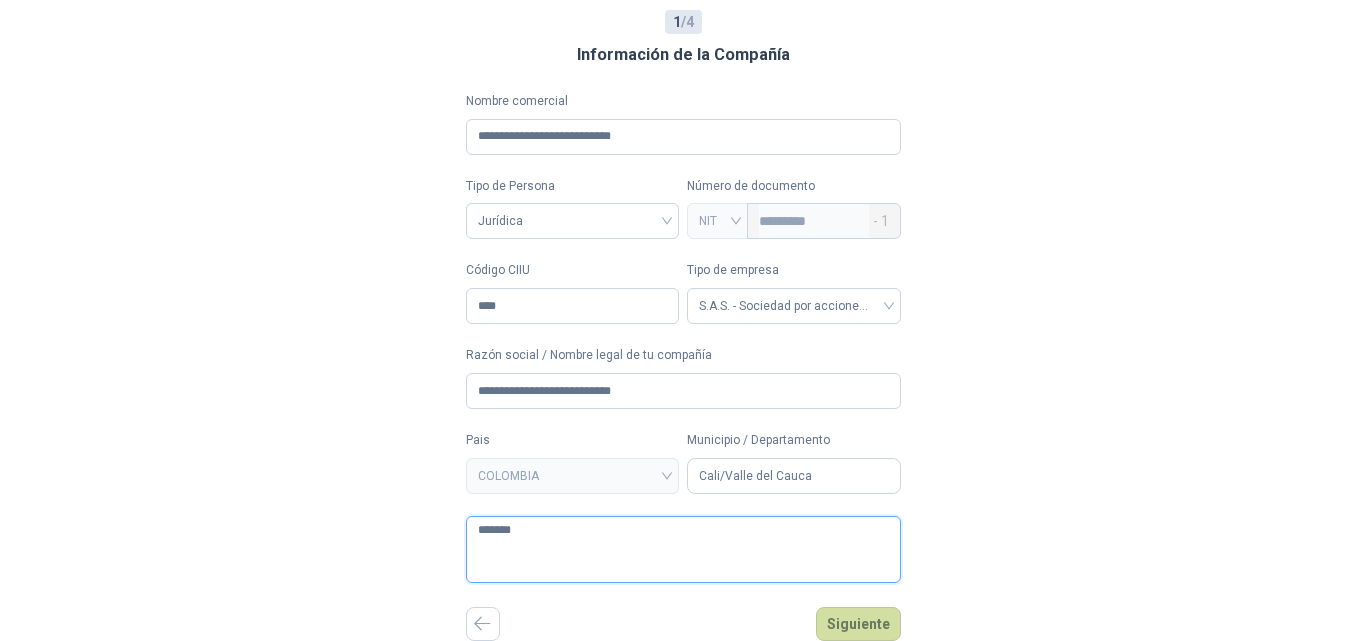 type 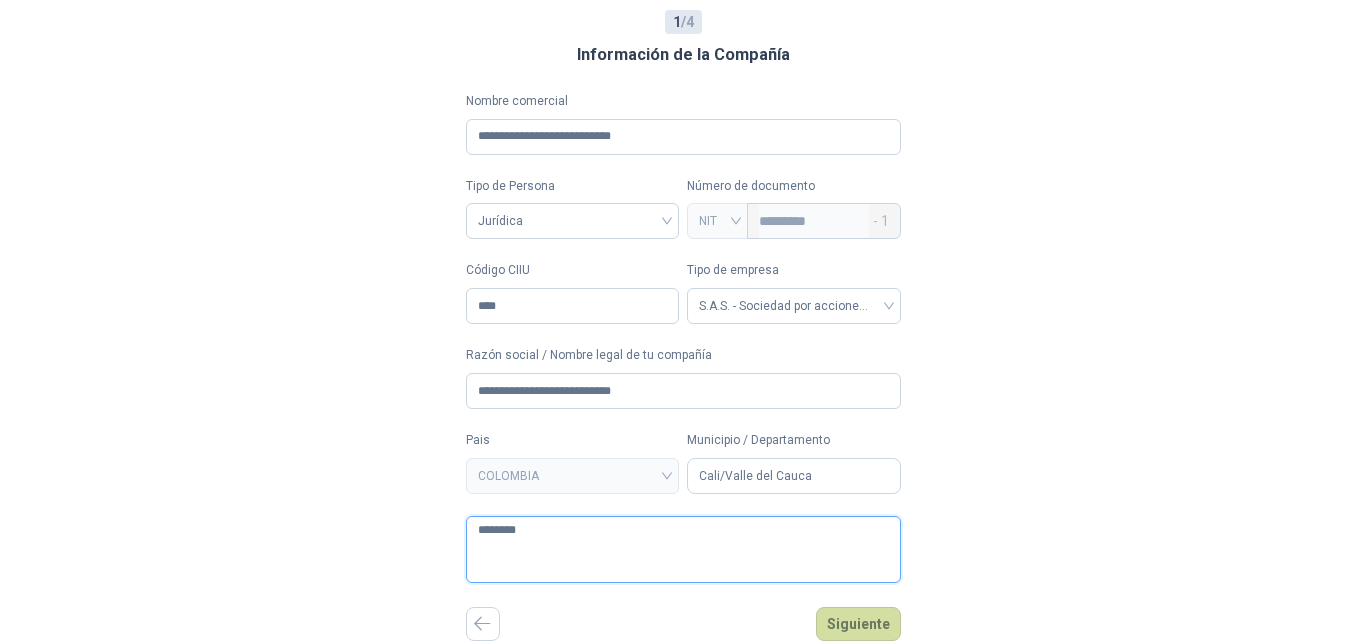 type 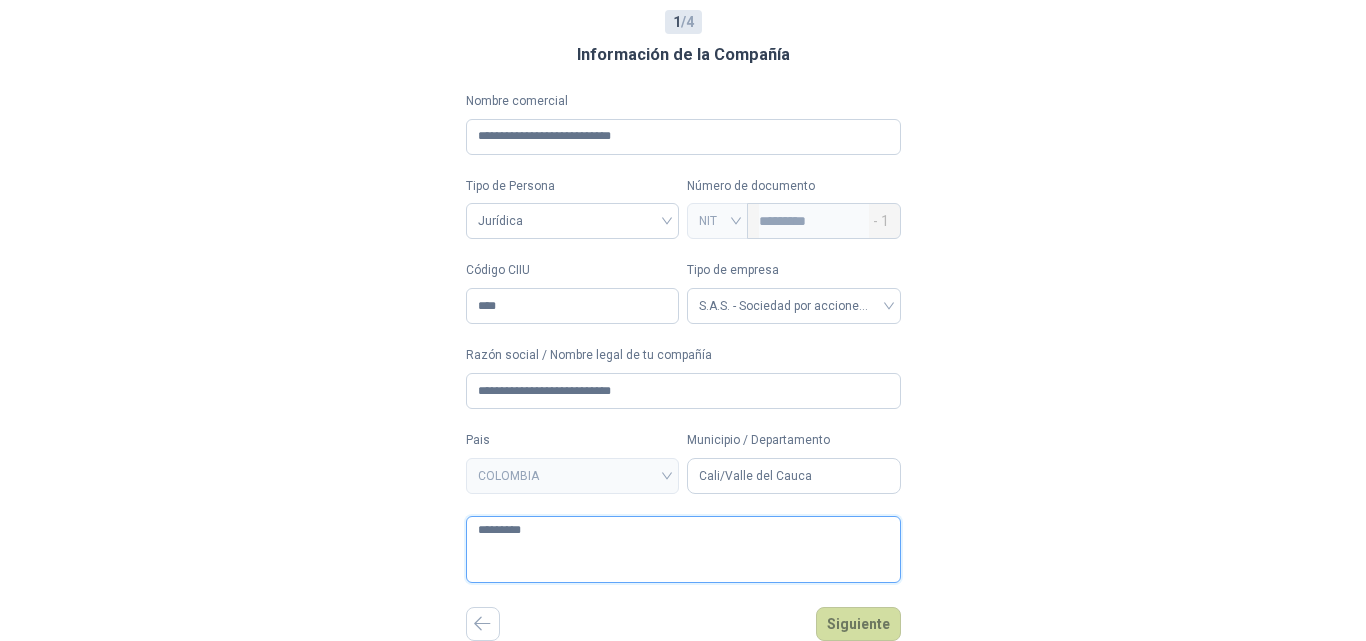 type 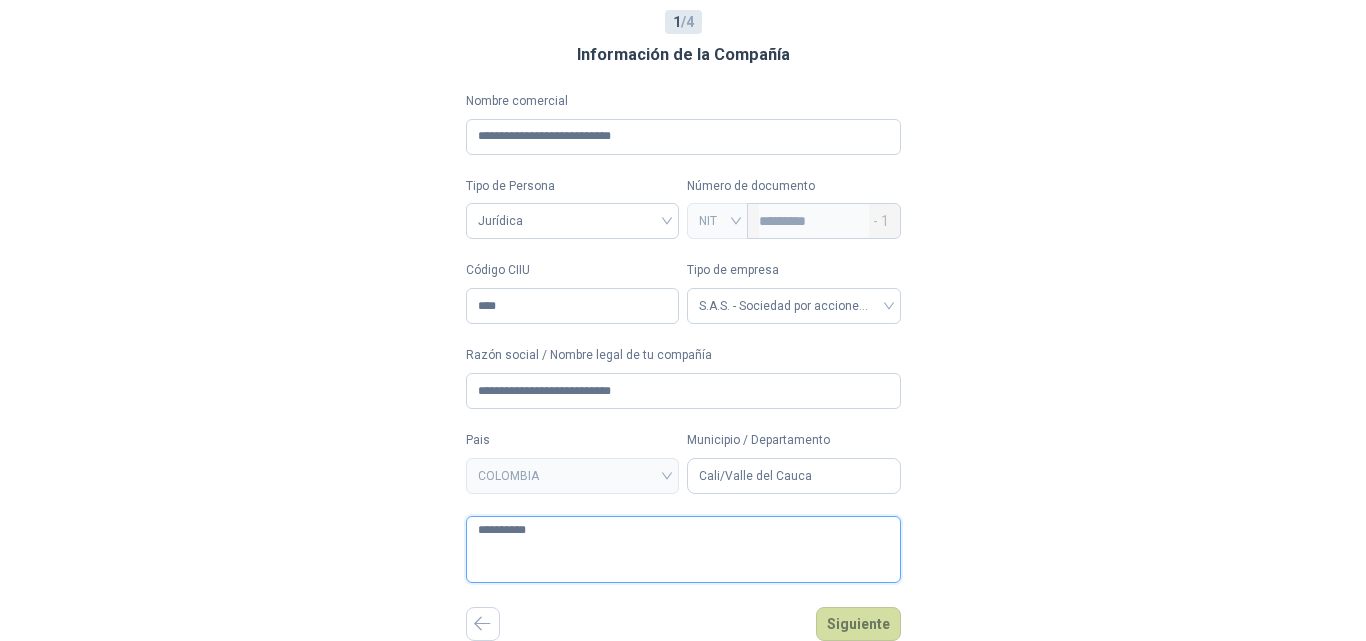 type 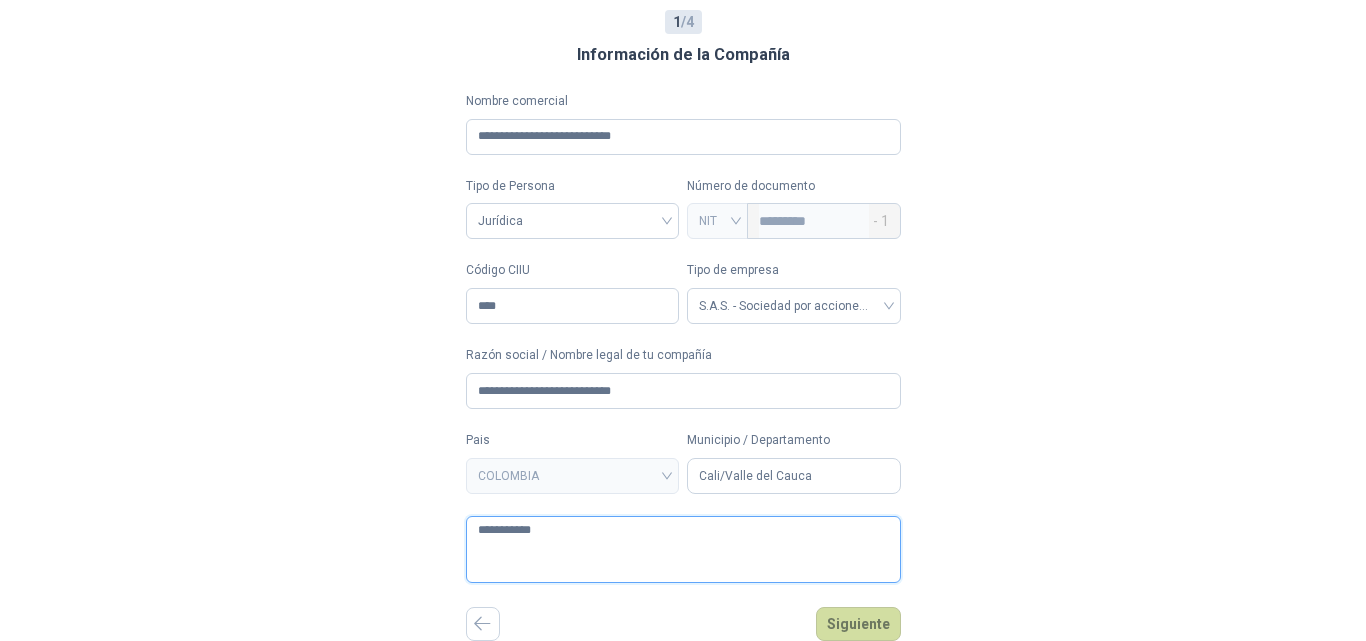 type 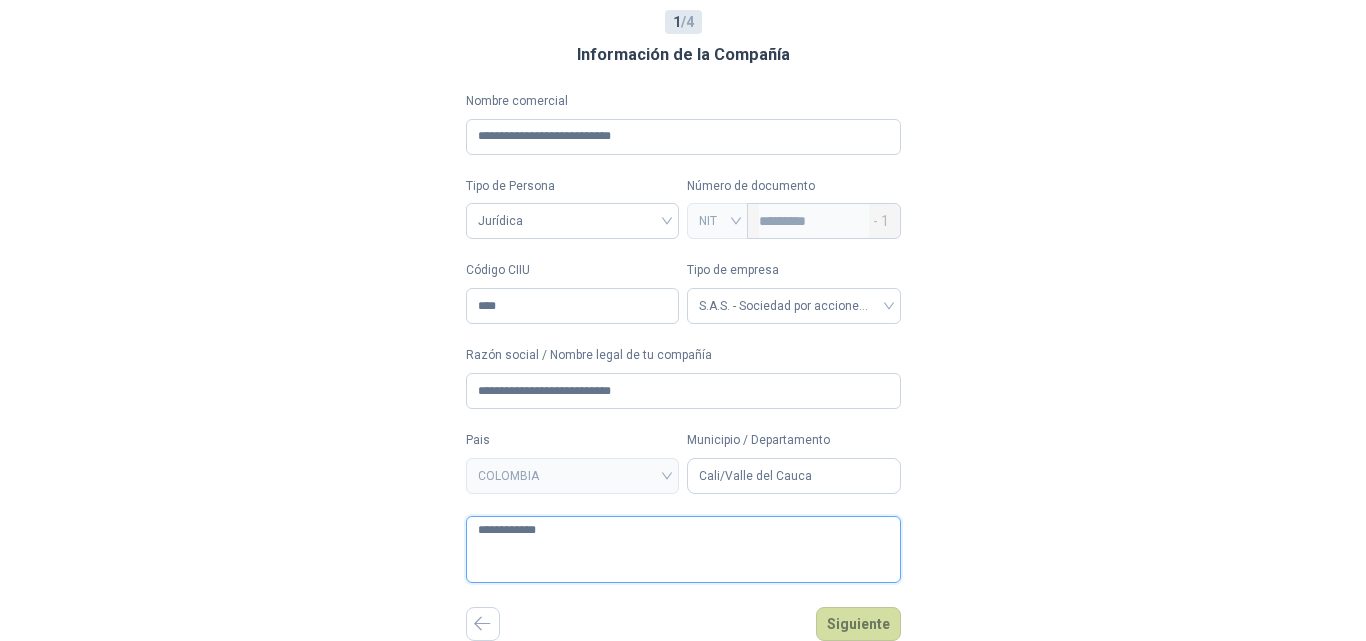 type 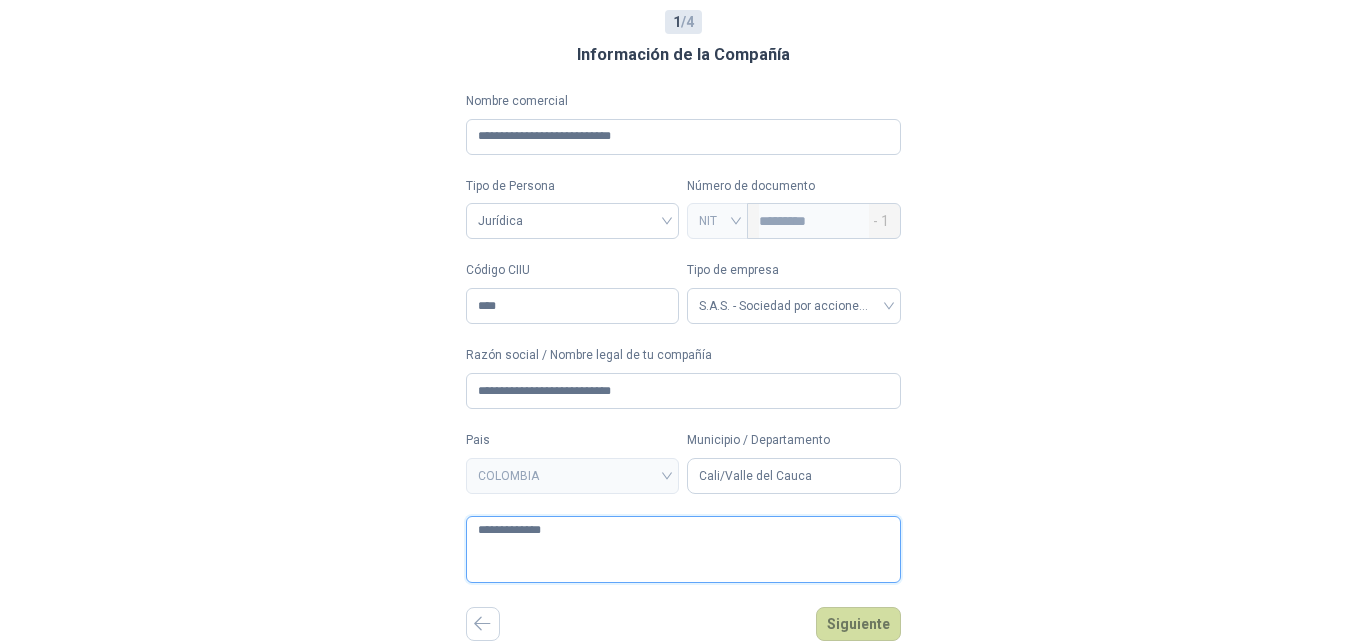 type 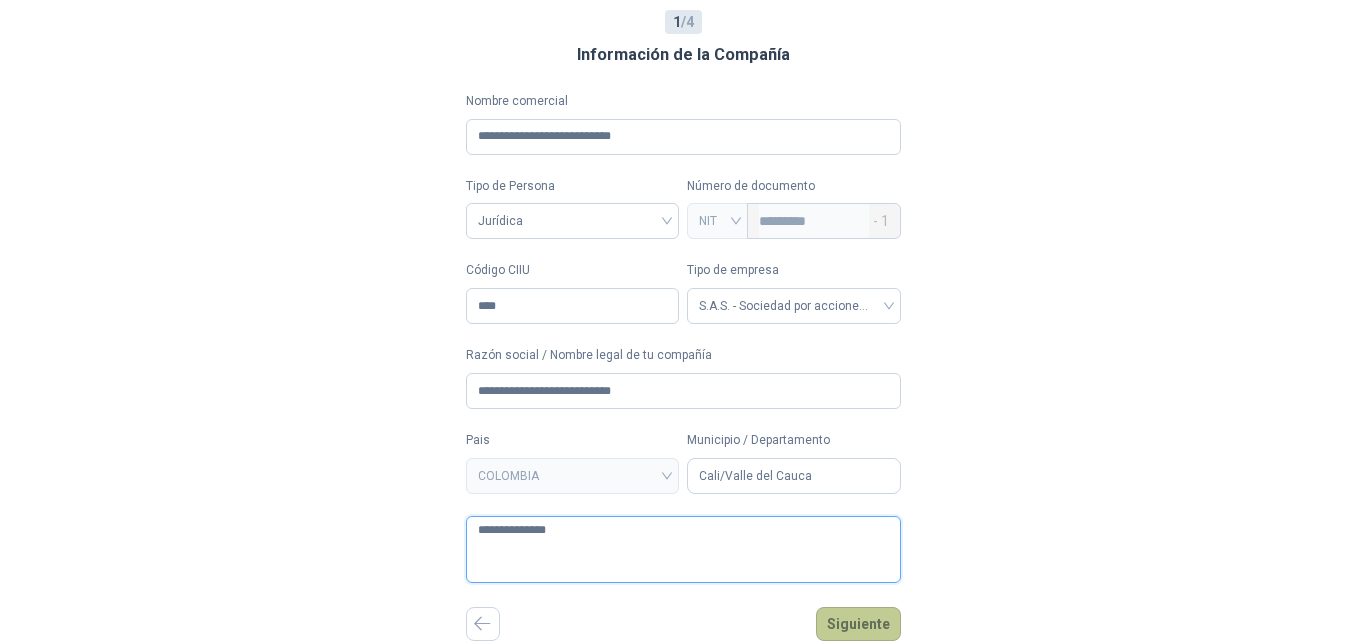 type on "**********" 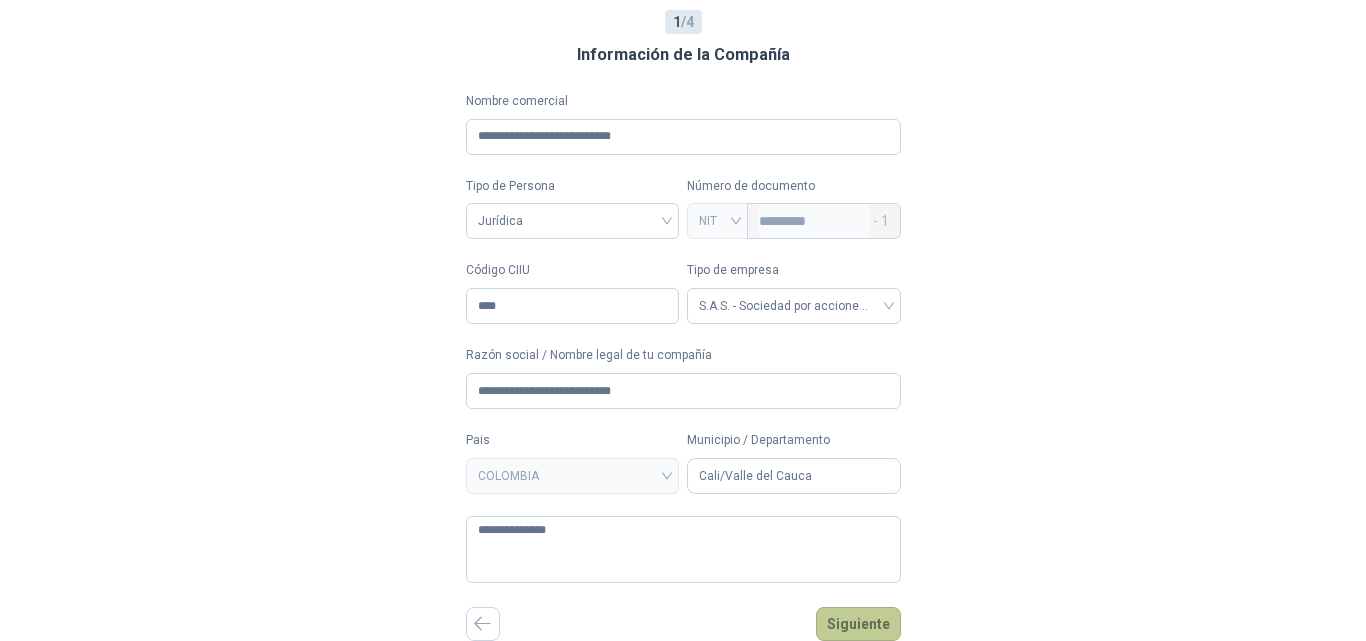 click on "Siguiente" at bounding box center (858, 624) 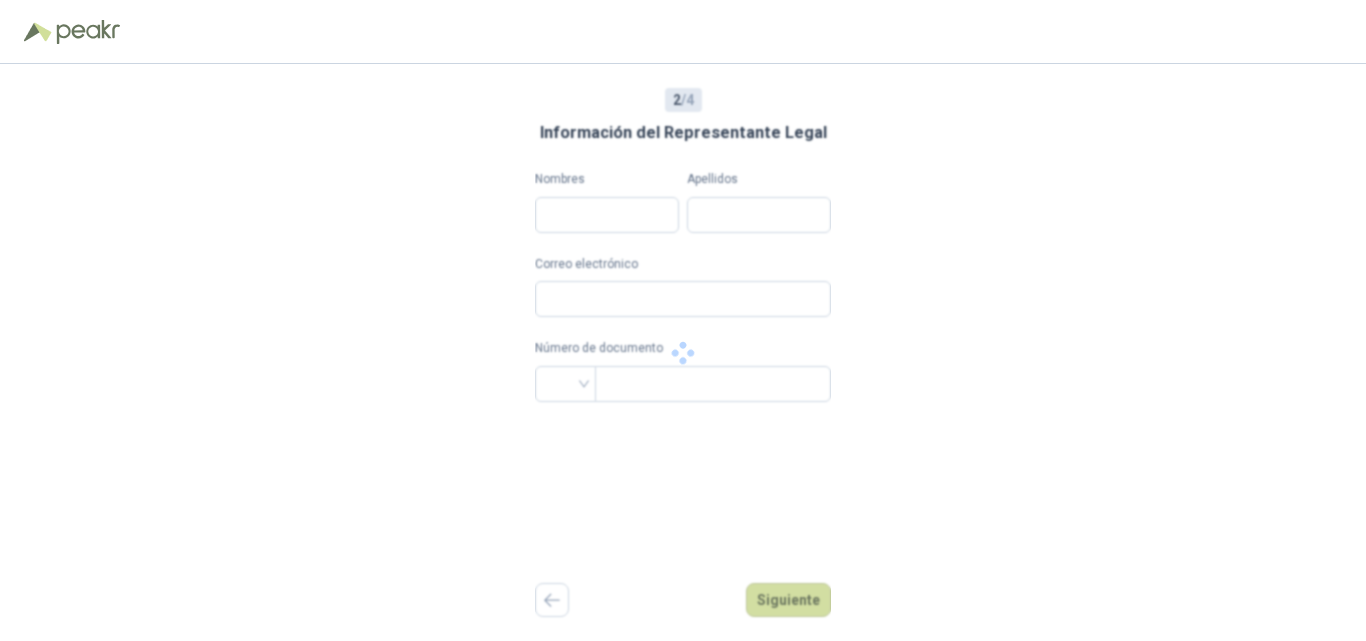scroll, scrollTop: 0, scrollLeft: 0, axis: both 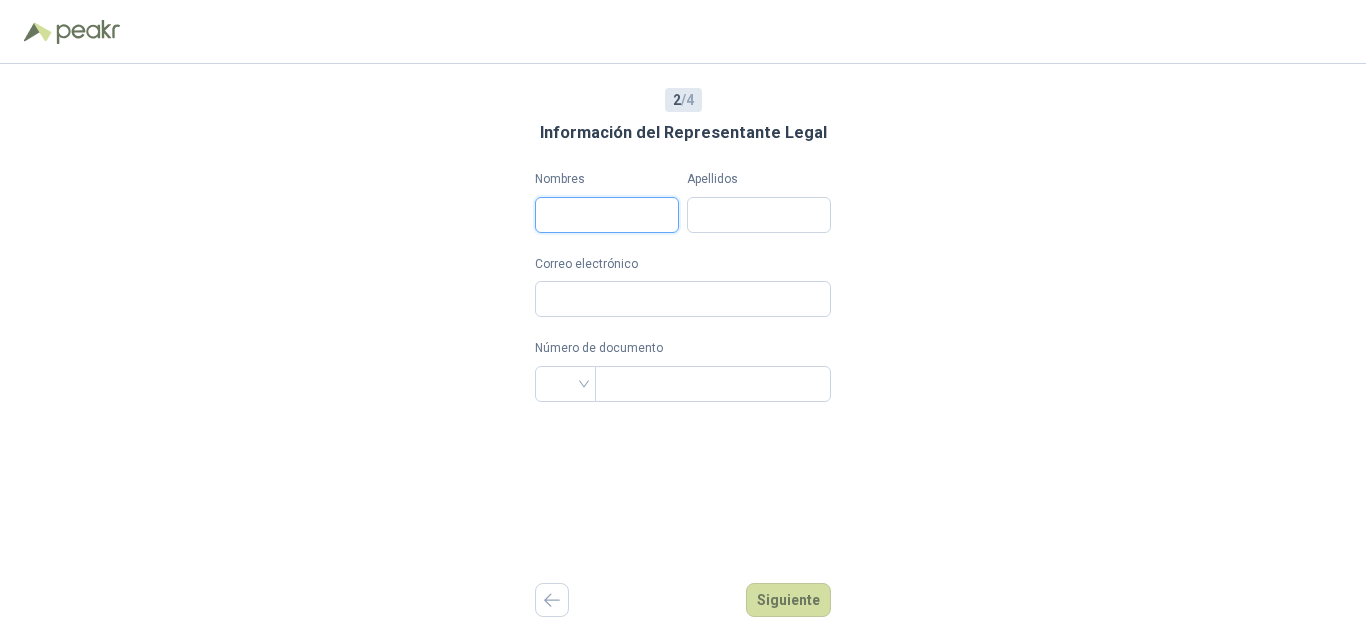 click on "Nombres" at bounding box center (607, 215) 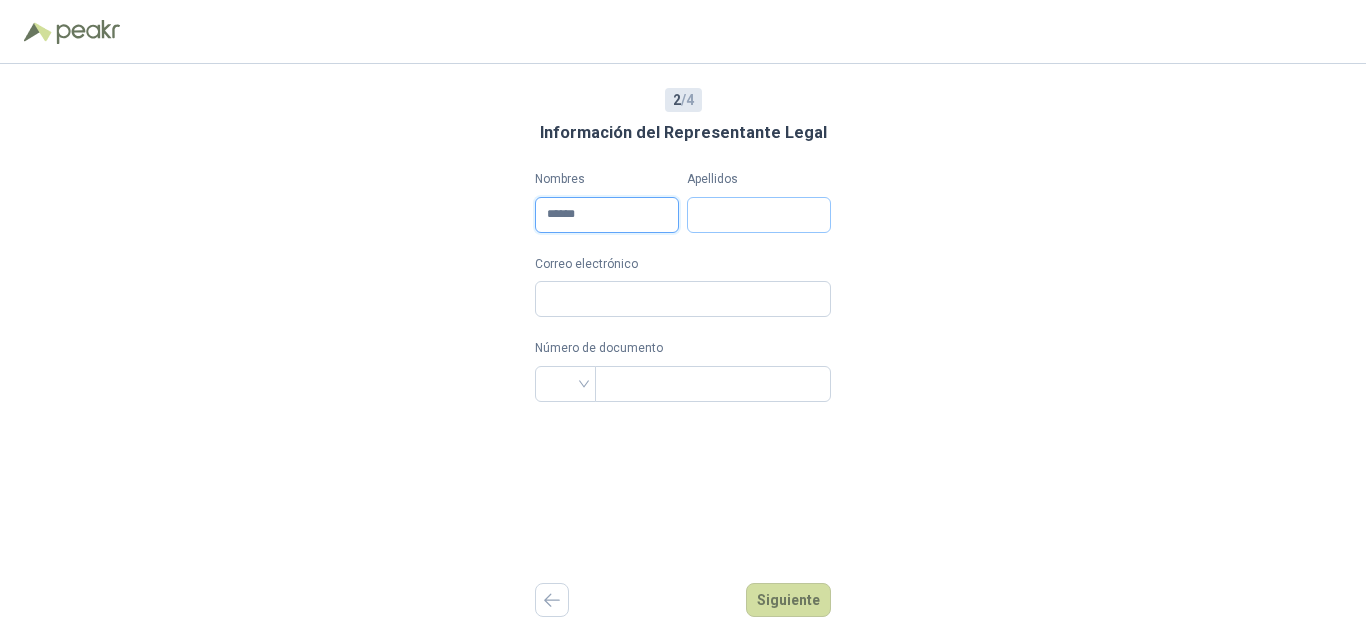 type on "******" 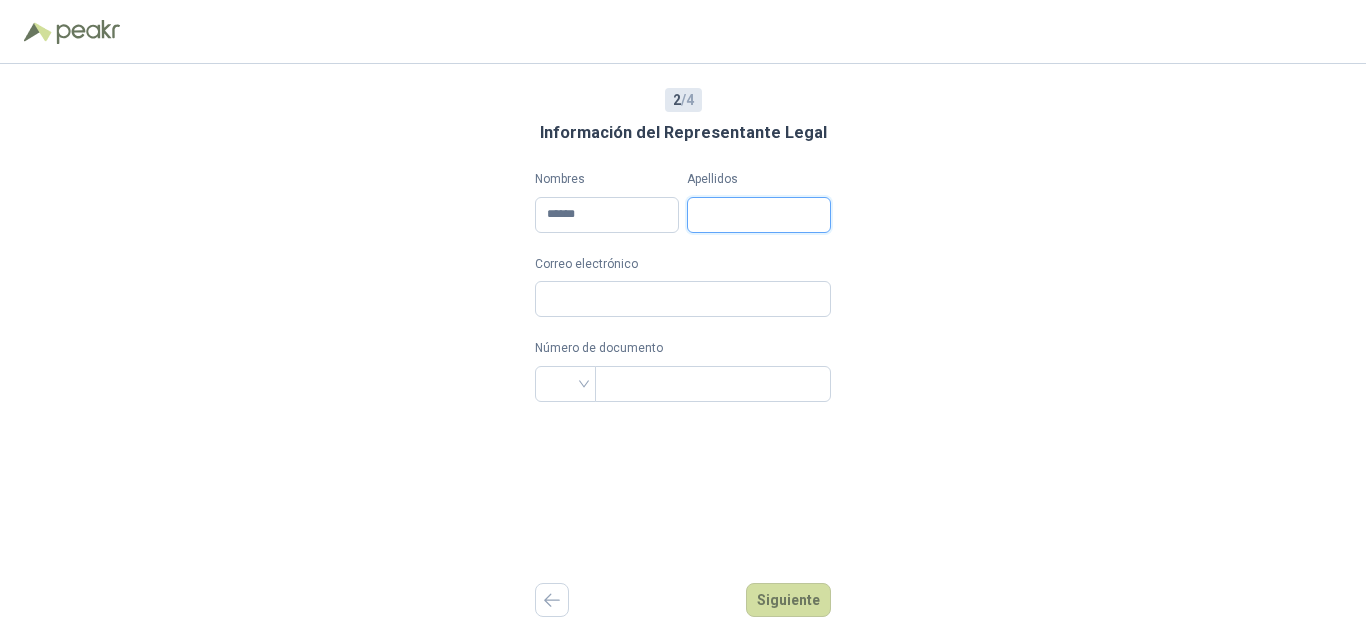 click on "Apellidos" at bounding box center (759, 215) 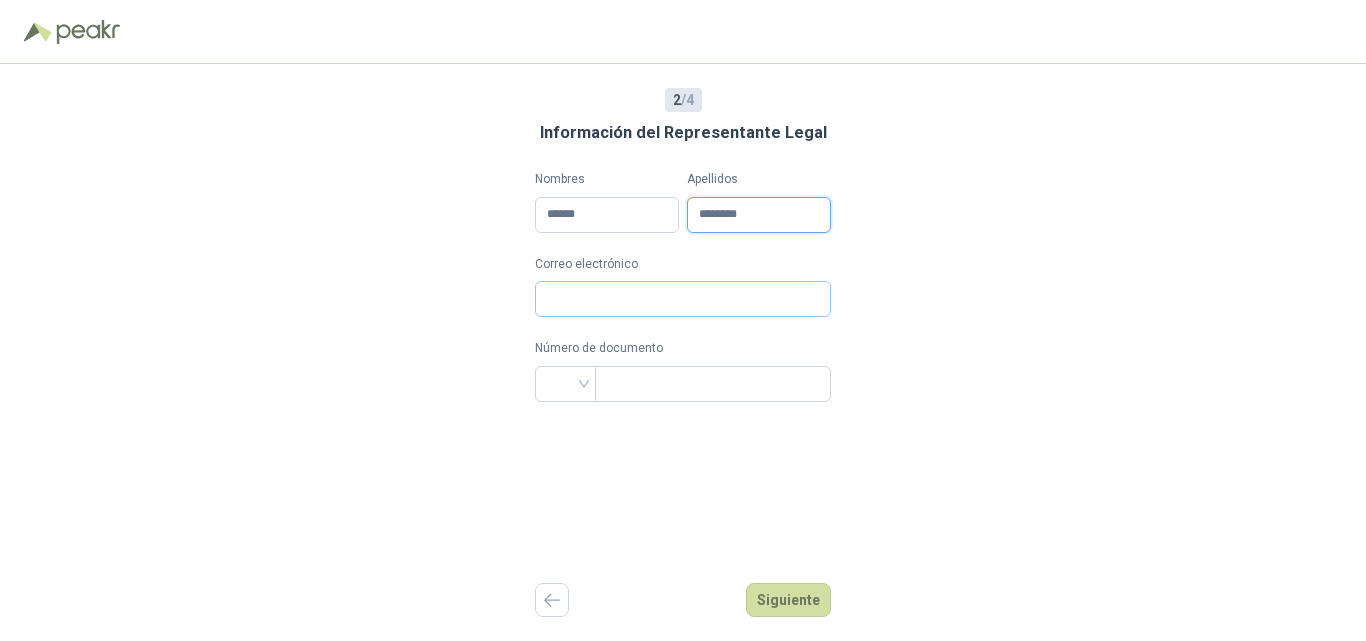 type on "********" 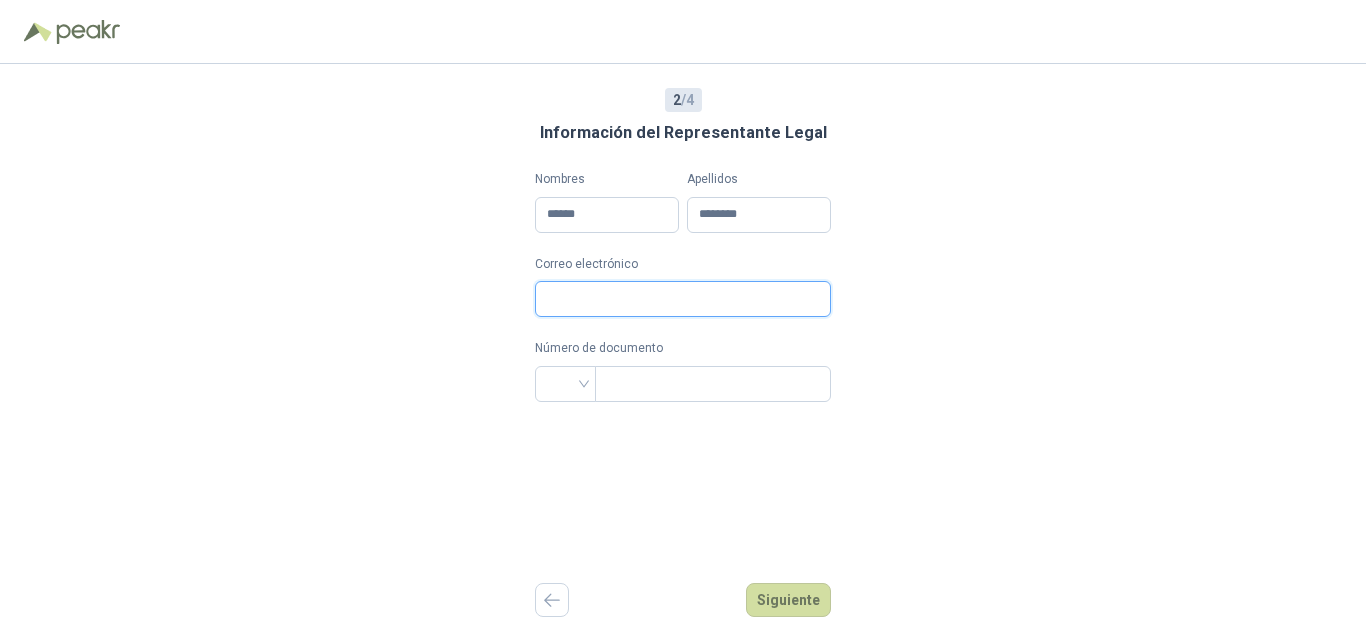 click on "Correo electrónico" at bounding box center [683, 299] 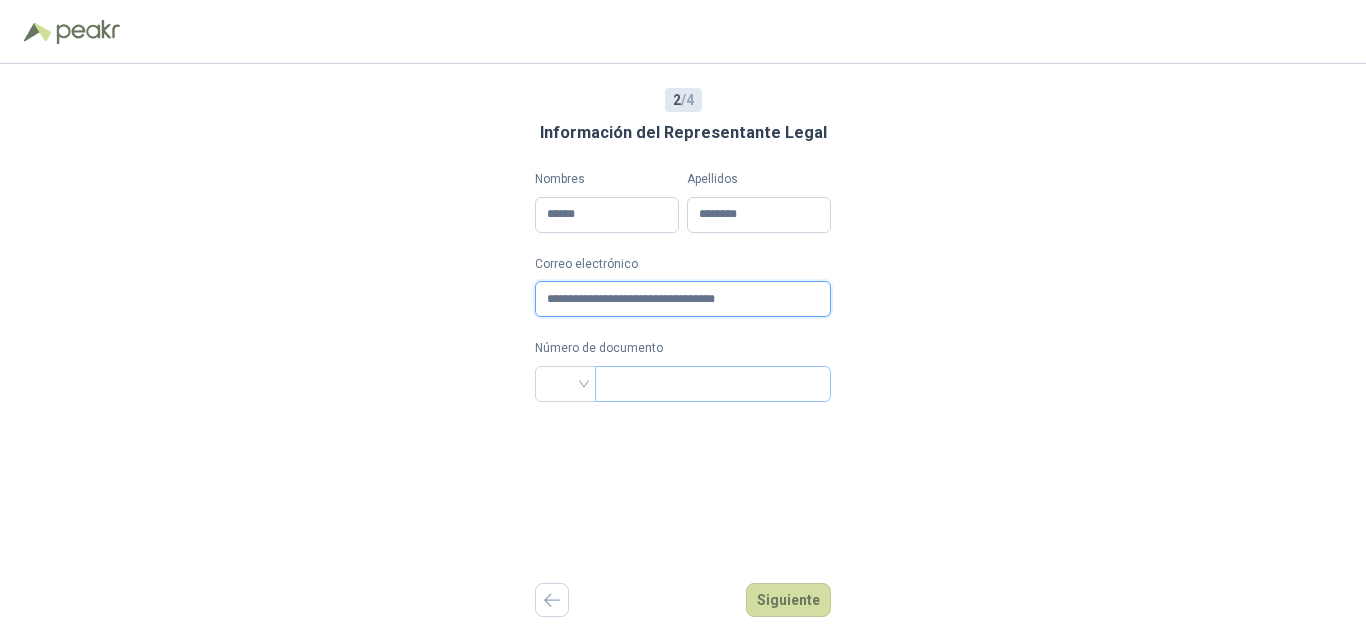 type on "**********" 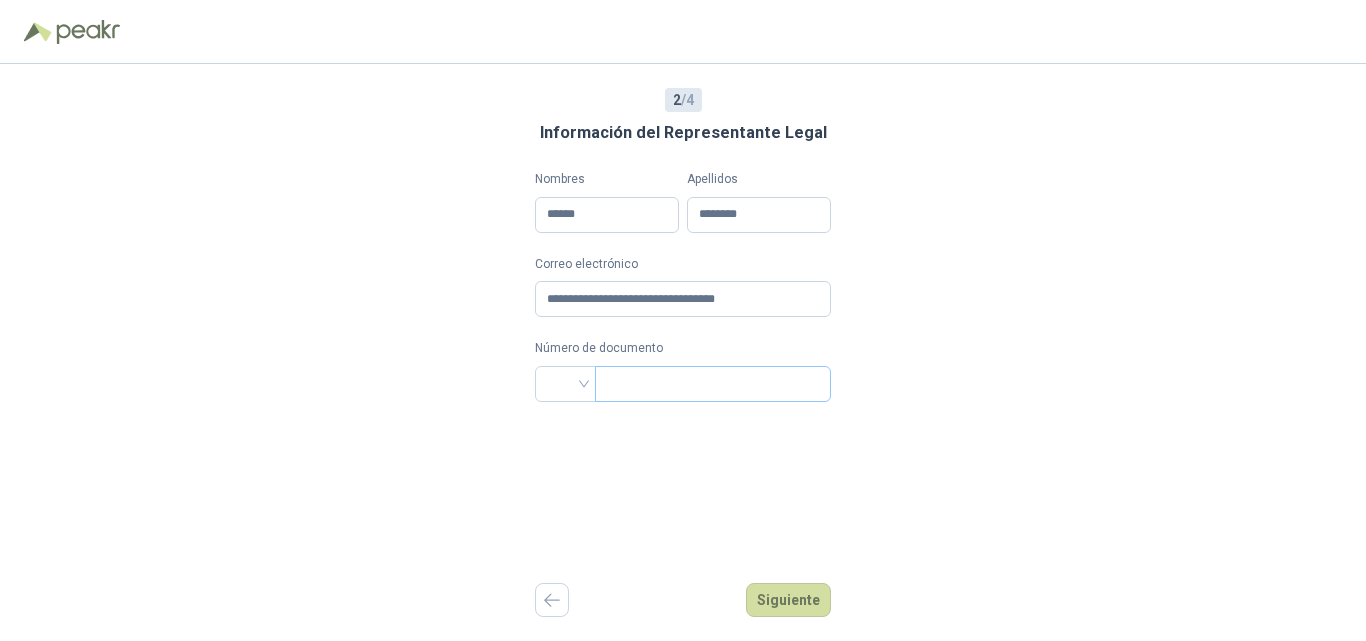 click at bounding box center [713, 384] 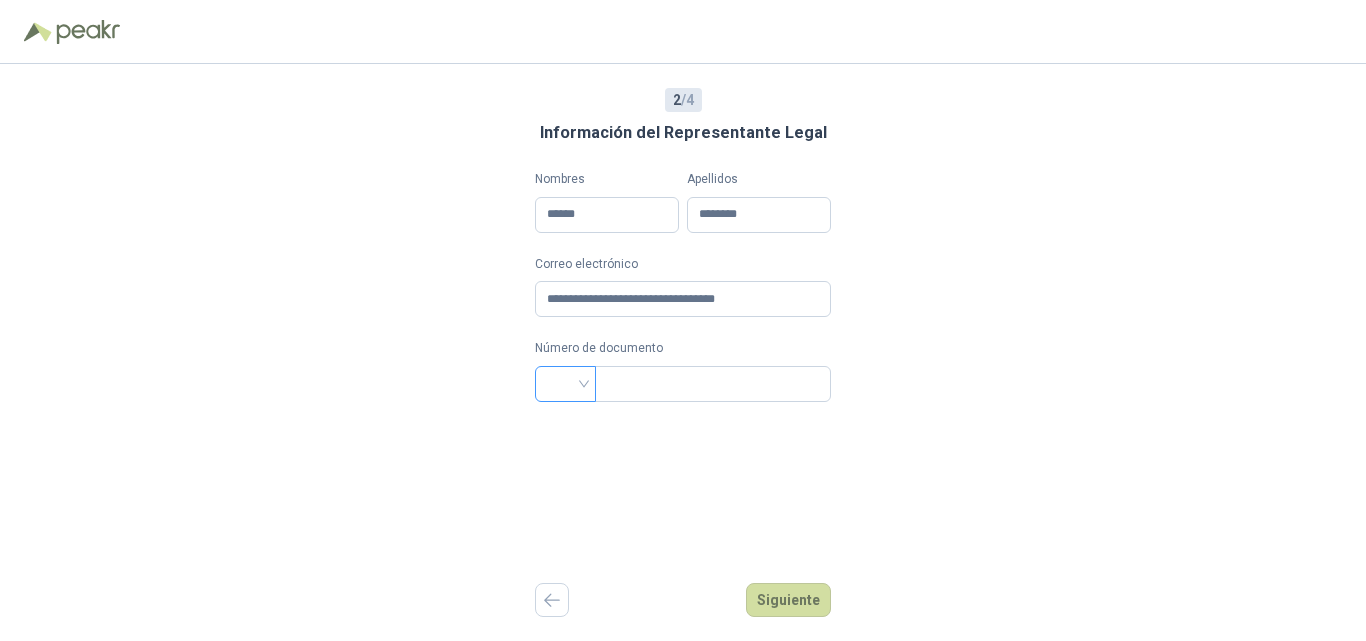 click at bounding box center (565, 382) 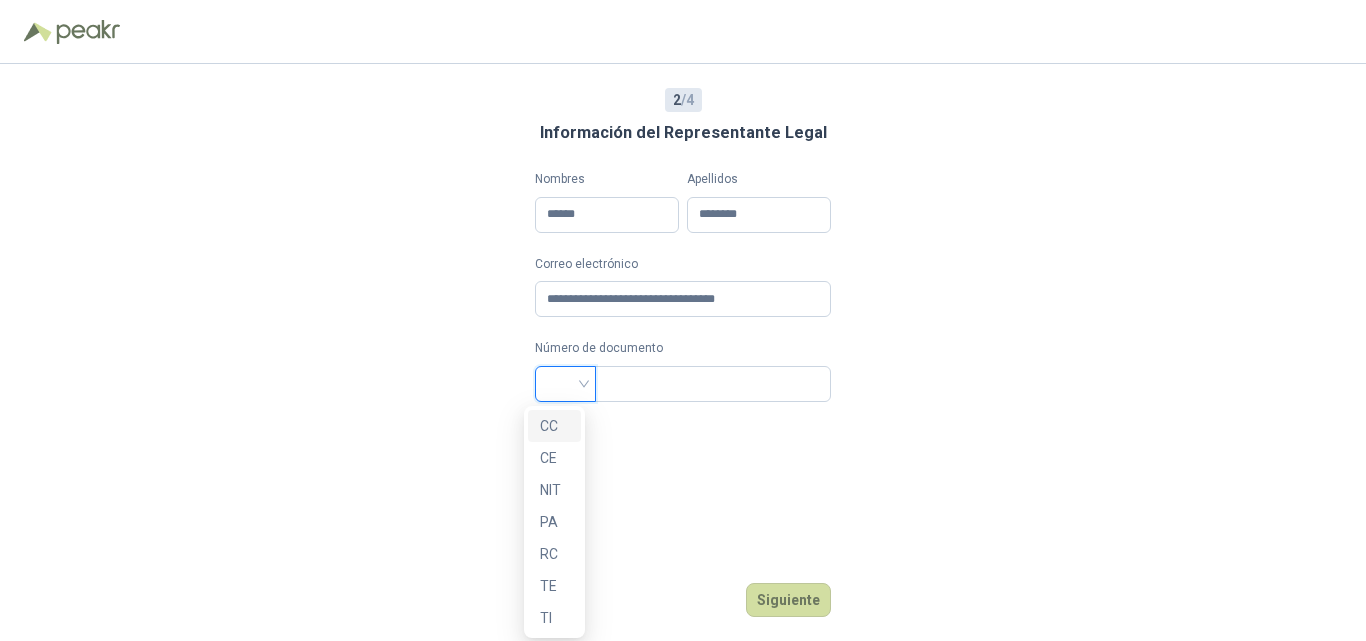 click on "CC" at bounding box center (554, 426) 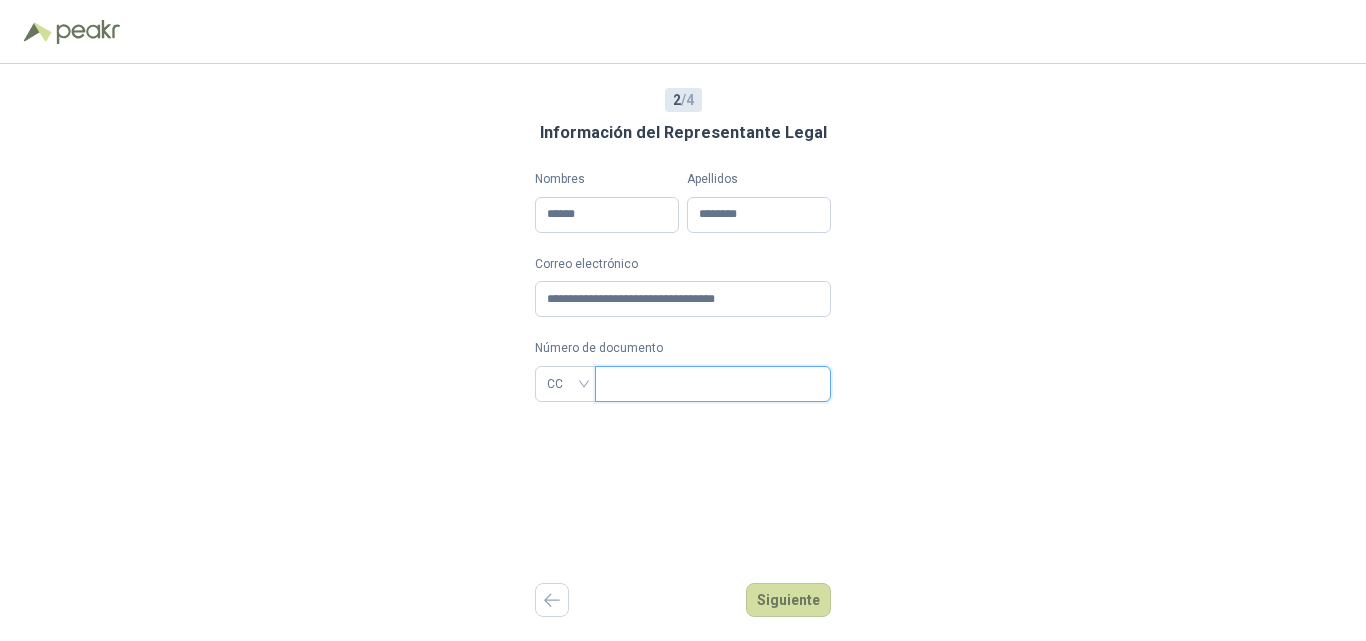 click at bounding box center (711, 384) 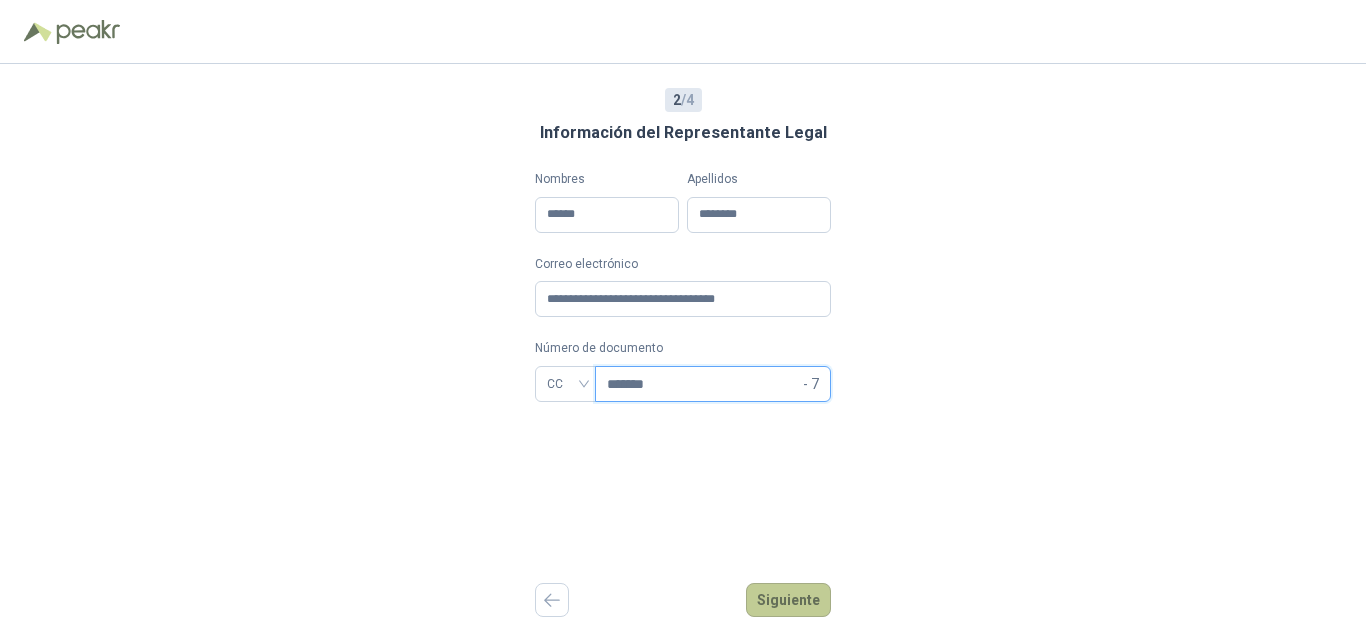 type on "*******" 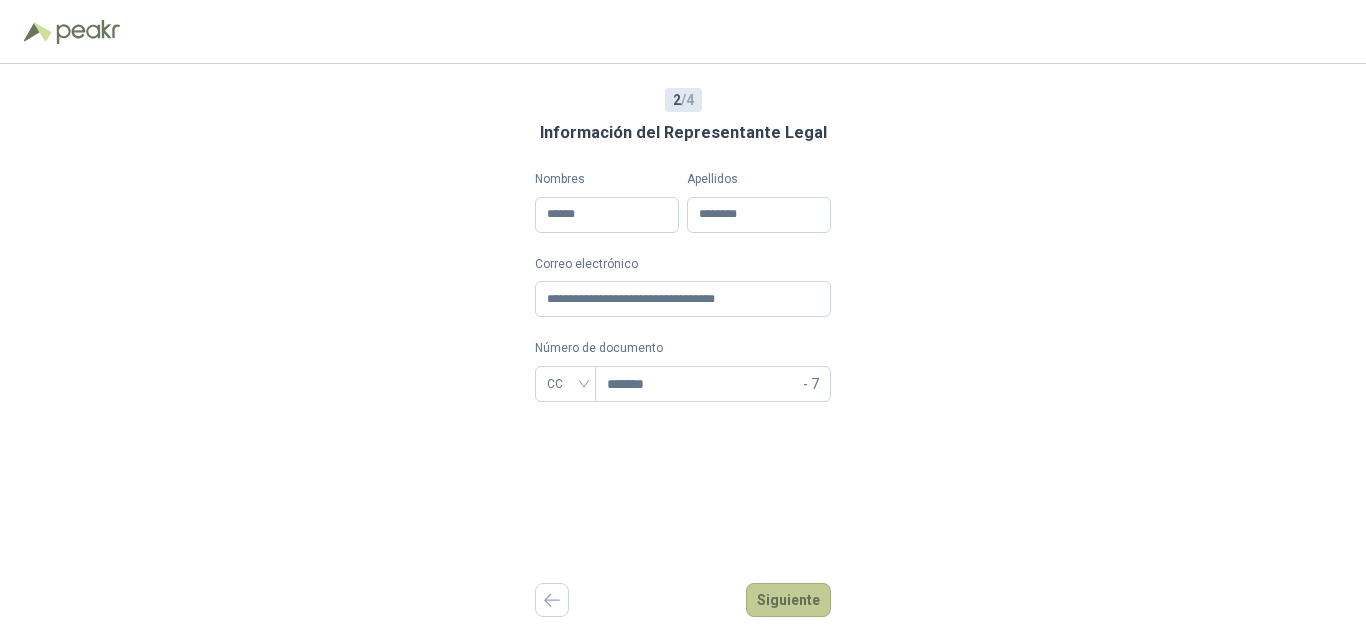 click on "Siguiente" at bounding box center [788, 600] 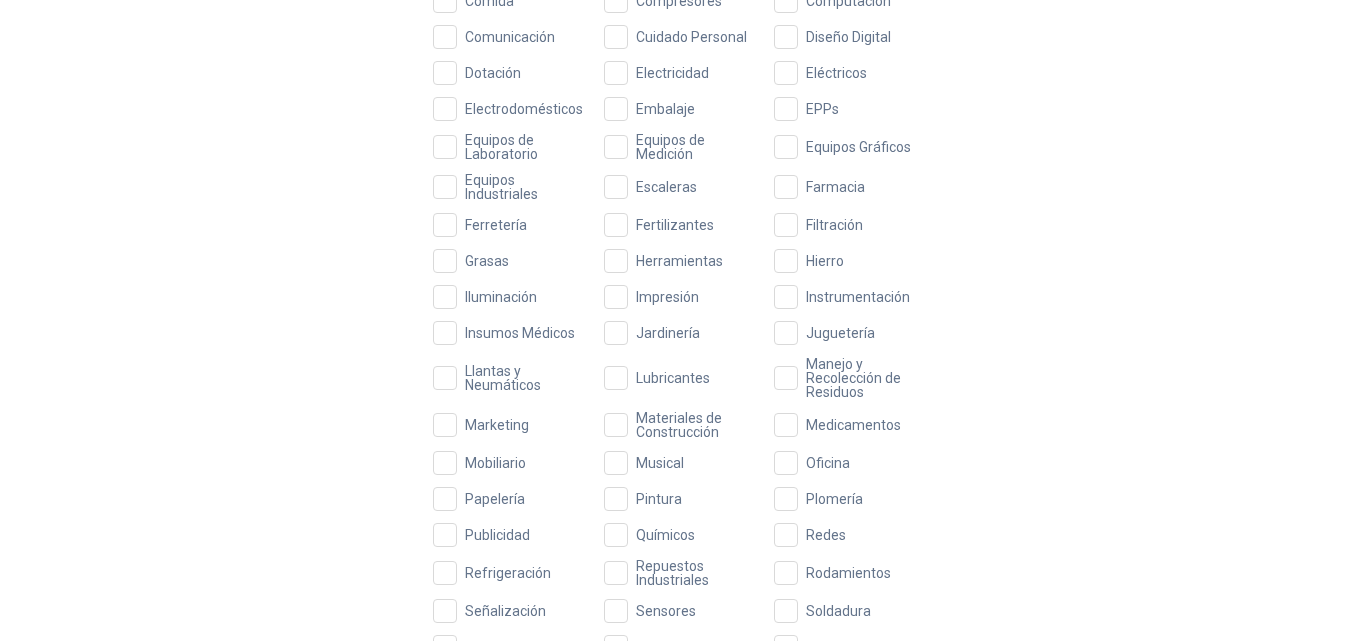 scroll, scrollTop: 700, scrollLeft: 0, axis: vertical 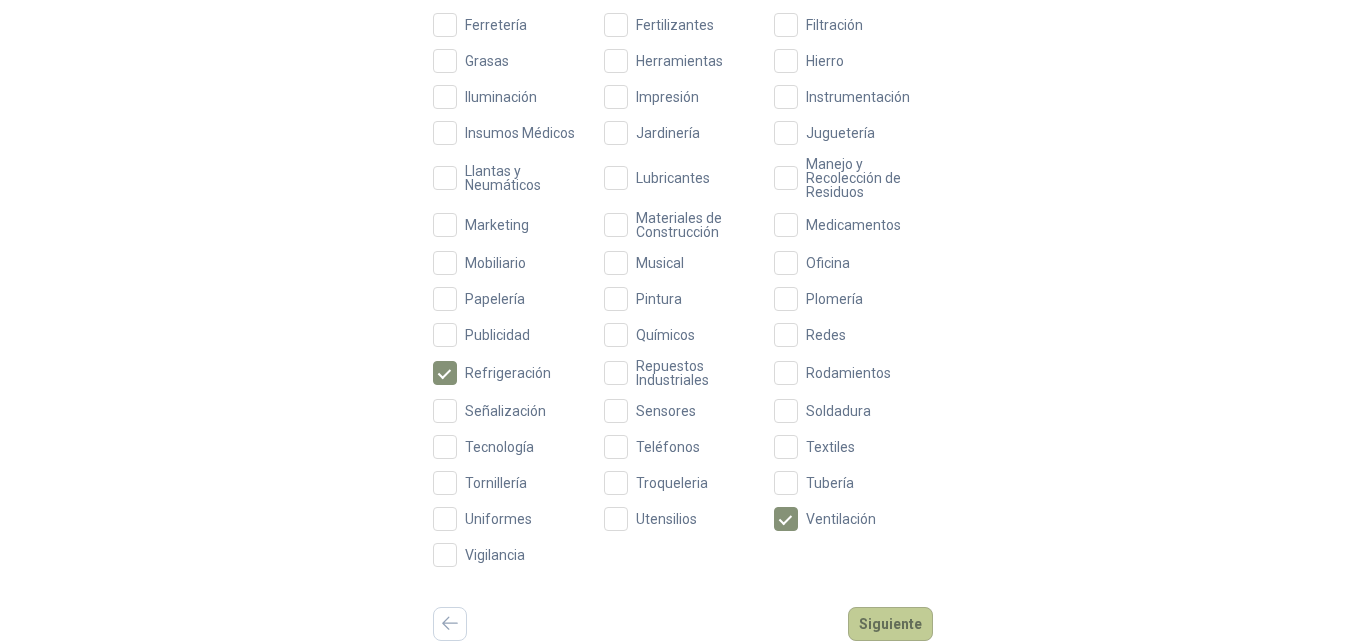 click on "Siguiente" at bounding box center [890, 624] 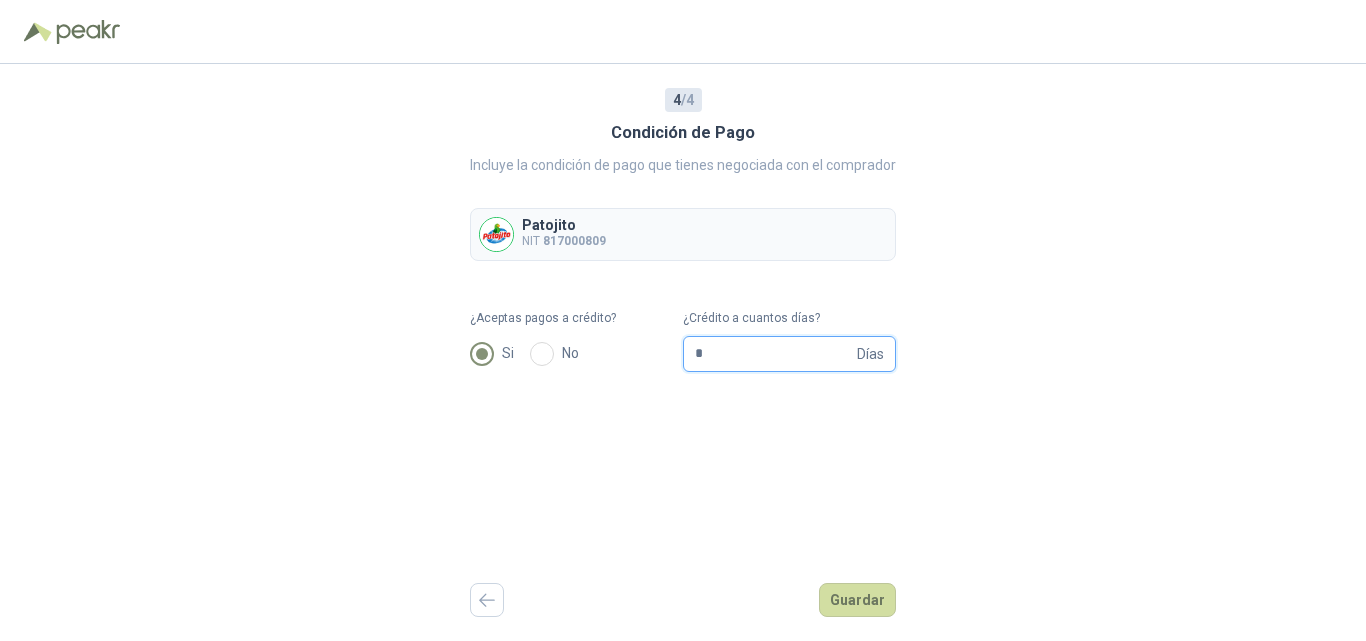 click on "*" at bounding box center [774, 354] 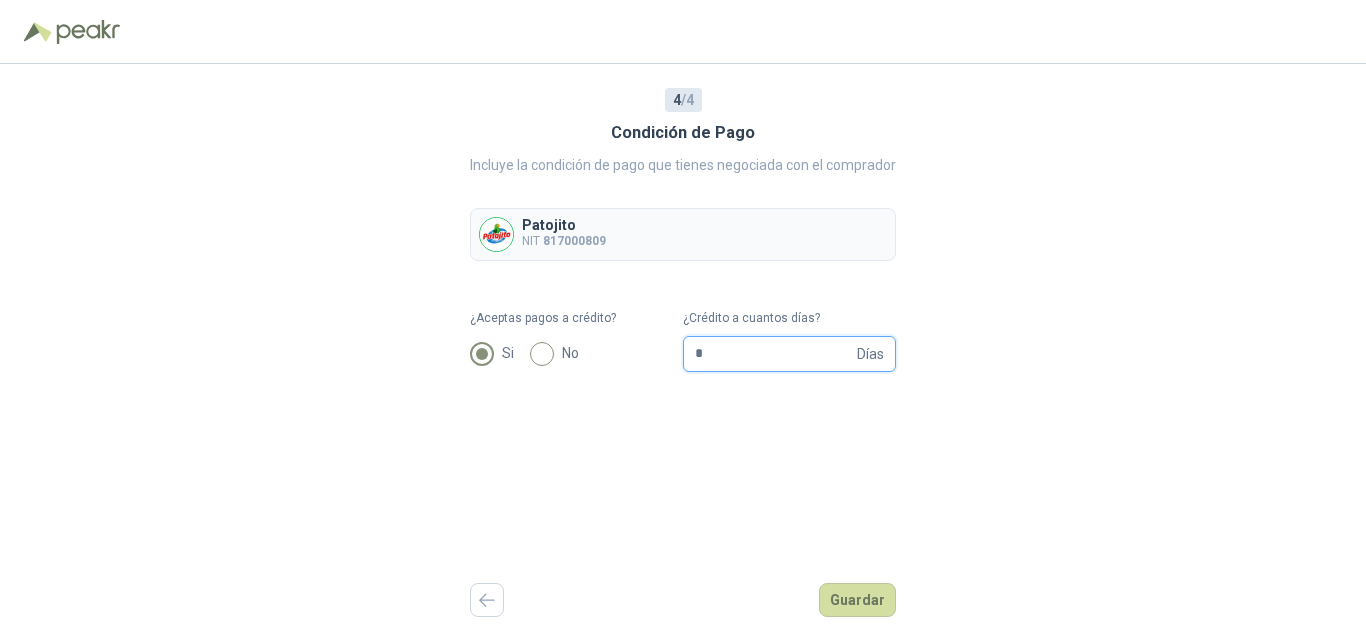 drag, startPoint x: 751, startPoint y: 352, endPoint x: 583, endPoint y: 351, distance: 168.00298 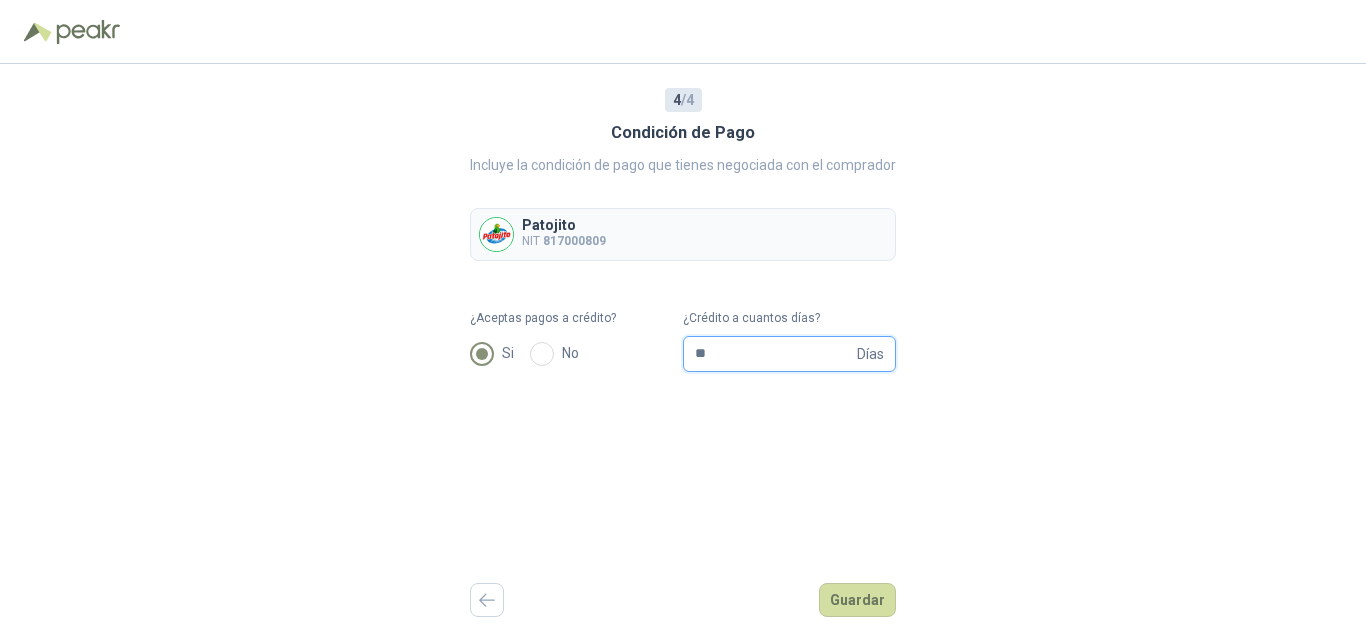 type on "**" 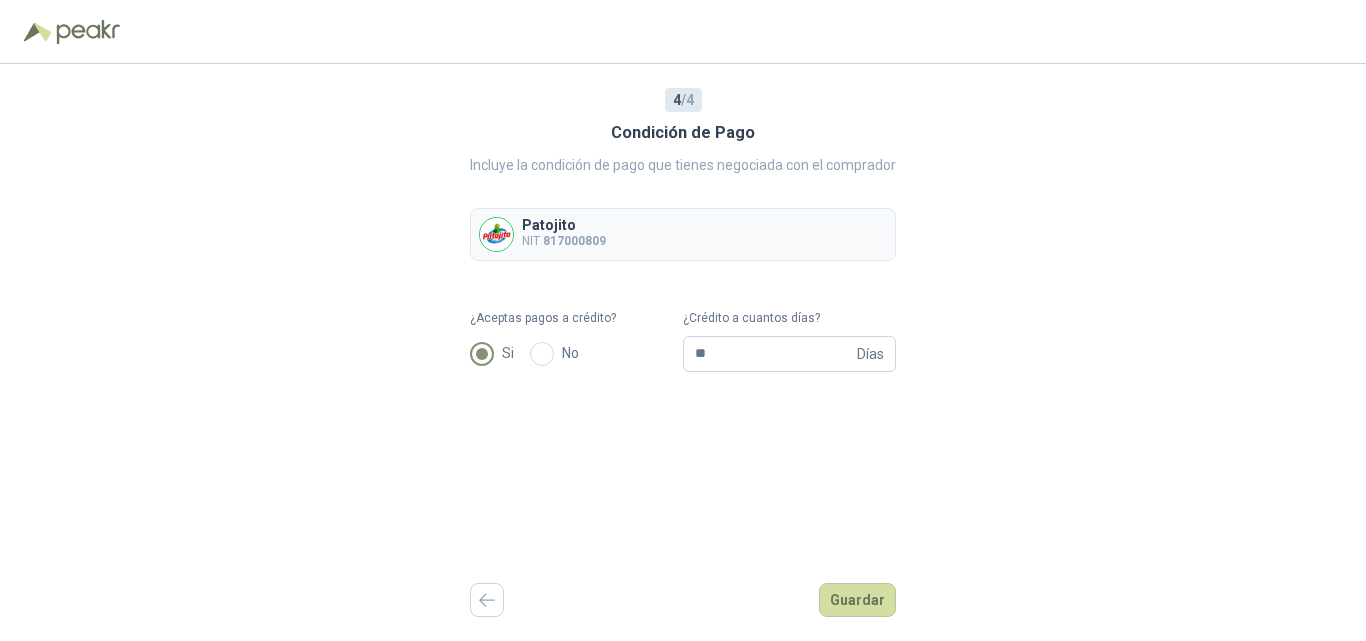 click on "4 / 4 Condición de Pago Incluye la condición de pago que tienes negociada con el comprador Patojito NIT   817000809 ¿Aceptas pagos a crédito? Si No ¿Crédito a cuantos días? ** Días Guardar" at bounding box center [683, 352] 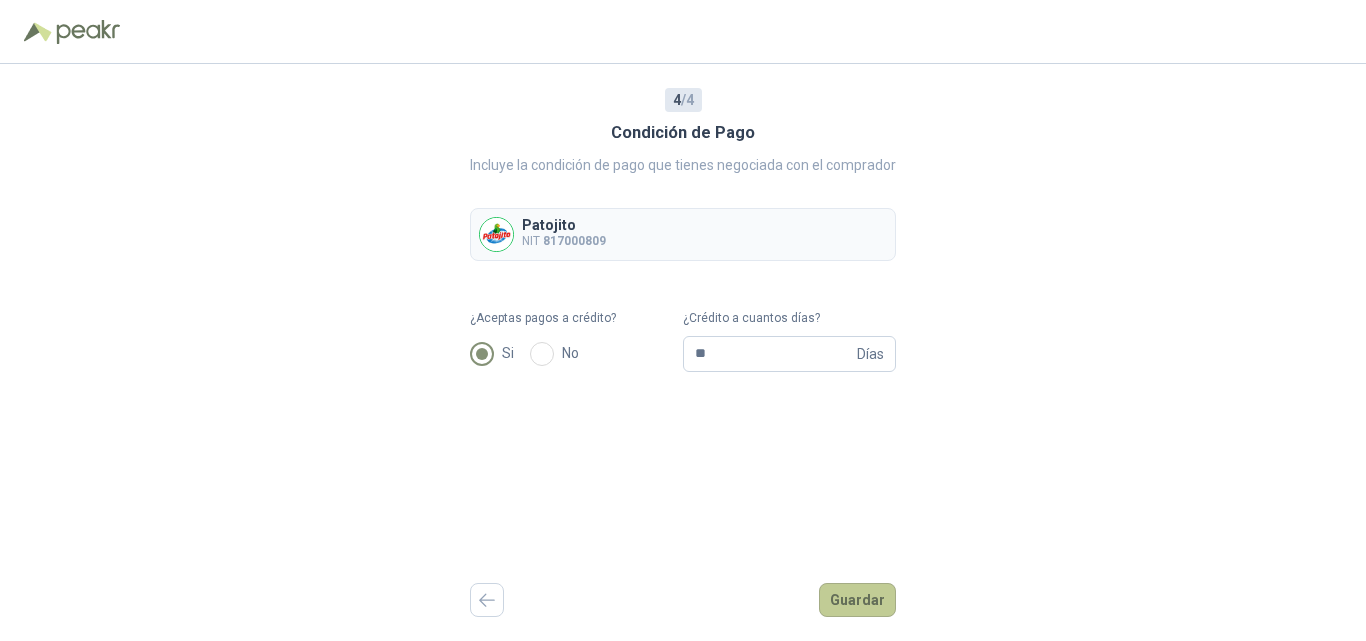click on "Guardar" at bounding box center [857, 600] 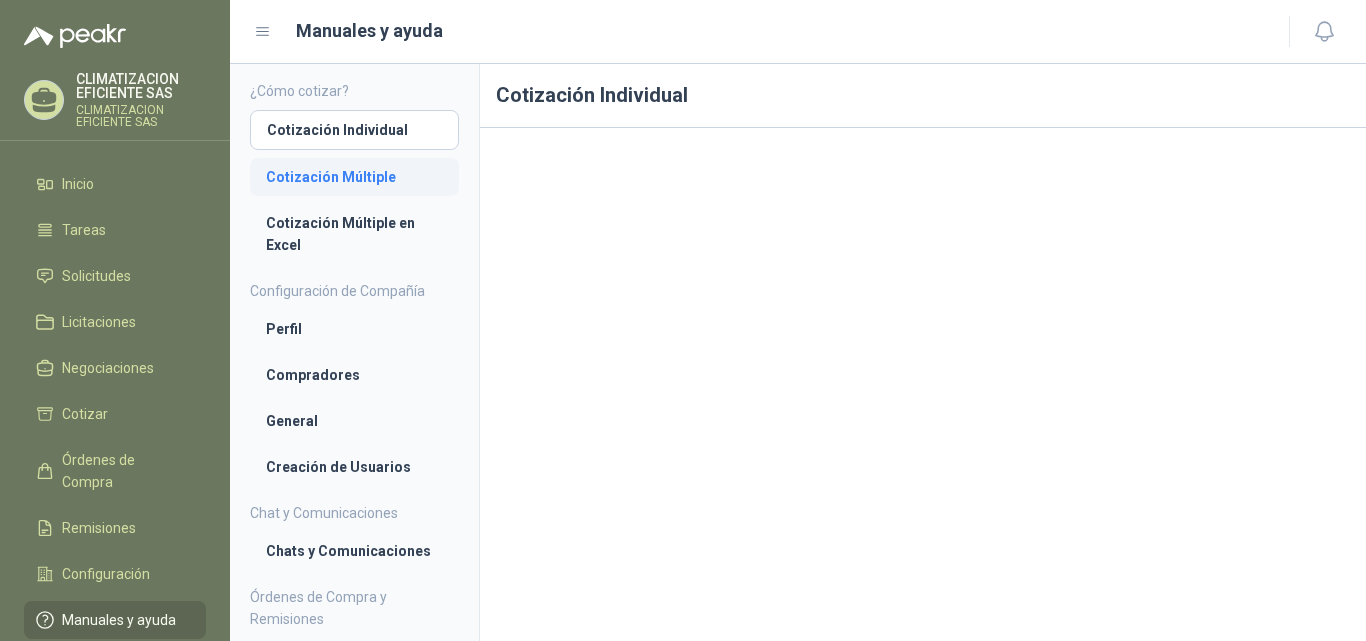 click on "Cotización Múltiple" at bounding box center [354, 177] 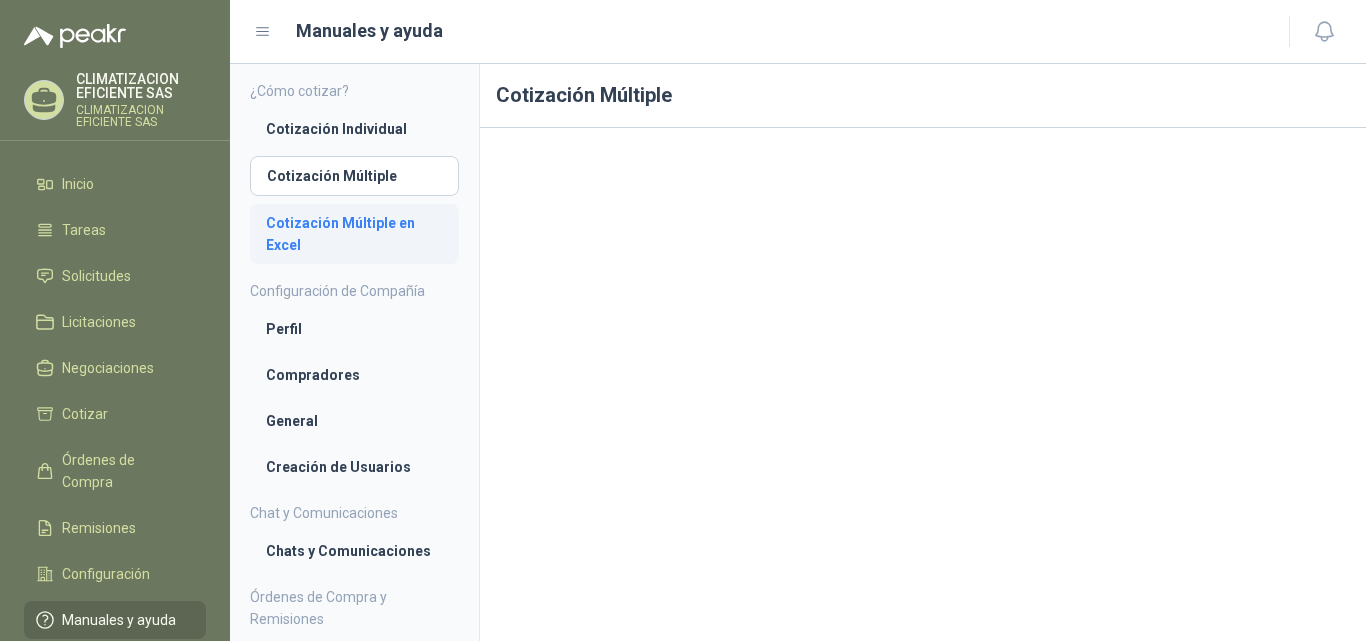 click on "Cotización Múltiple en Excel" at bounding box center (354, 234) 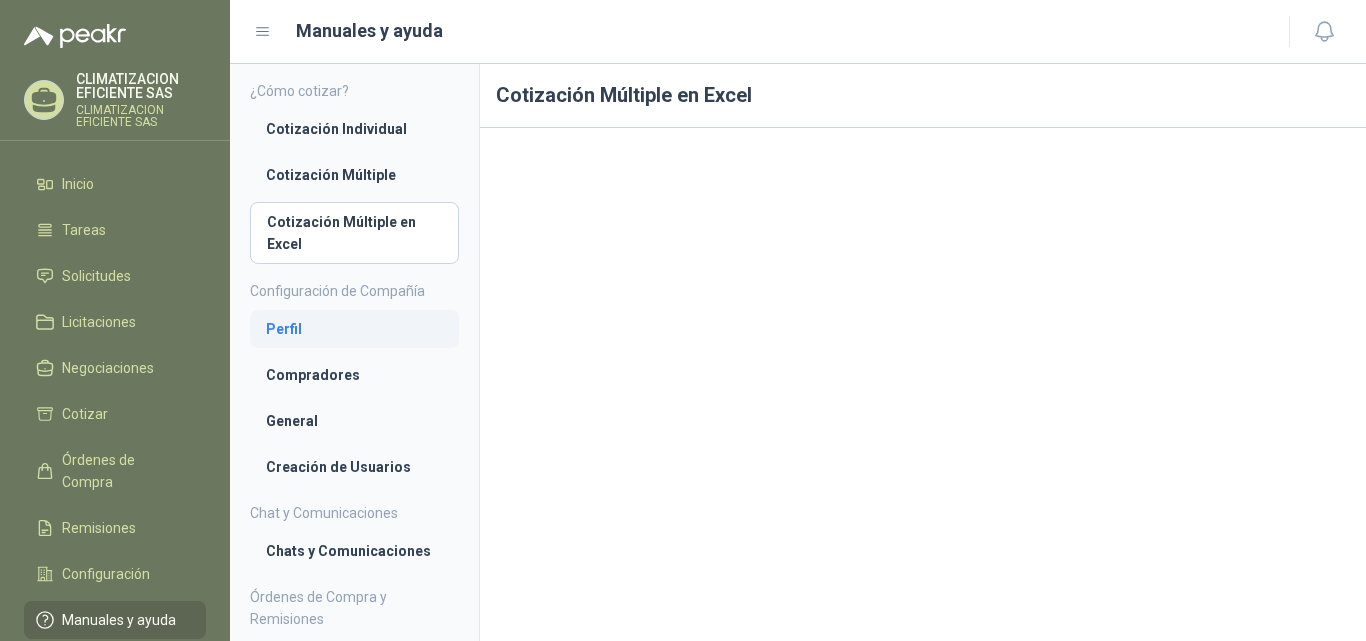 click on "Perfil" at bounding box center (354, 329) 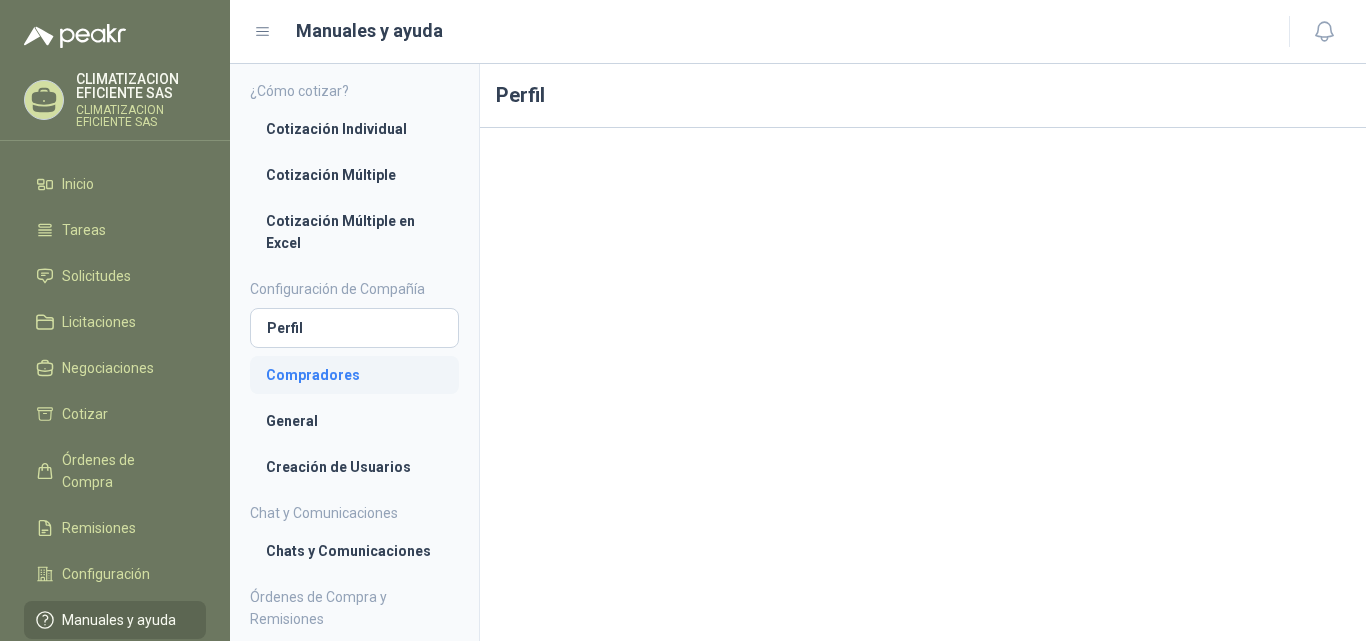 click on "Compradores" at bounding box center [354, 375] 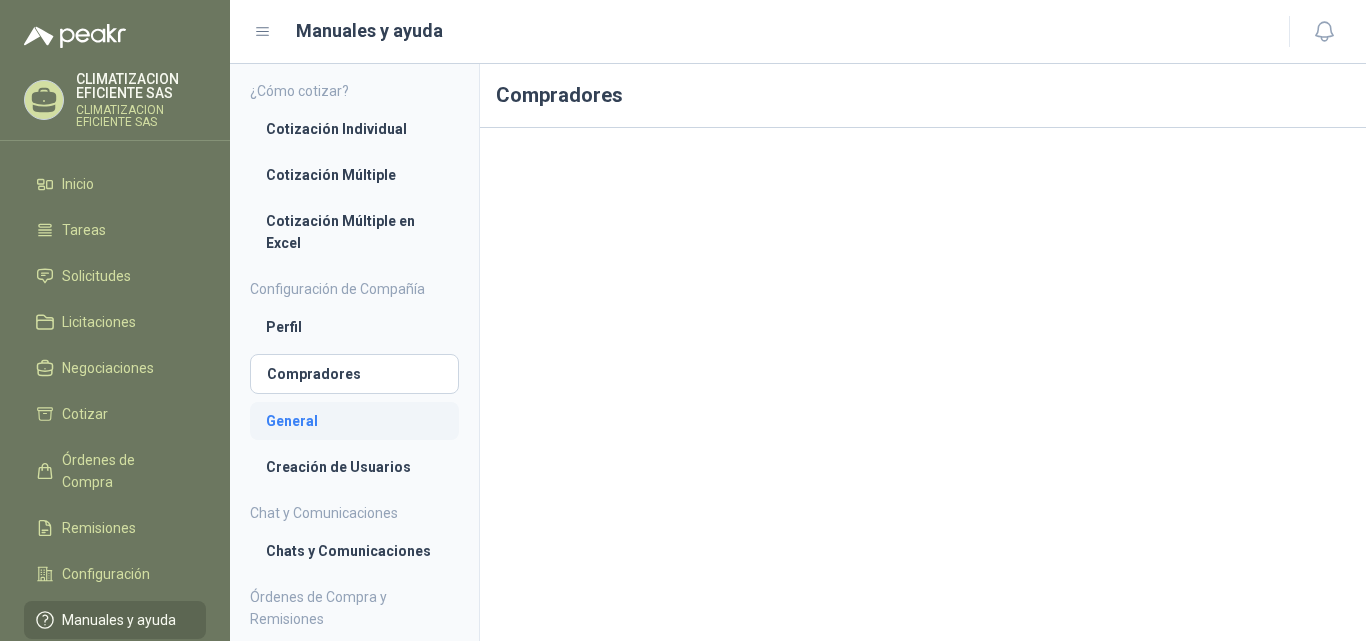 click on "General" at bounding box center (354, 421) 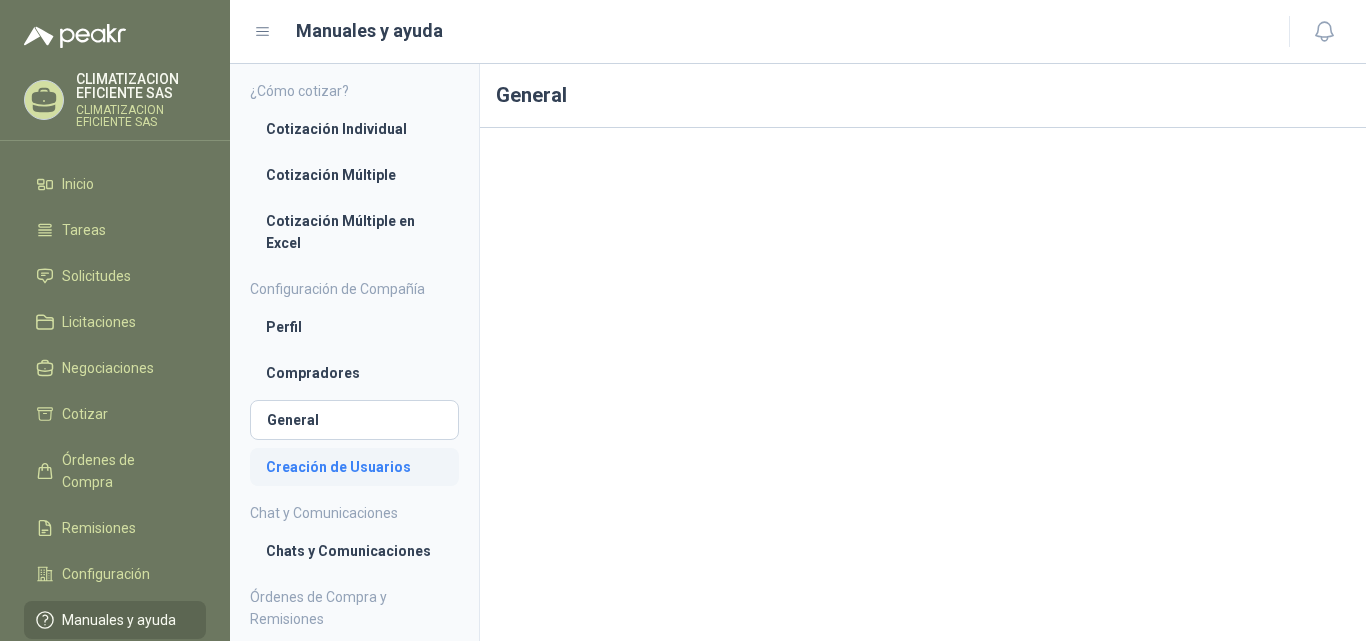click on "Creación de Usuarios" at bounding box center (354, 467) 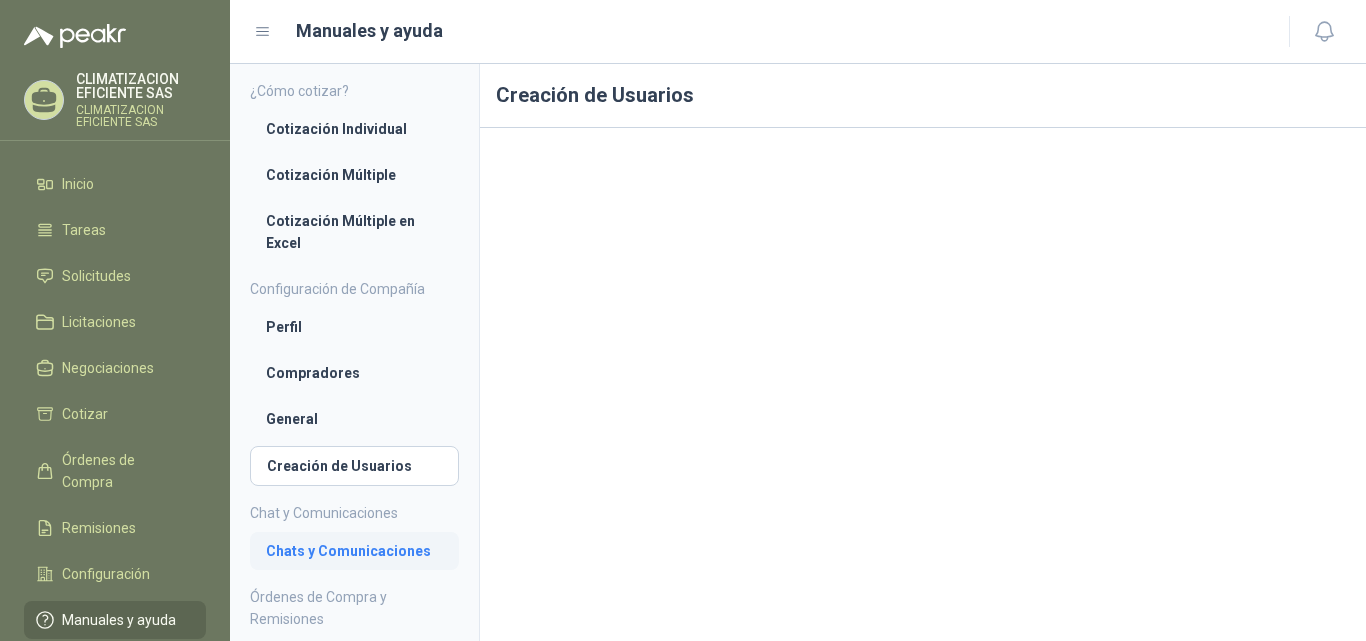 click on "Chats y Comunicaciones" at bounding box center (354, 551) 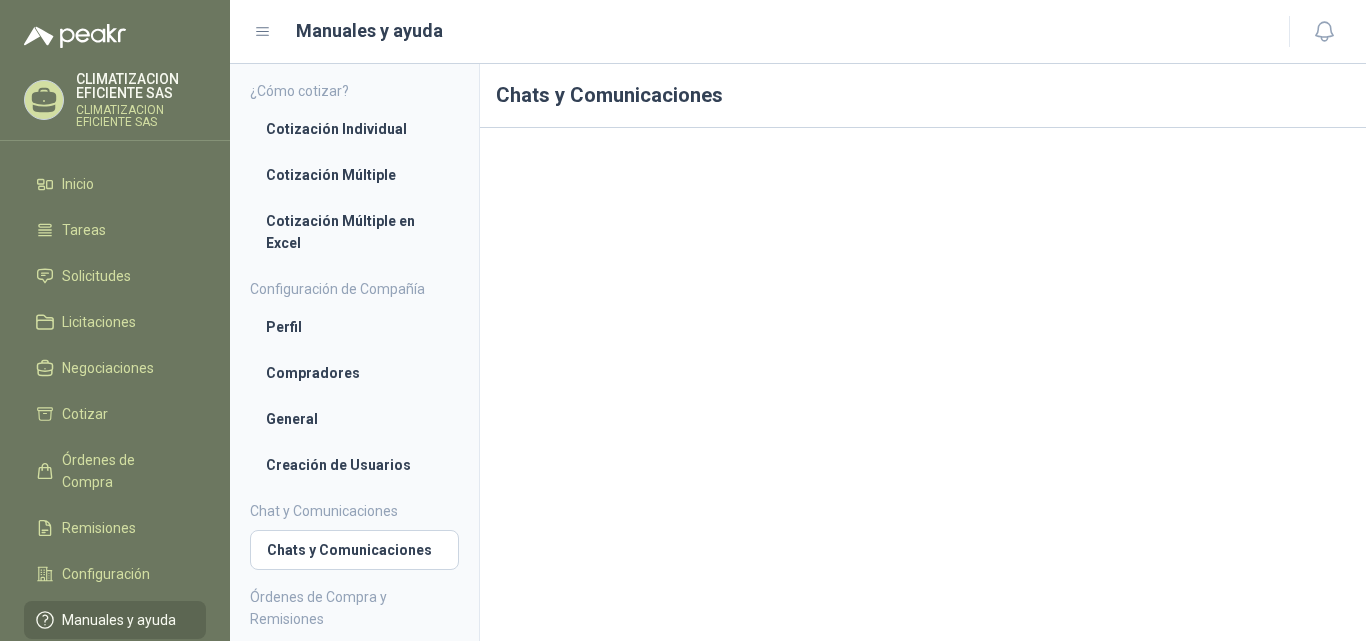scroll, scrollTop: 165, scrollLeft: 0, axis: vertical 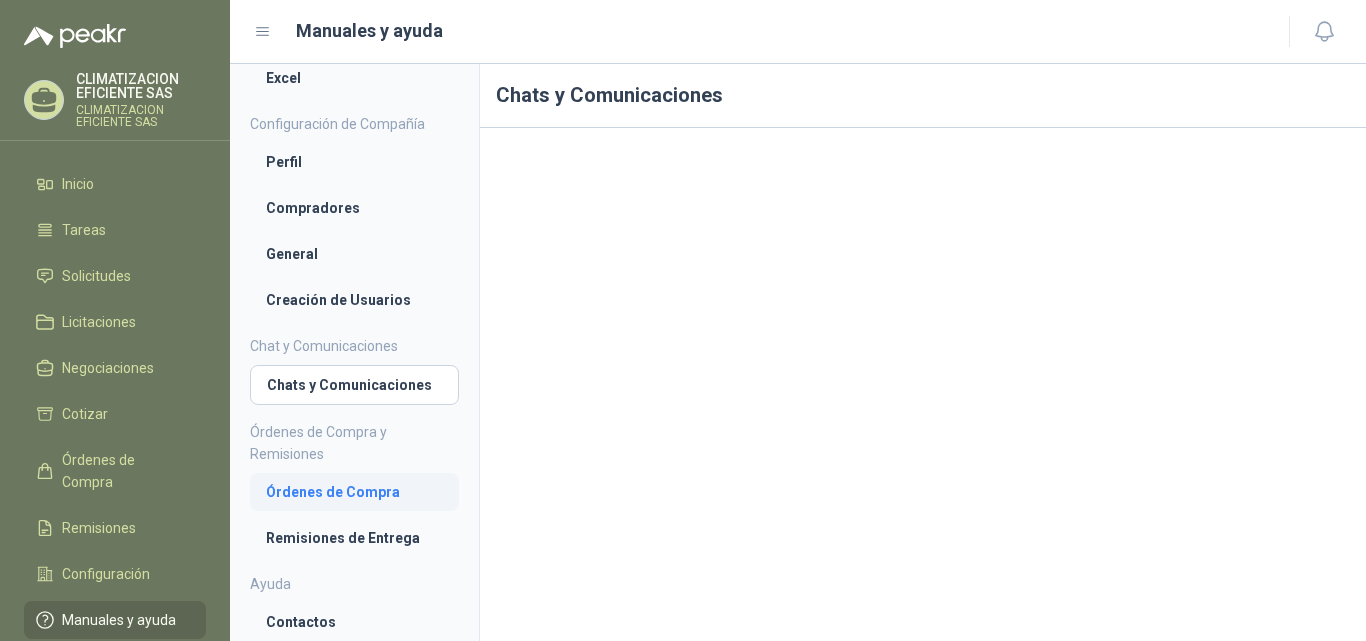 click on "Órdenes de Compra" at bounding box center [354, 492] 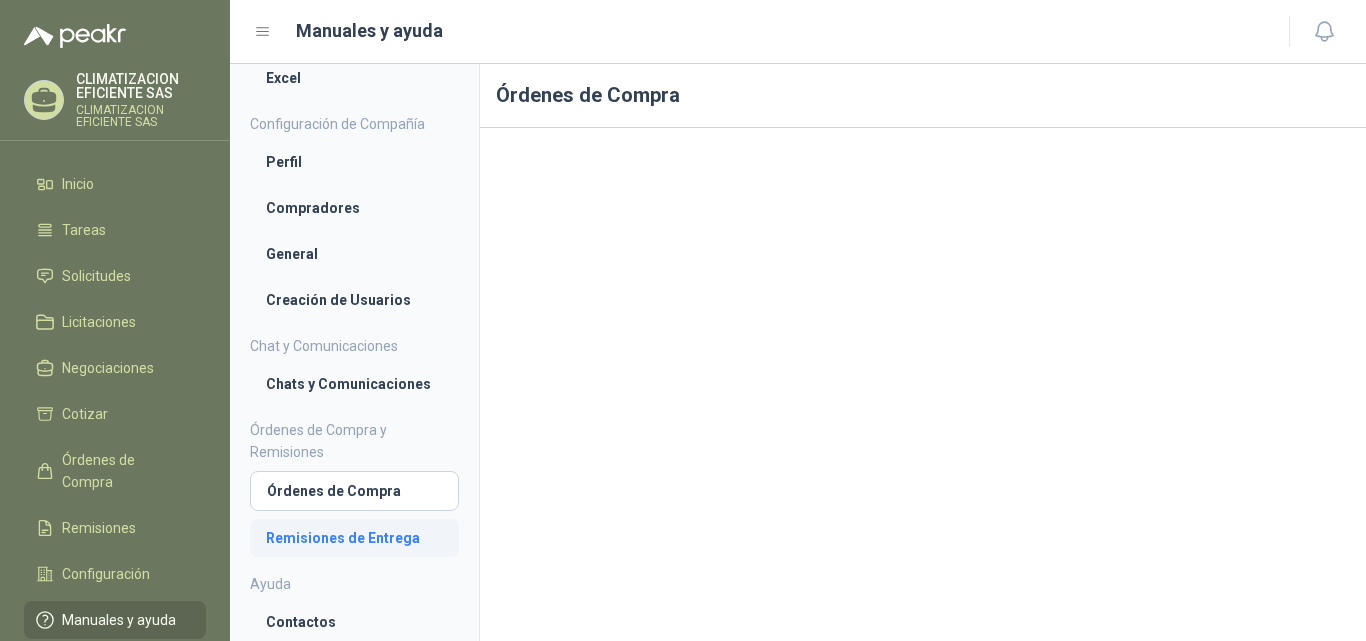 click on "Remisiones de Entrega" at bounding box center [354, 538] 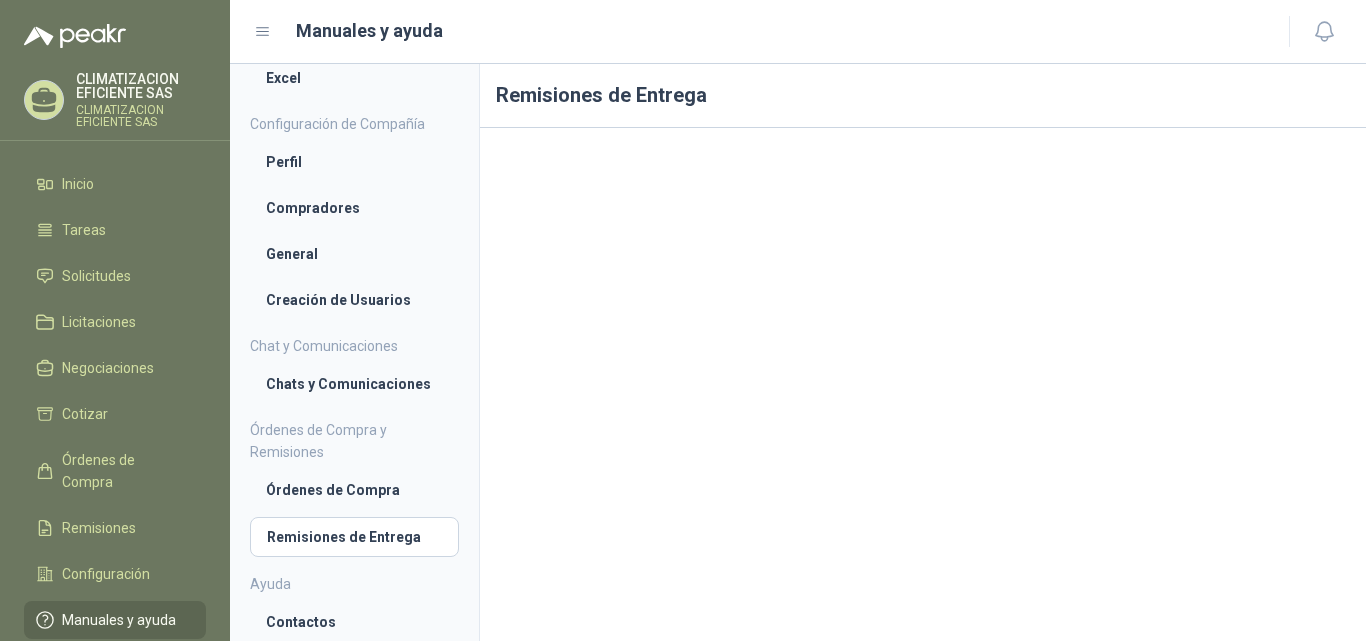 click on "CLIMATIZACION EFICIENTE SAS" at bounding box center (141, 116) 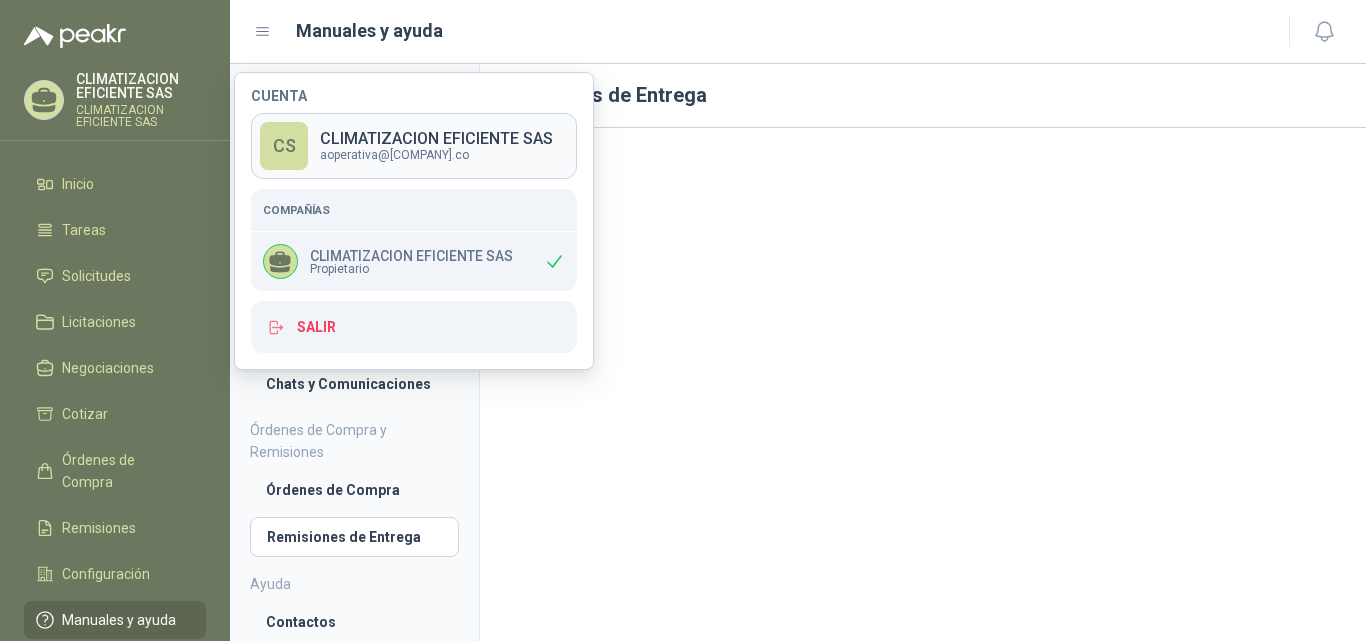 click on "CLIMATIZACION EFICIENTE   SAS" at bounding box center (436, 139) 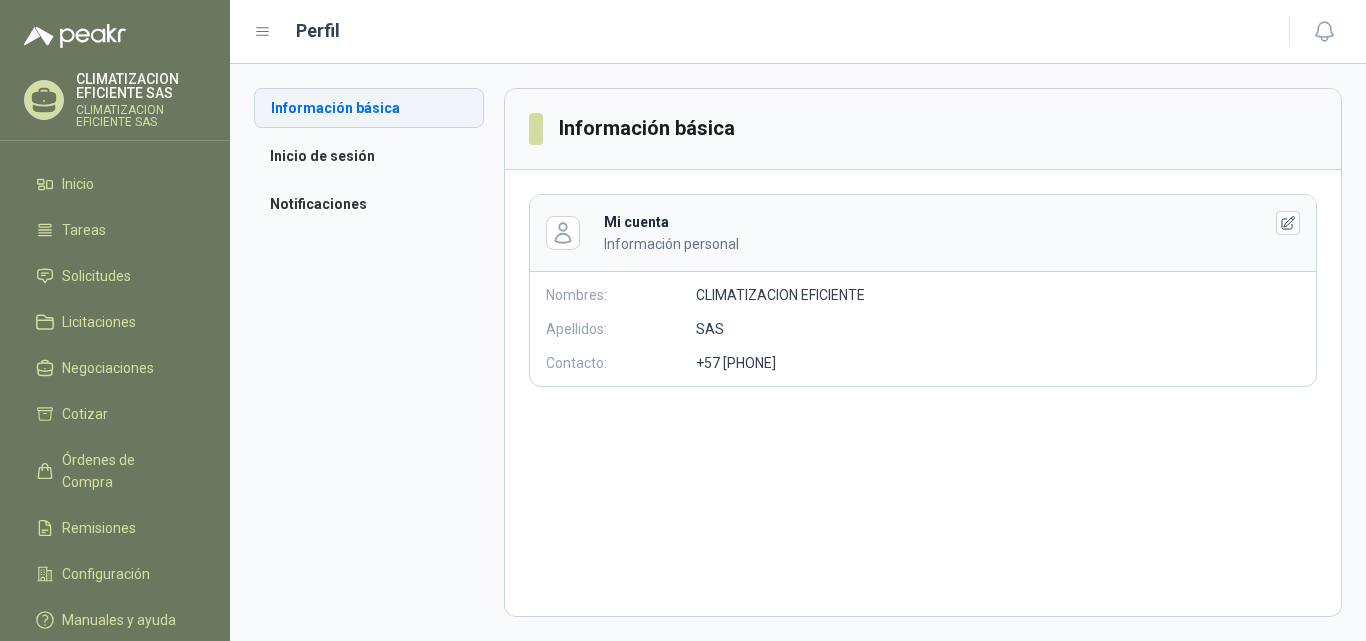 click on "Información básica" at bounding box center (369, 108) 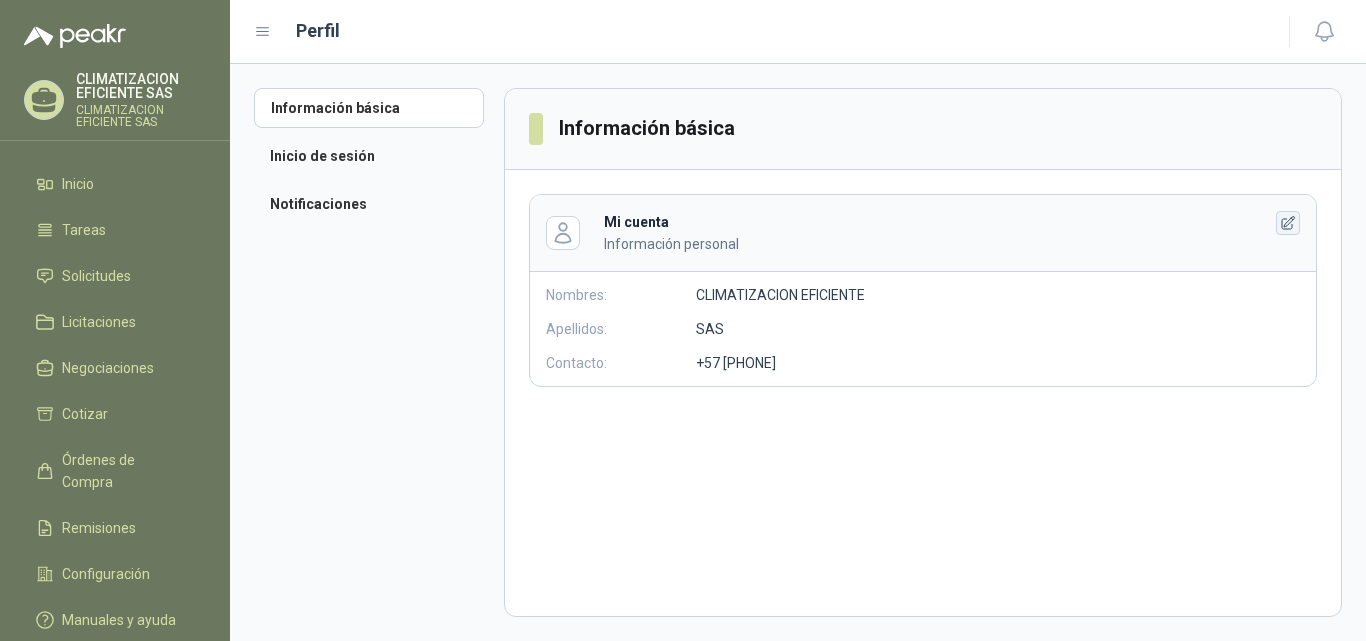 click 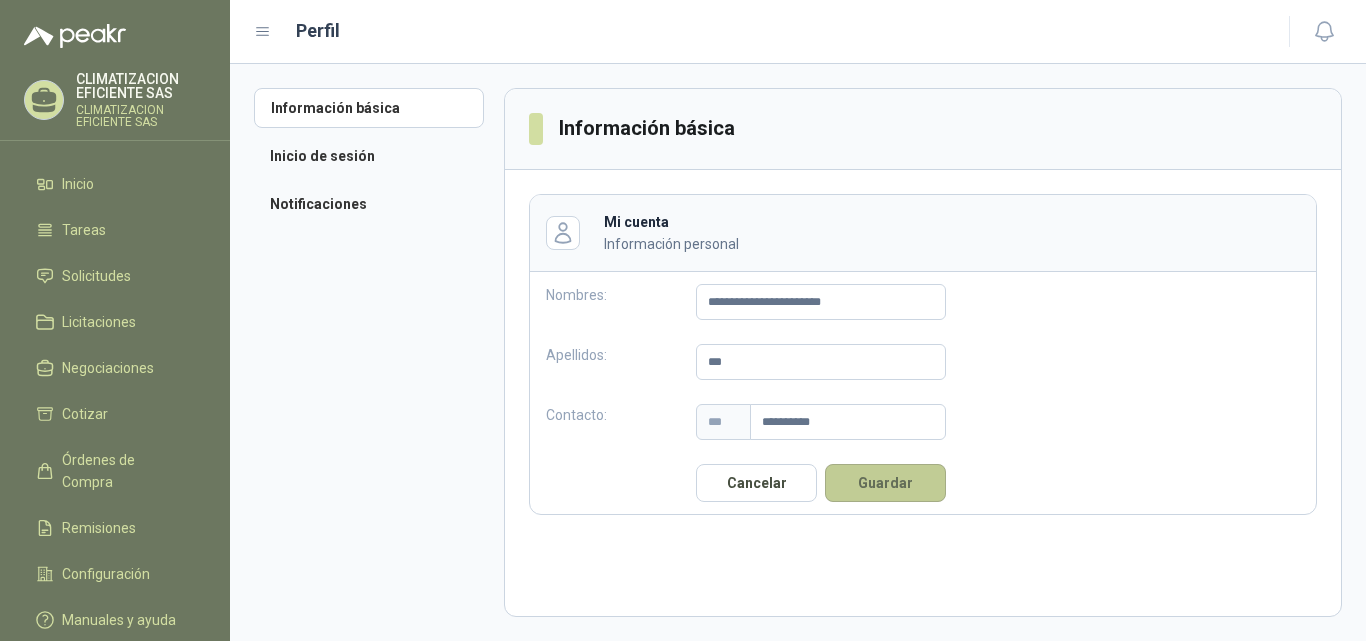 click on "Guardar" at bounding box center (885, 483) 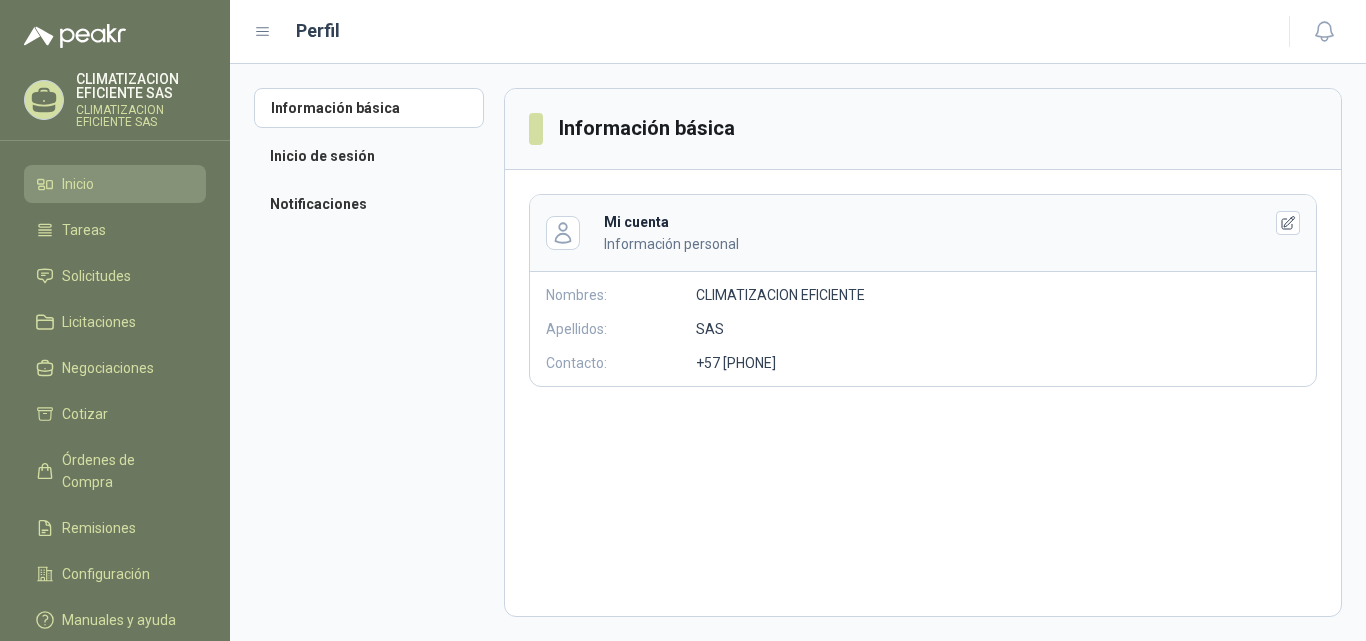 click on "Inicio" at bounding box center [115, 184] 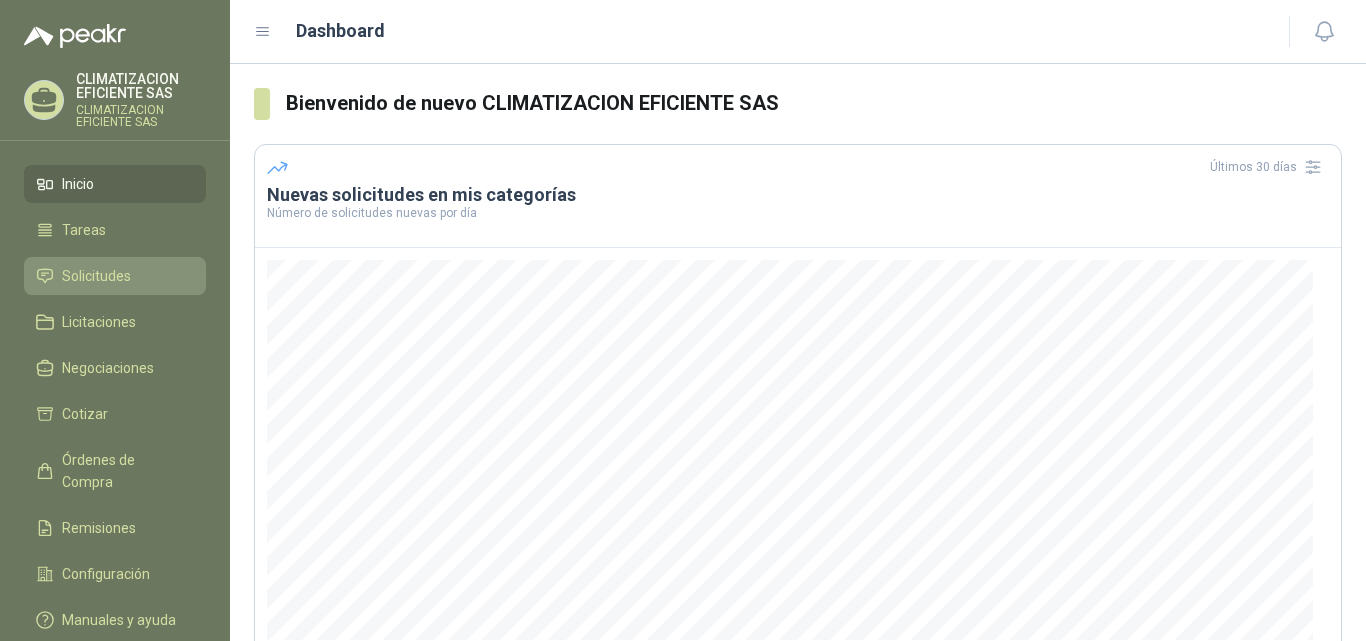 click on "Solicitudes" at bounding box center [115, 276] 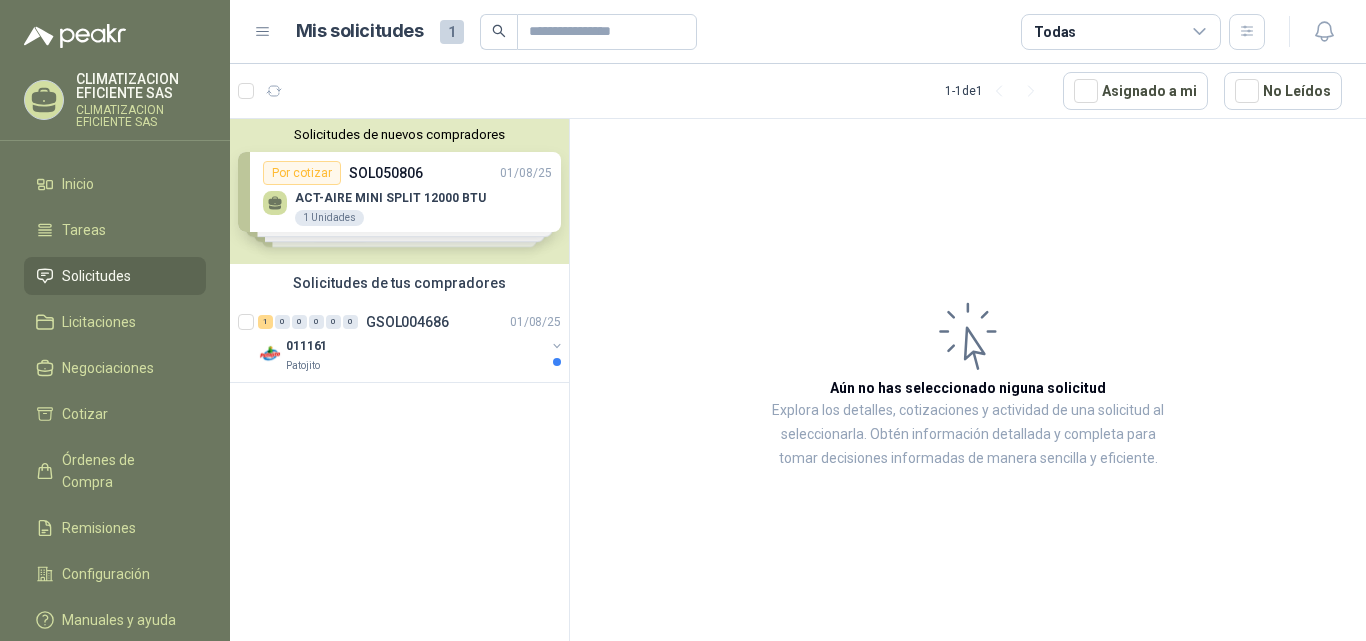 click on "Solicitudes de nuevos compradores Por cotizar SOL050806 01/08/25 ACT-AIRE MINI SPLIT 12000 BTU 1 Unidades Por cotizar SOL050470 29/07/25 ENFRIADOR VERTICAL MARCA INDURAMA 216 LITROS MODELO VFV-400 CZ 1 Unidades Por cotizar SOL050156 29/07/25 ACT -NEVERA 262 LT 1 Unidades Por cotizar SOL049937 25/07/25 EXTRACTOR DE 16 PULGADAS 4 Unidades ¿Quieres recibir cientos de solicitudes de compra como estas todos los días? Agenda una reunión" at bounding box center (399, 191) 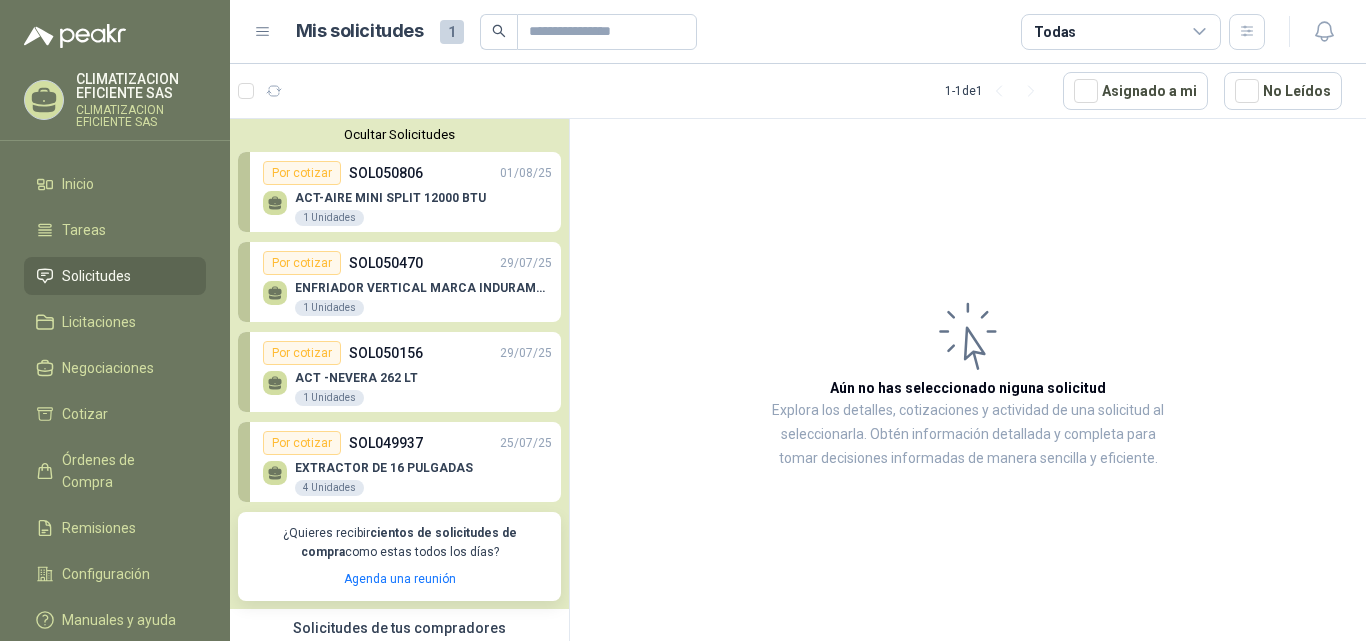 click on "ACT-AIRE MINI SPLIT 12000 BTU" at bounding box center (390, 198) 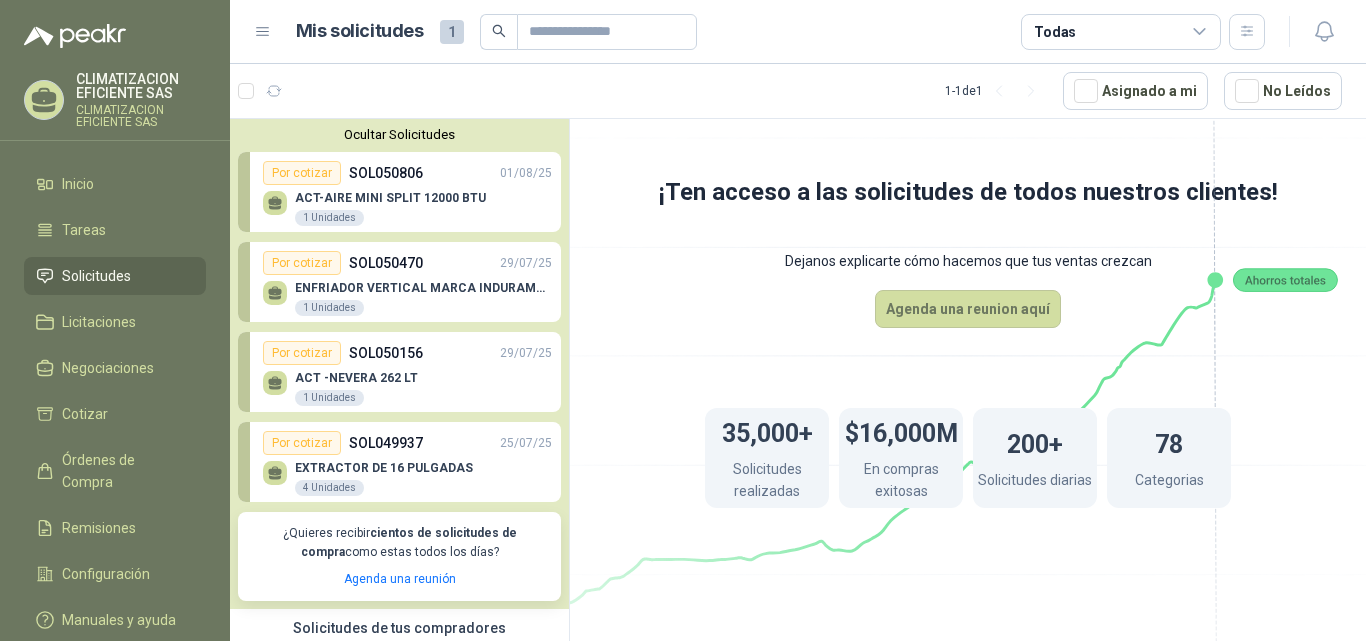 click on "SOL050806" at bounding box center [386, 173] 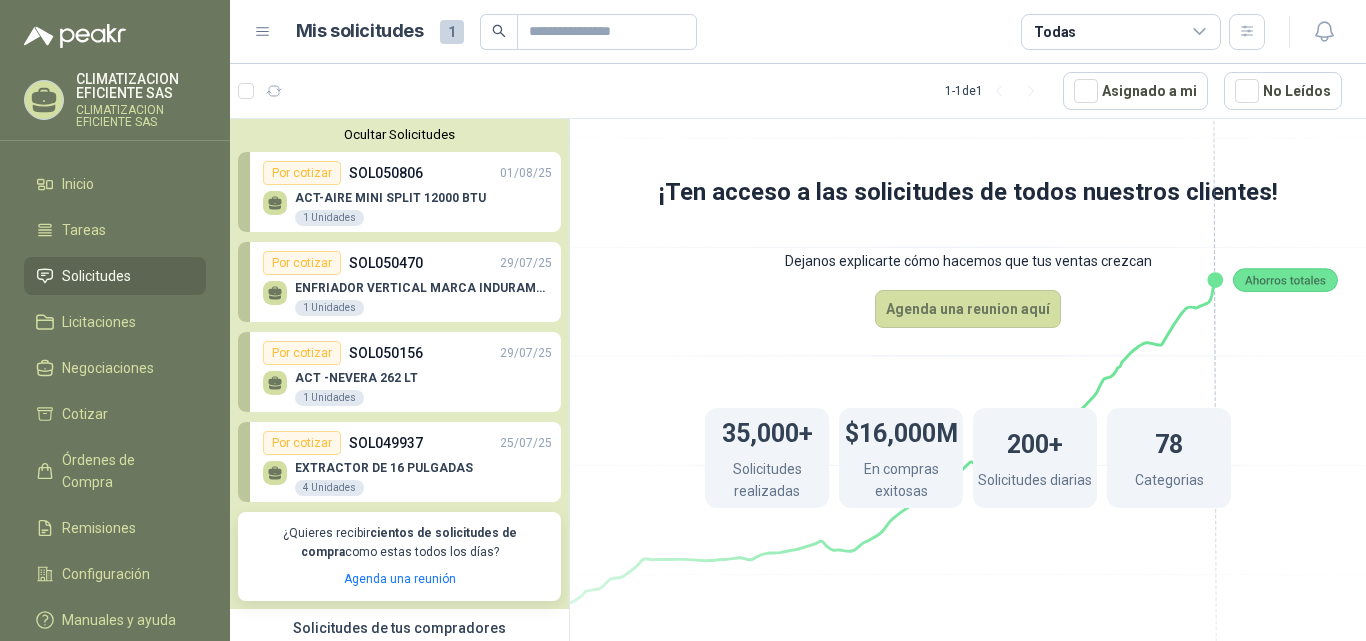 click on "Ocultar Solicitudes" at bounding box center [399, 134] 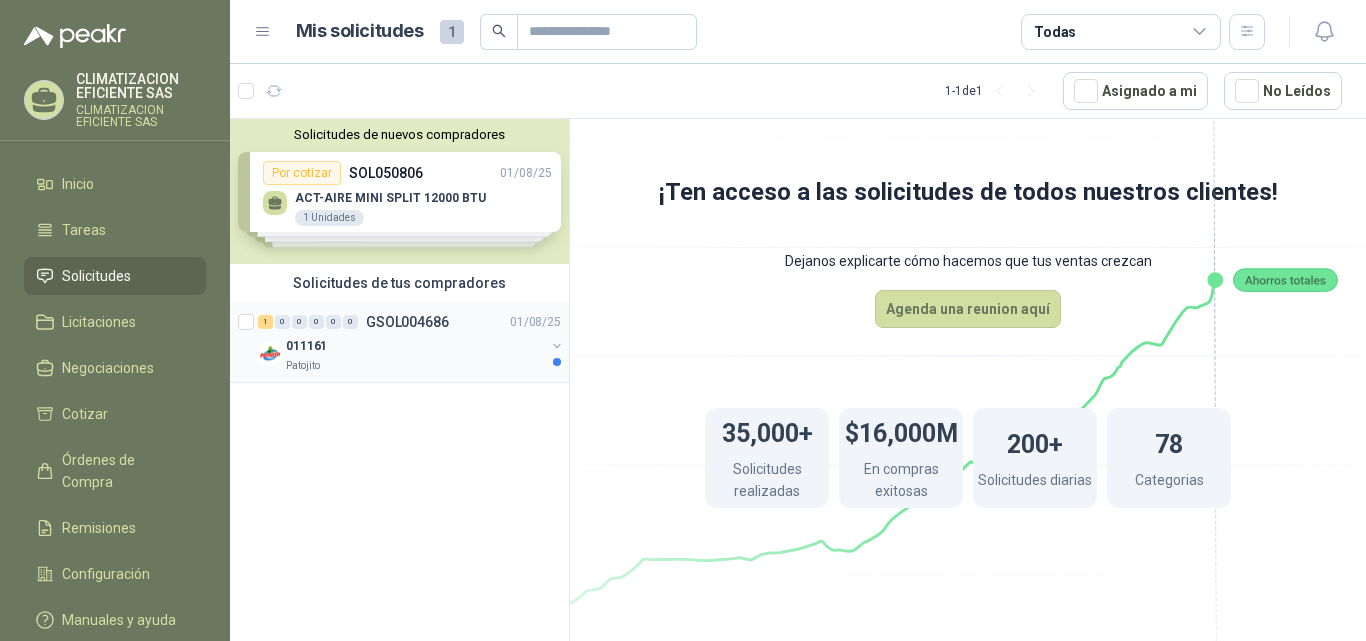 click on "GSOL004686" at bounding box center [407, 322] 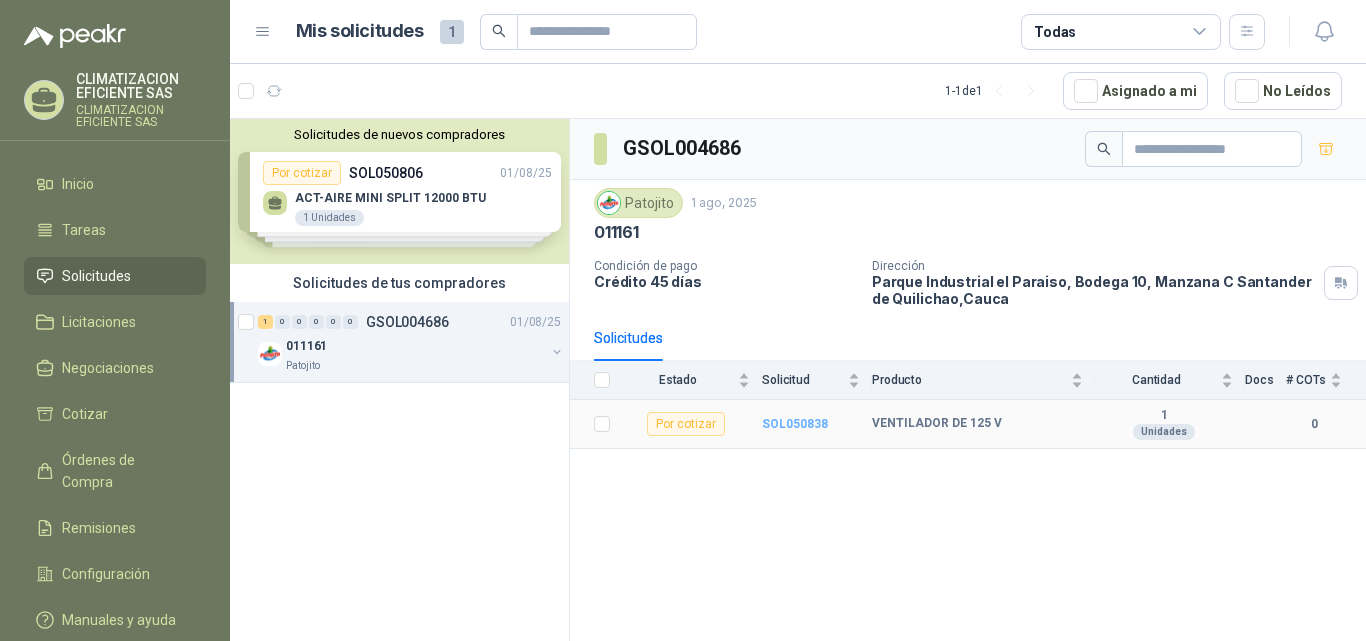 click on "SOL050838" at bounding box center (795, 424) 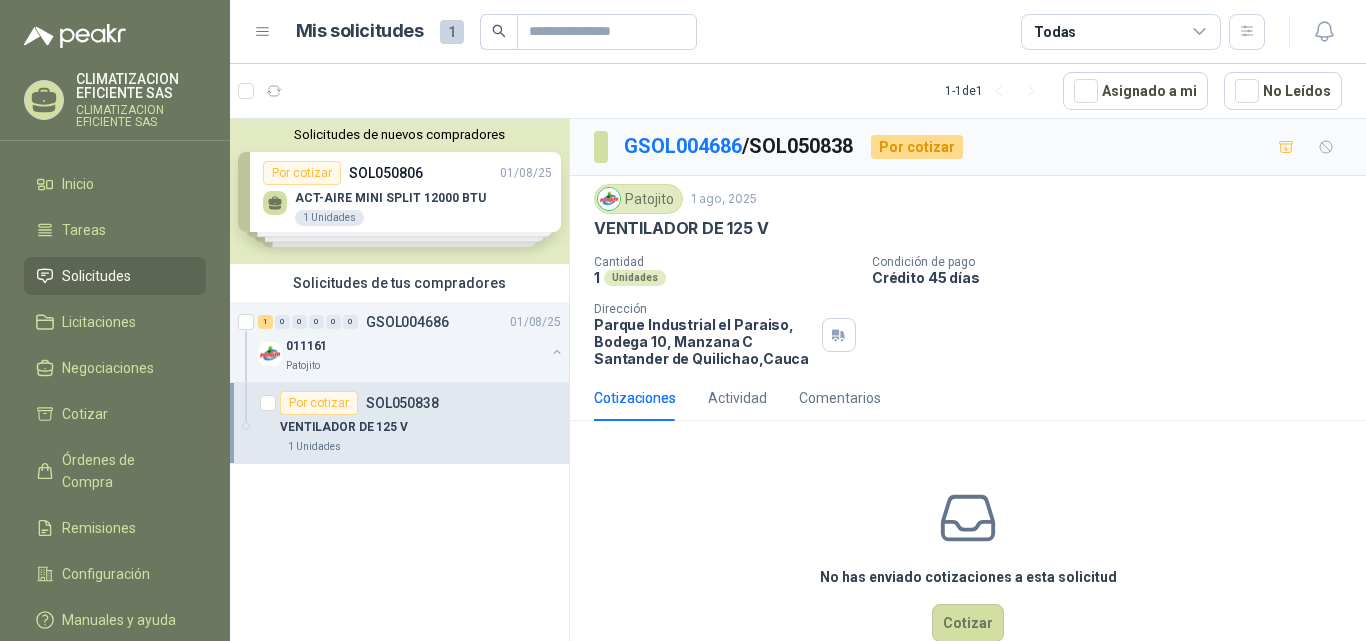 scroll, scrollTop: 45, scrollLeft: 0, axis: vertical 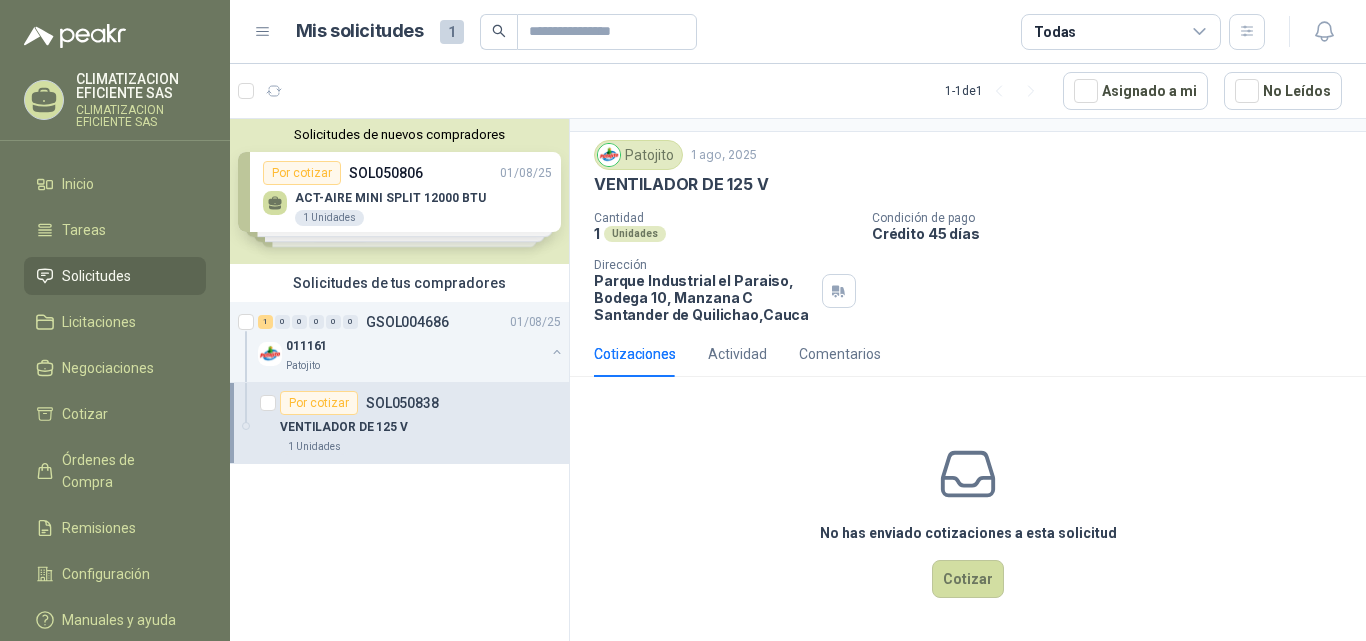 drag, startPoint x: 966, startPoint y: 580, endPoint x: 657, endPoint y: 441, distance: 338.82443 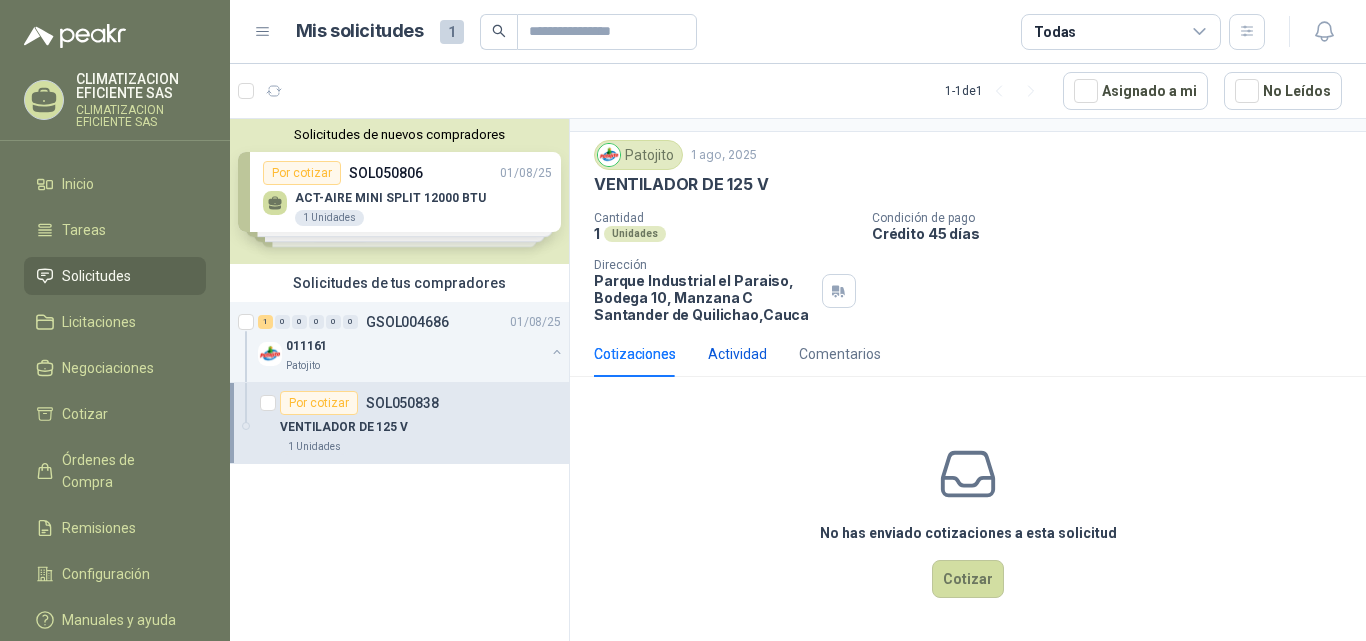 click on "Actividad" at bounding box center (737, 354) 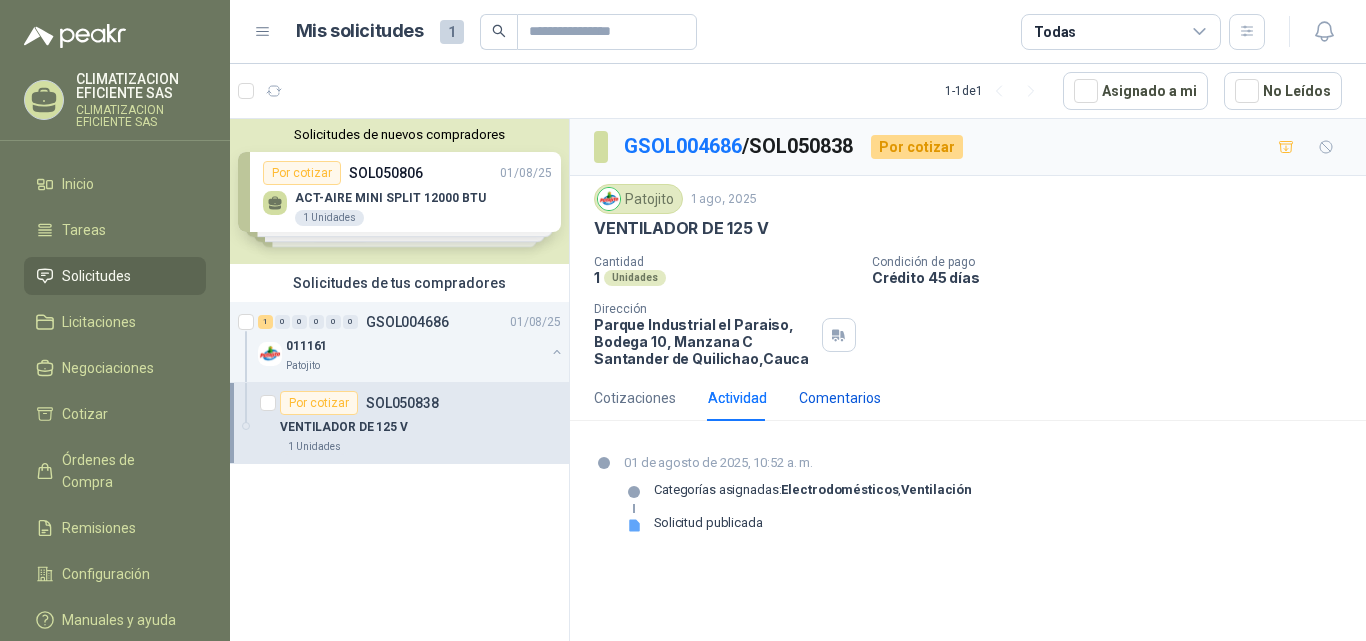 click on "Comentarios" at bounding box center [840, 398] 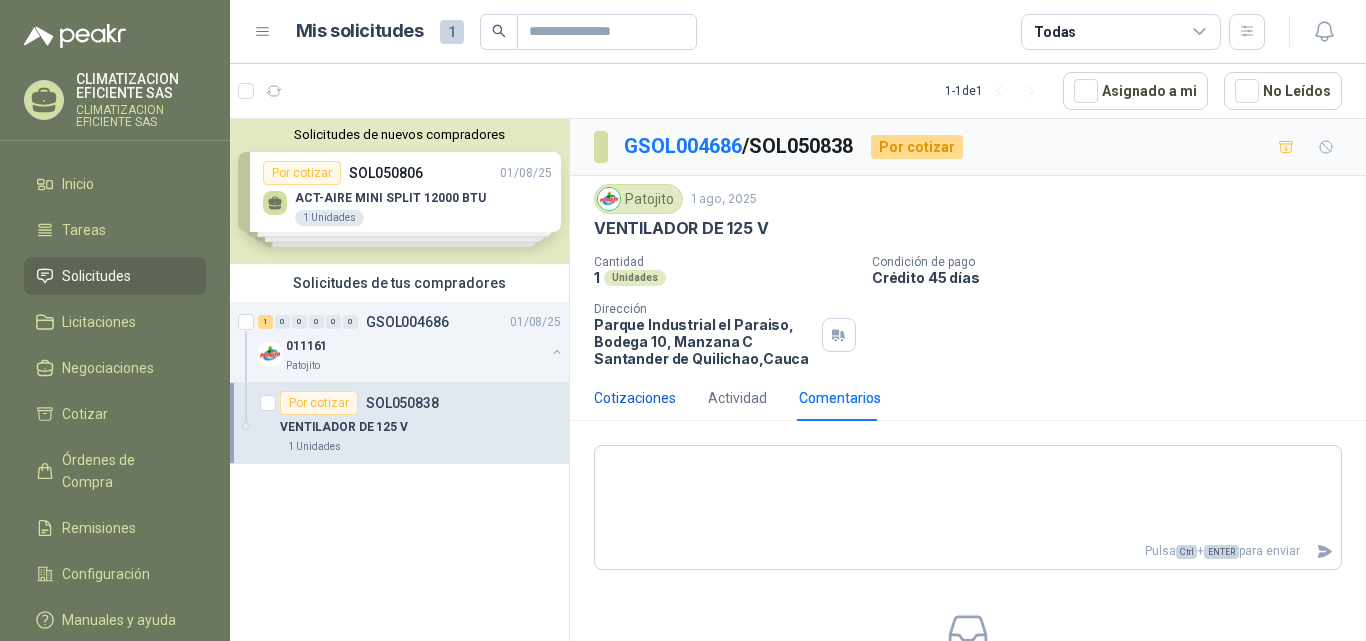 click on "Cotizaciones" at bounding box center (635, 398) 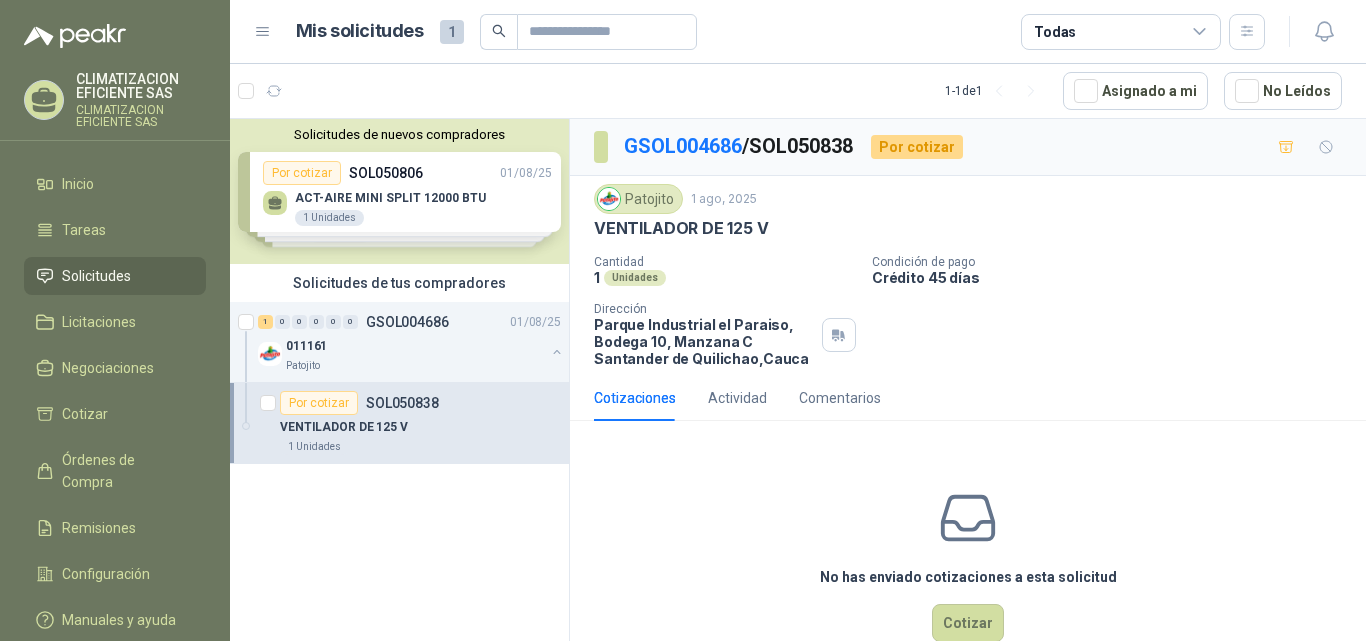 scroll, scrollTop: 45, scrollLeft: 0, axis: vertical 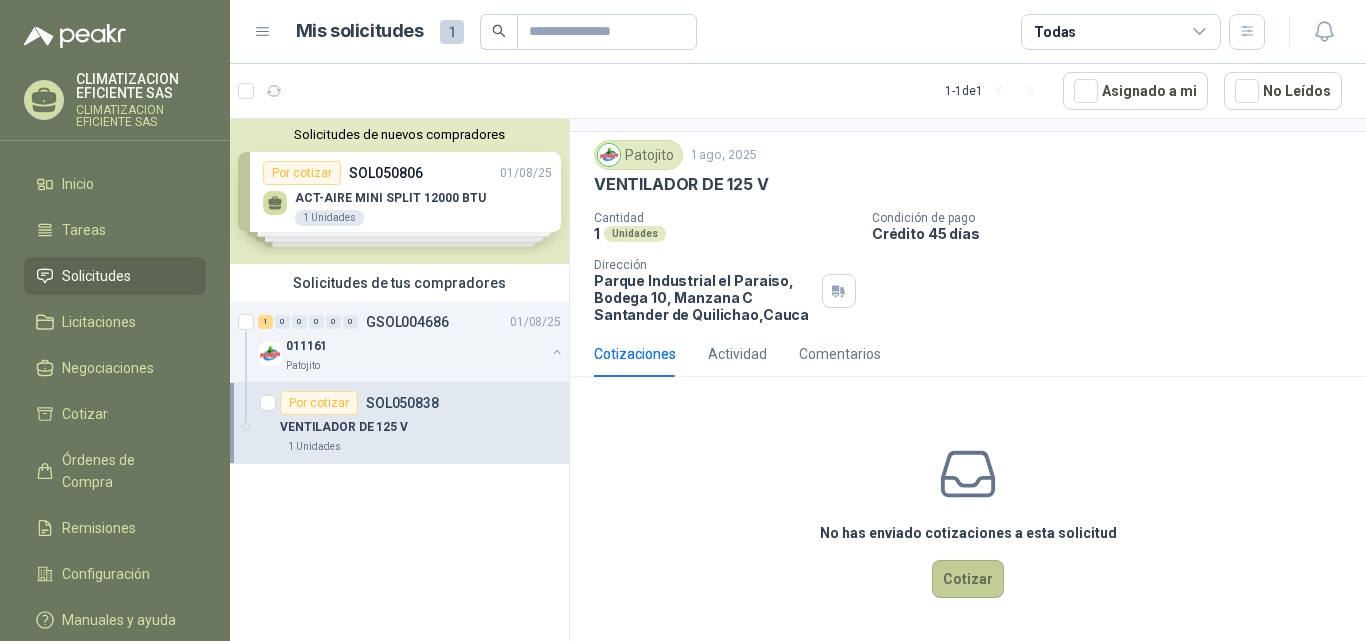 click on "Cotizar" at bounding box center (968, 579) 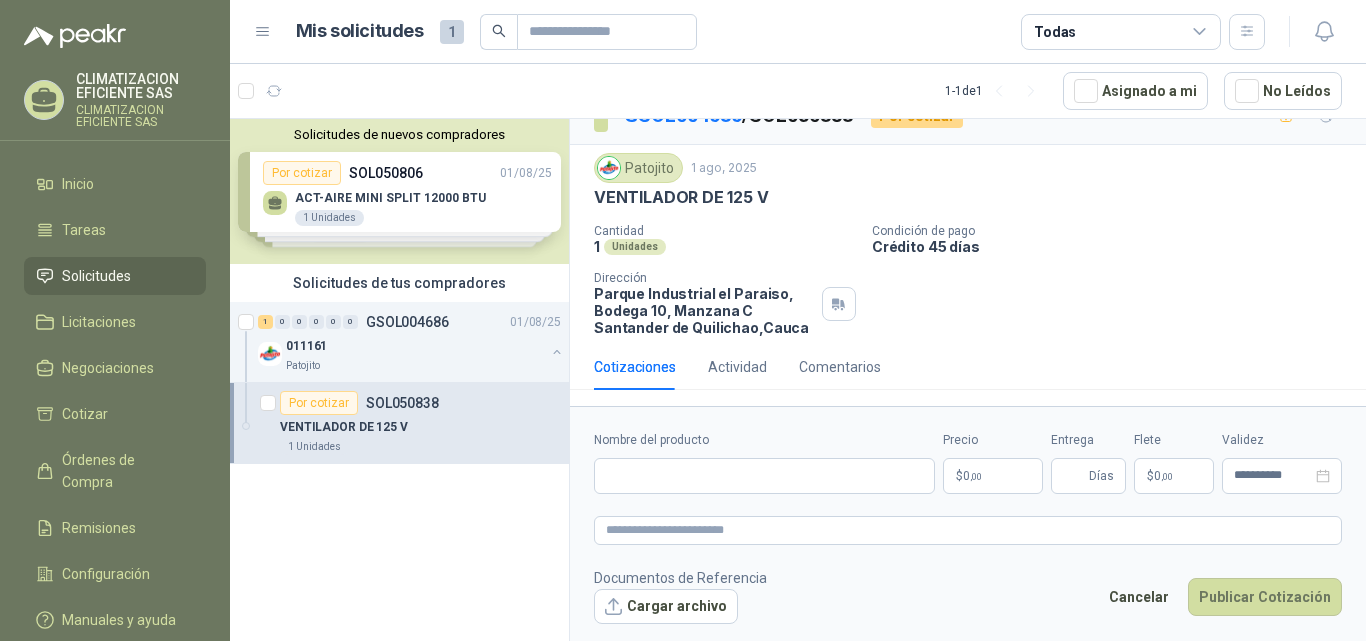 scroll, scrollTop: 0, scrollLeft: 0, axis: both 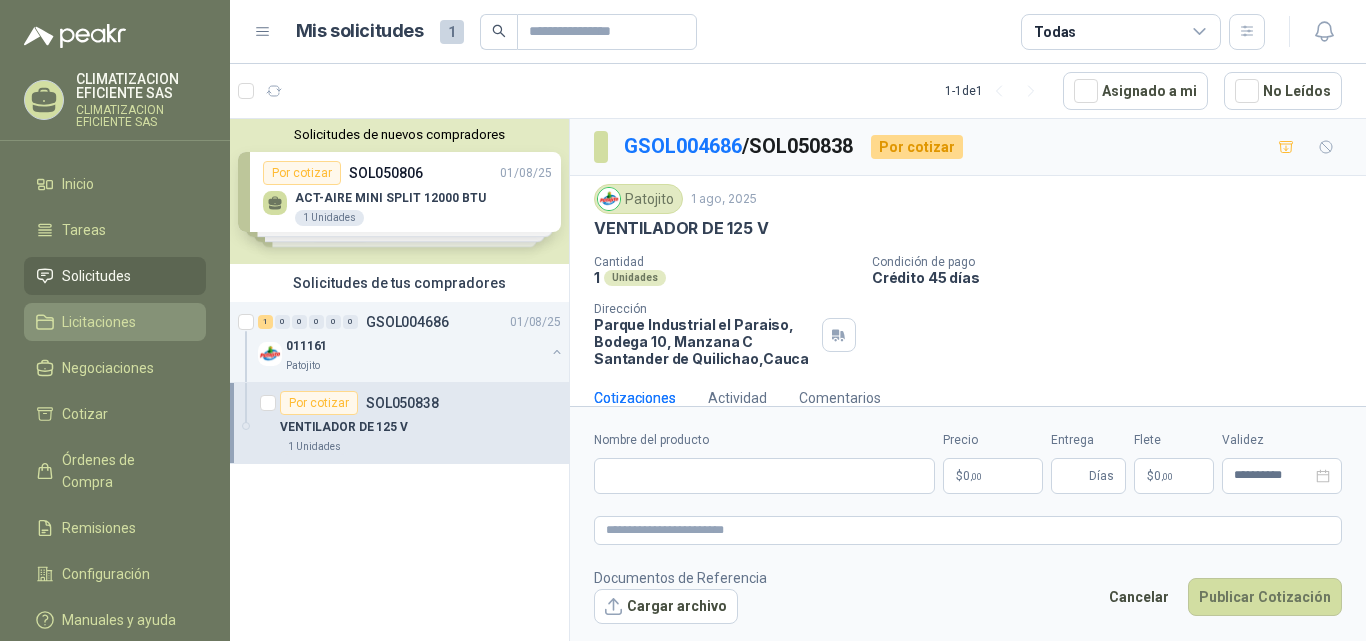click on "Licitaciones" at bounding box center [115, 322] 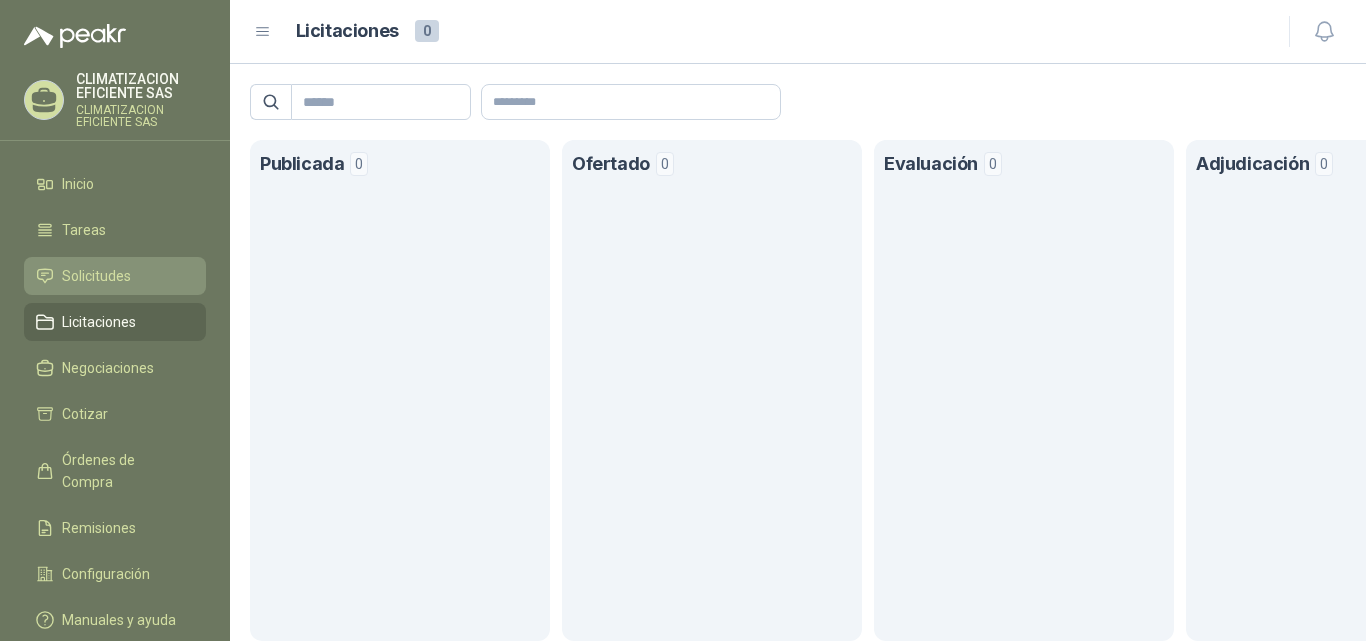 click on "Solicitudes" at bounding box center (96, 276) 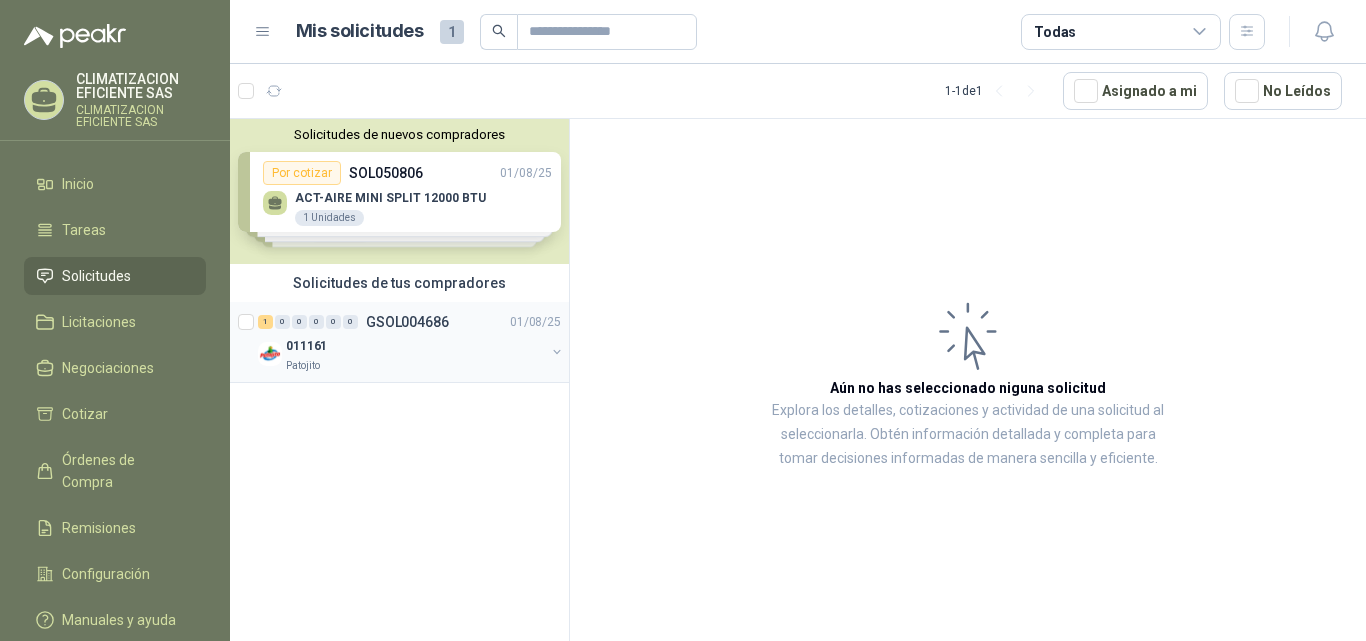 click at bounding box center [557, 352] 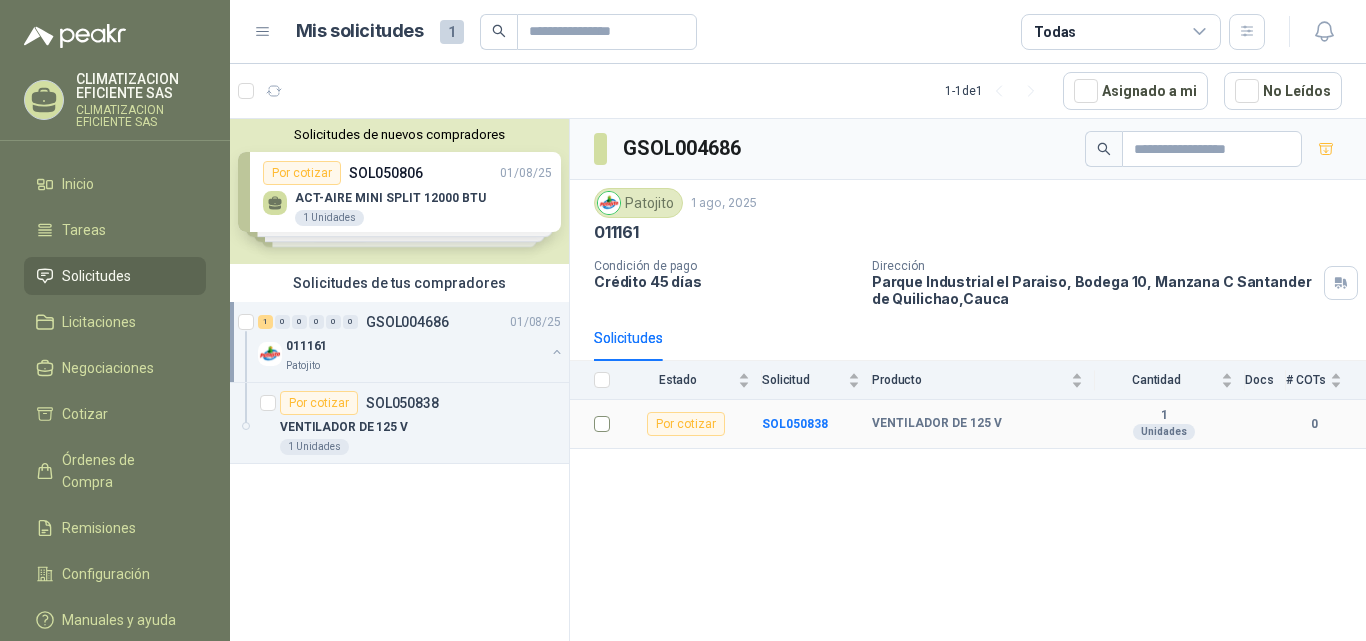 click at bounding box center [596, 424] 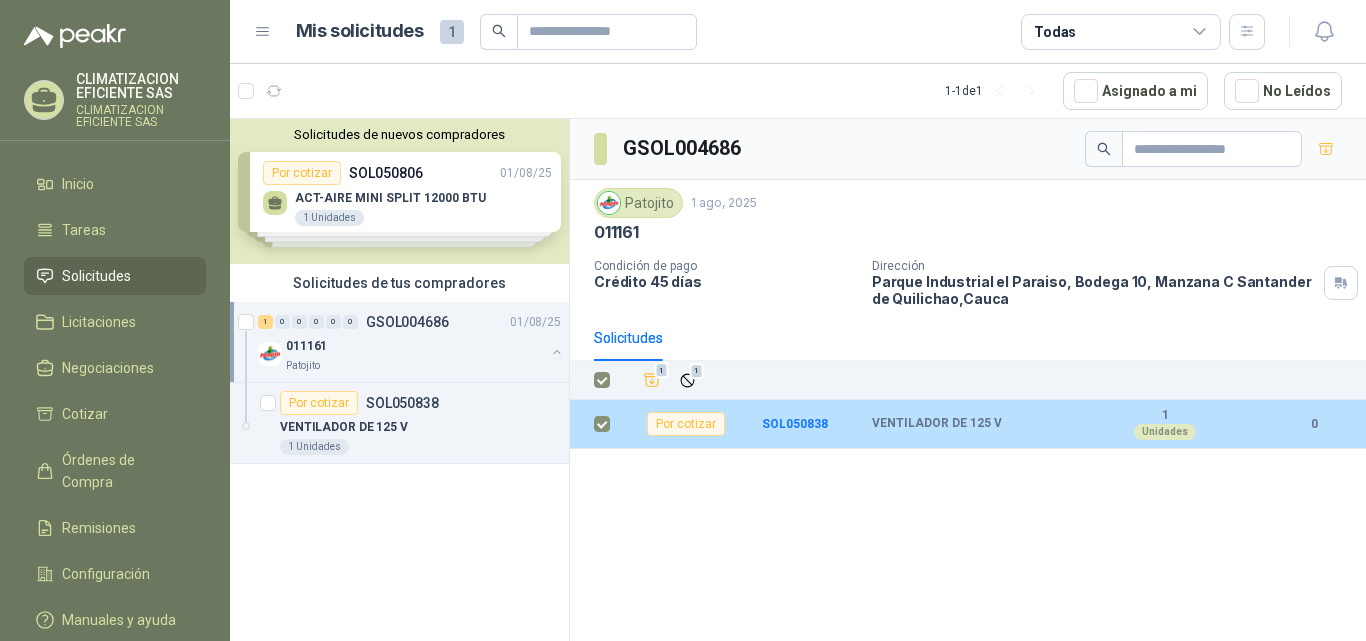 click on "0" at bounding box center [1314, 424] 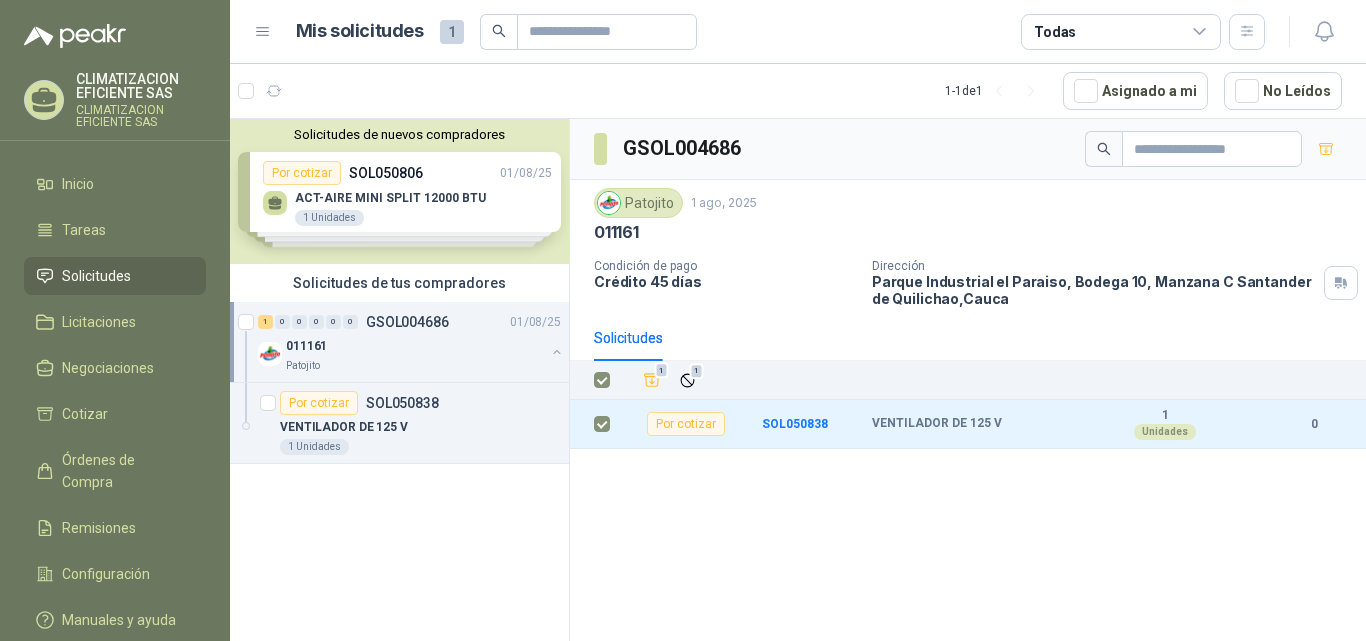 click 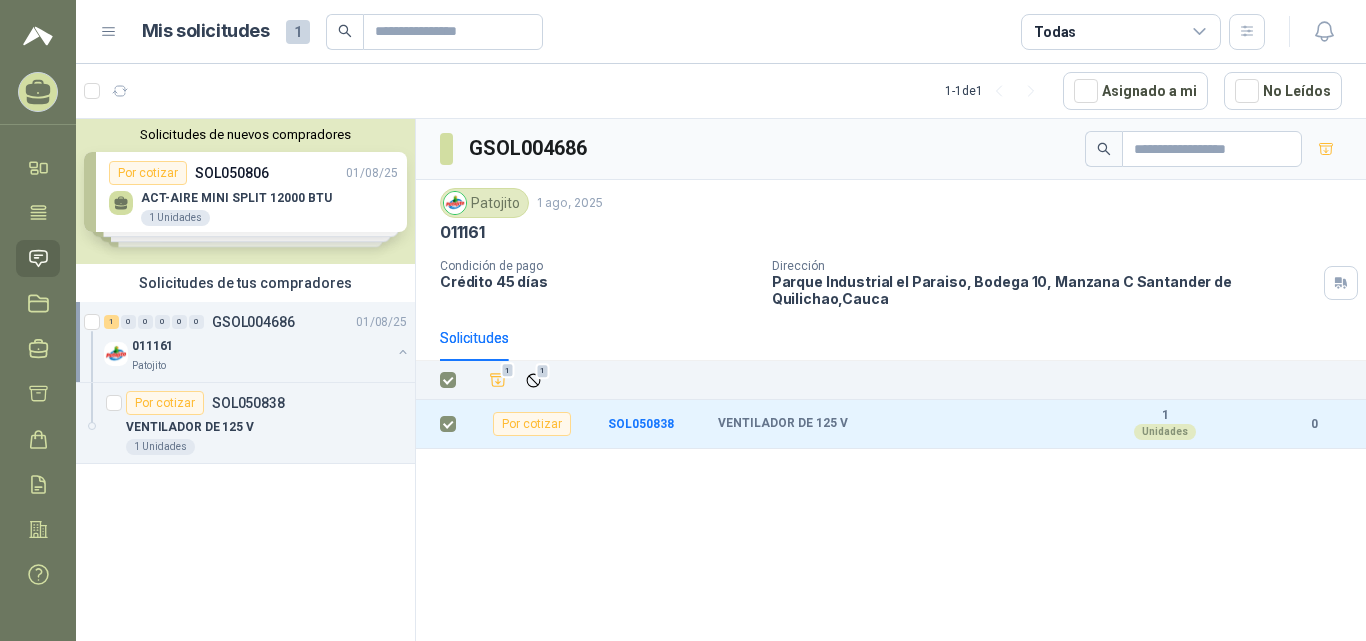 click 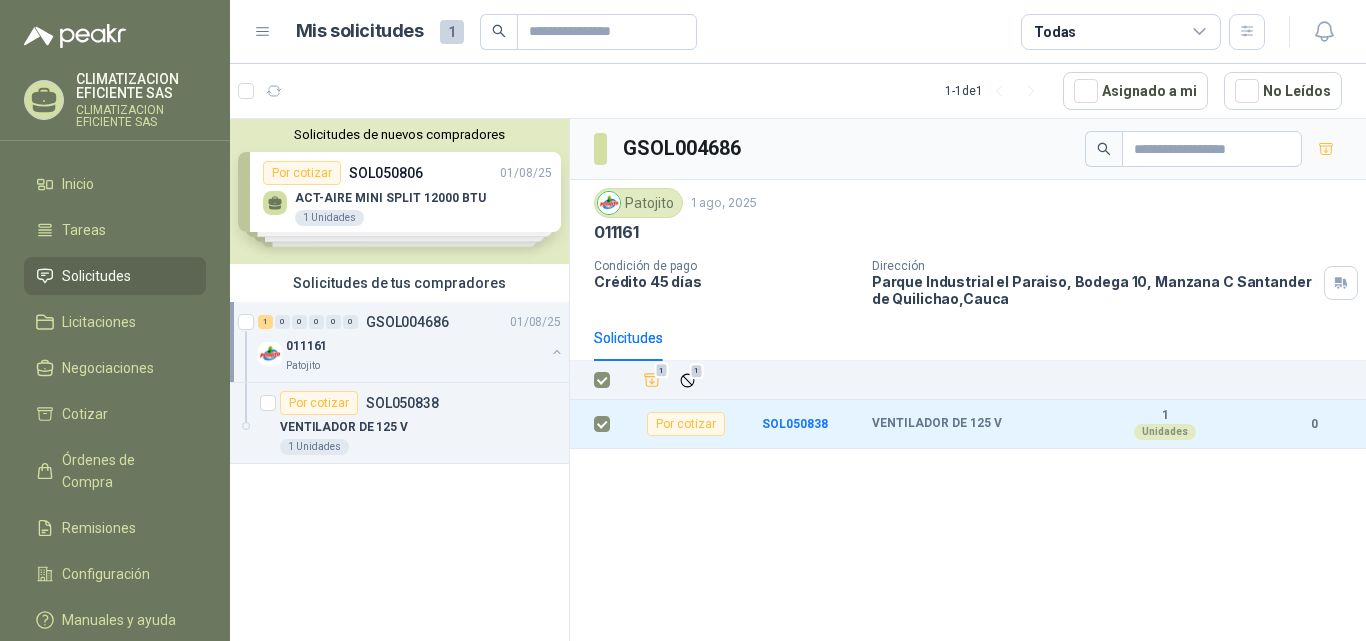 click 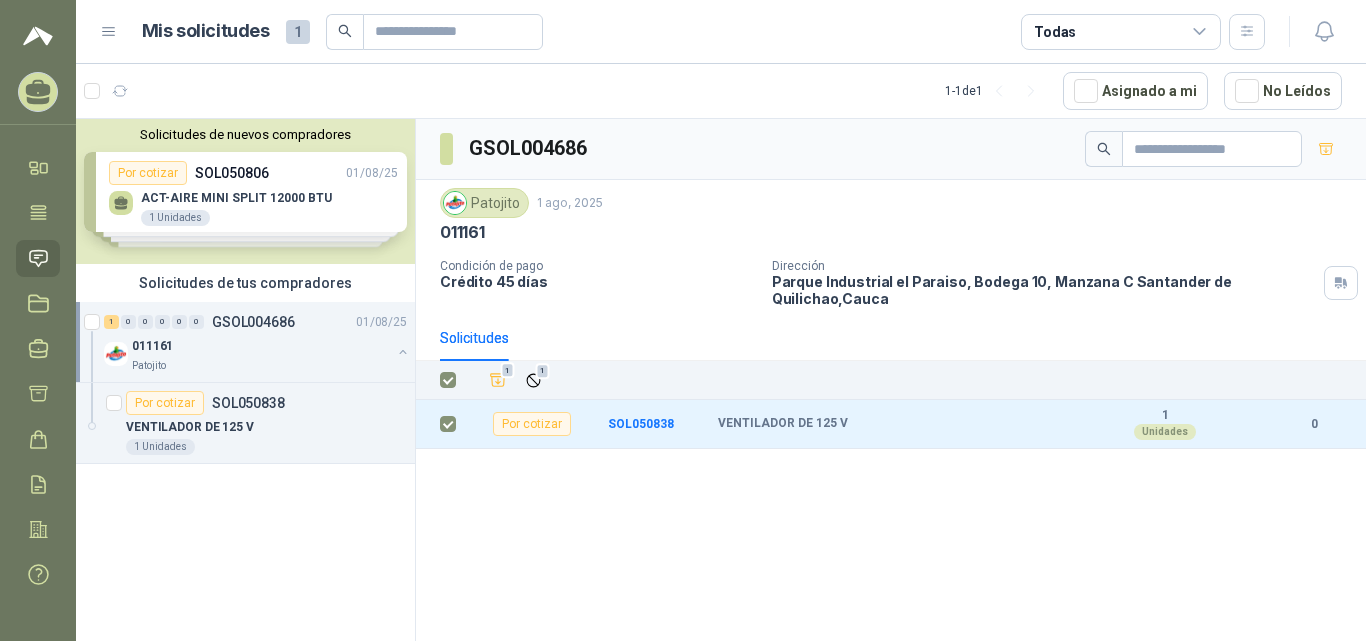 click 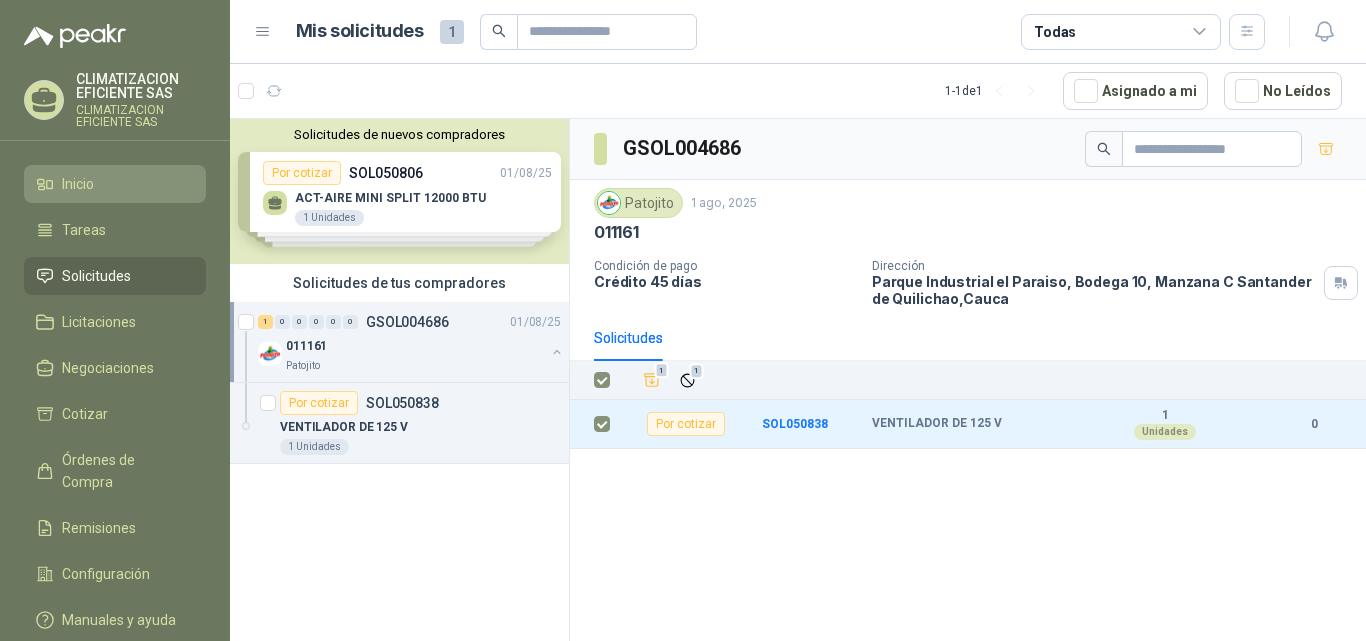 click on "Inicio" at bounding box center [78, 184] 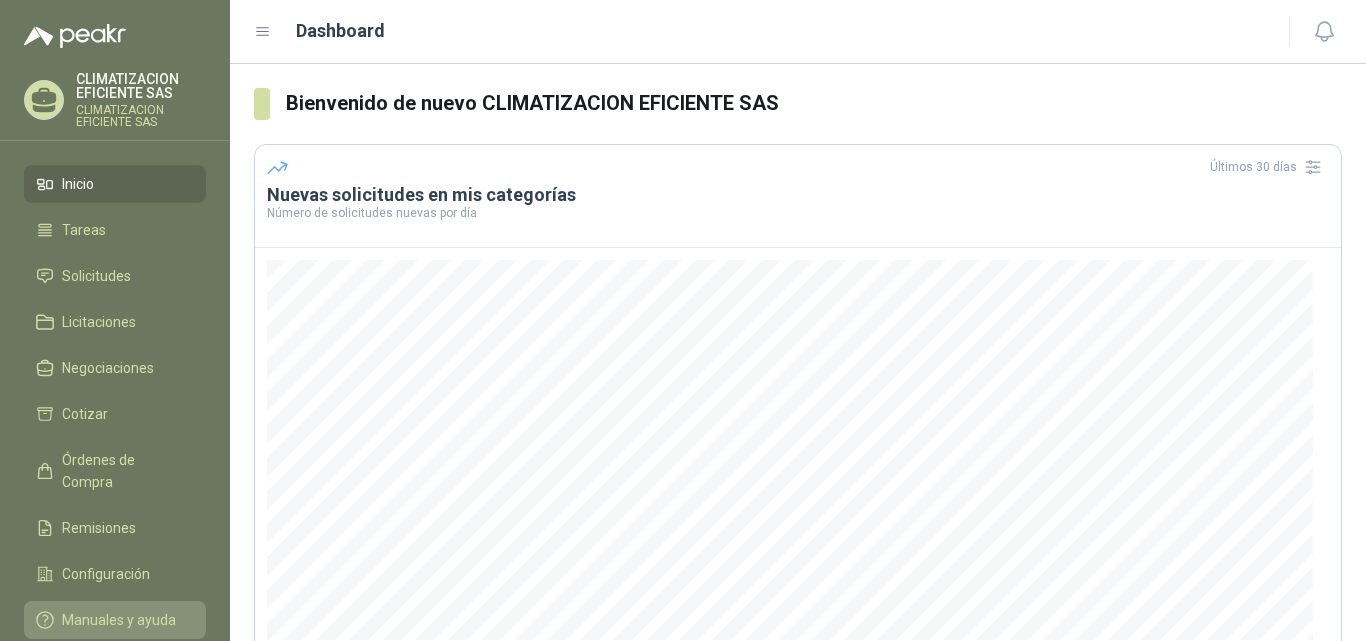 click on "Manuales y ayuda" at bounding box center (115, 620) 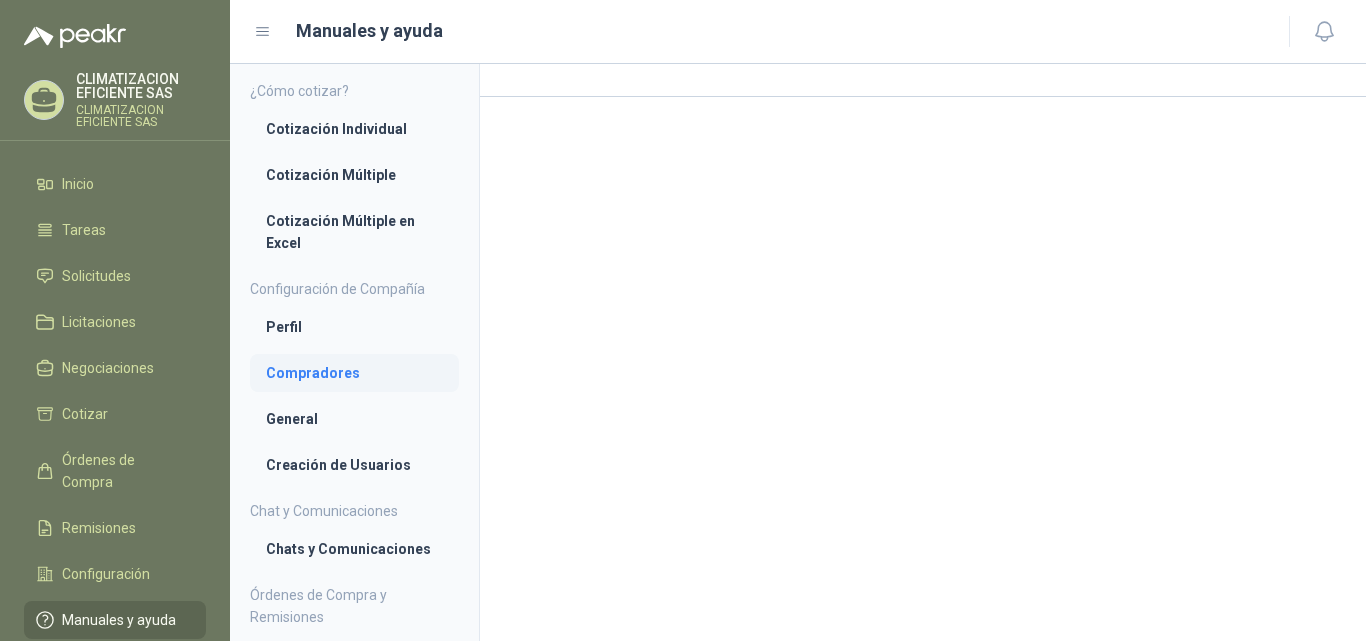 scroll, scrollTop: 163, scrollLeft: 0, axis: vertical 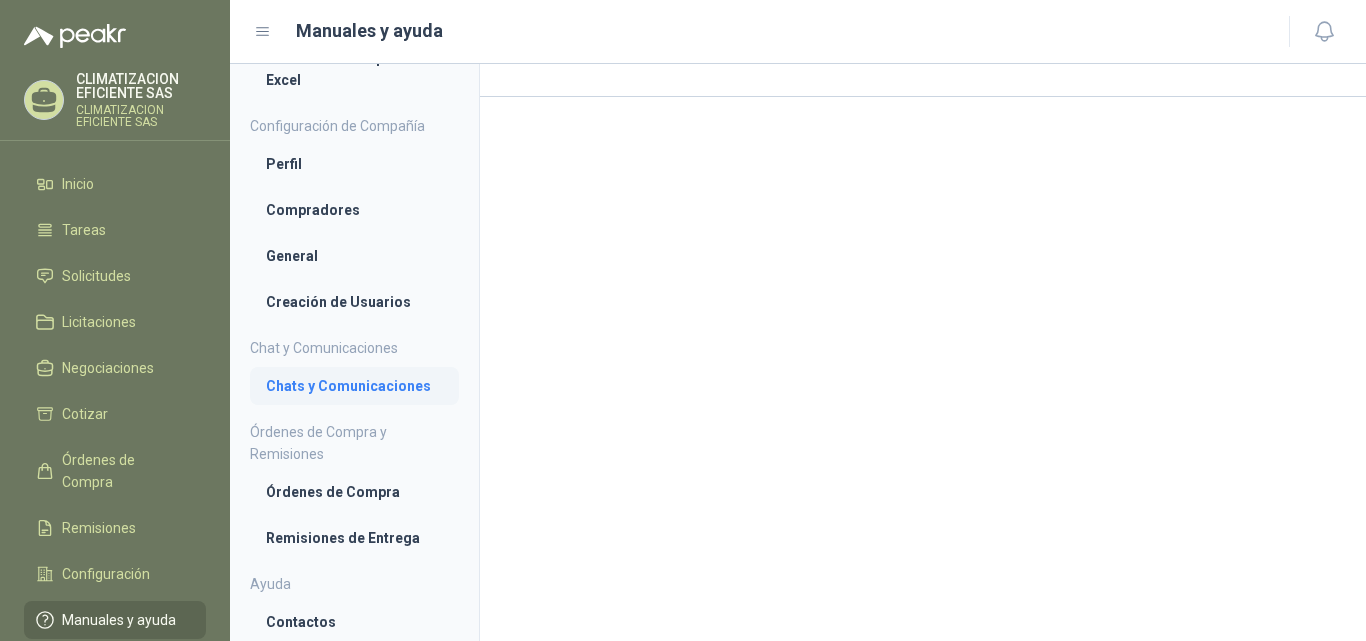 click on "Chats y Comunicaciones" at bounding box center (354, 386) 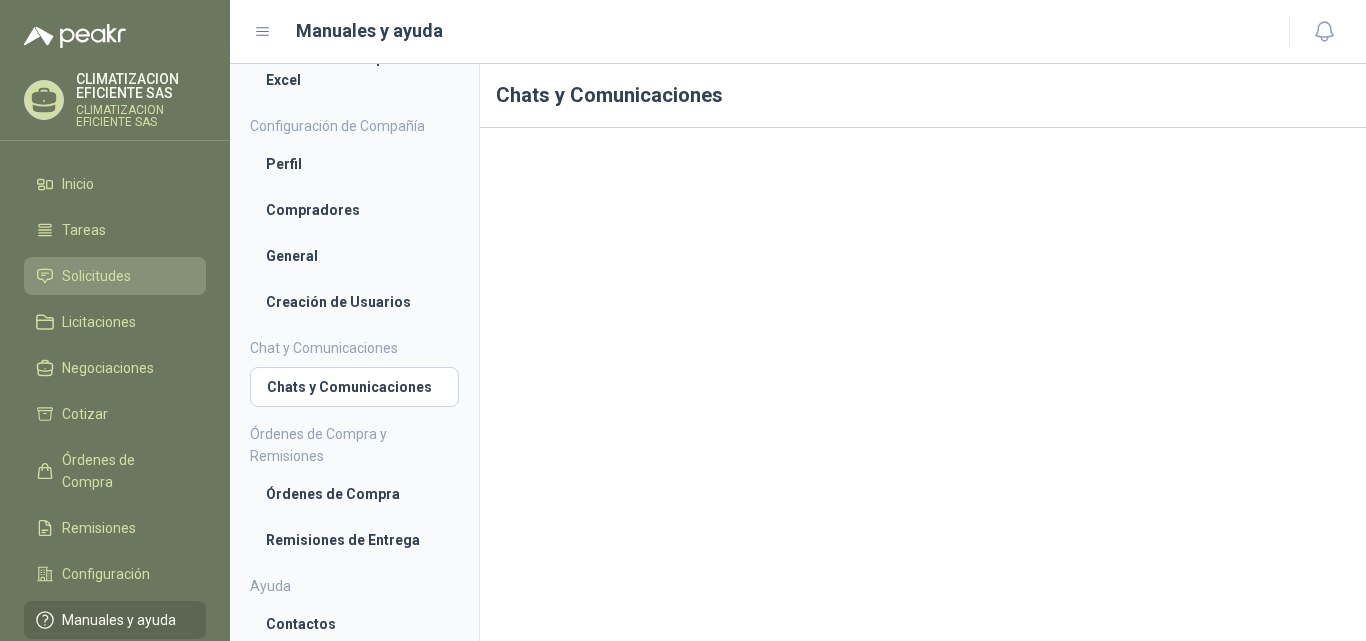 click on "Solicitudes" at bounding box center (96, 276) 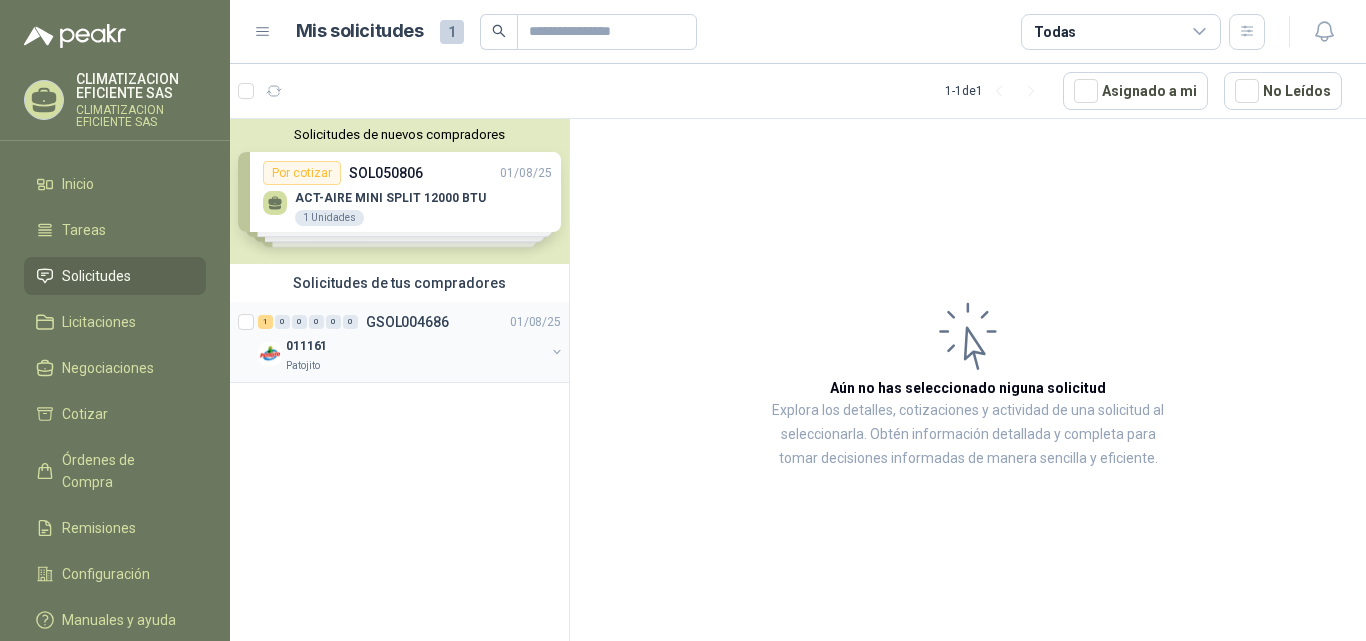 click on "GSOL004686" at bounding box center [407, 322] 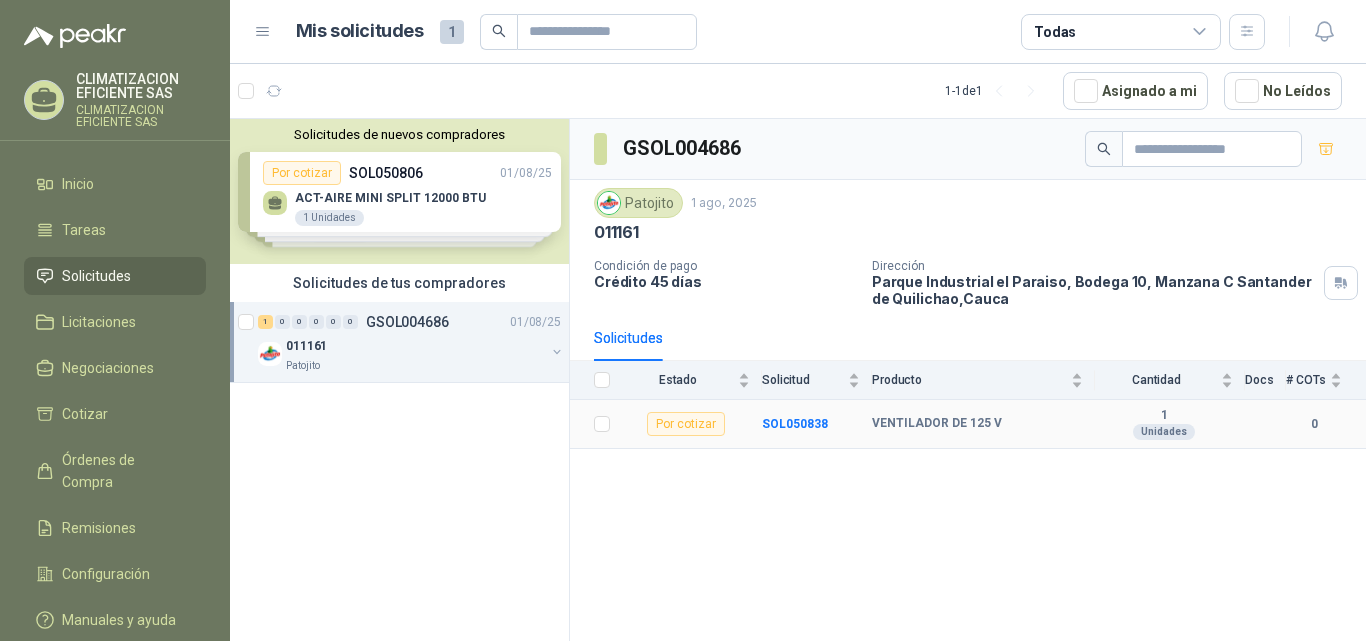 click on "Por cotizar" at bounding box center [686, 424] 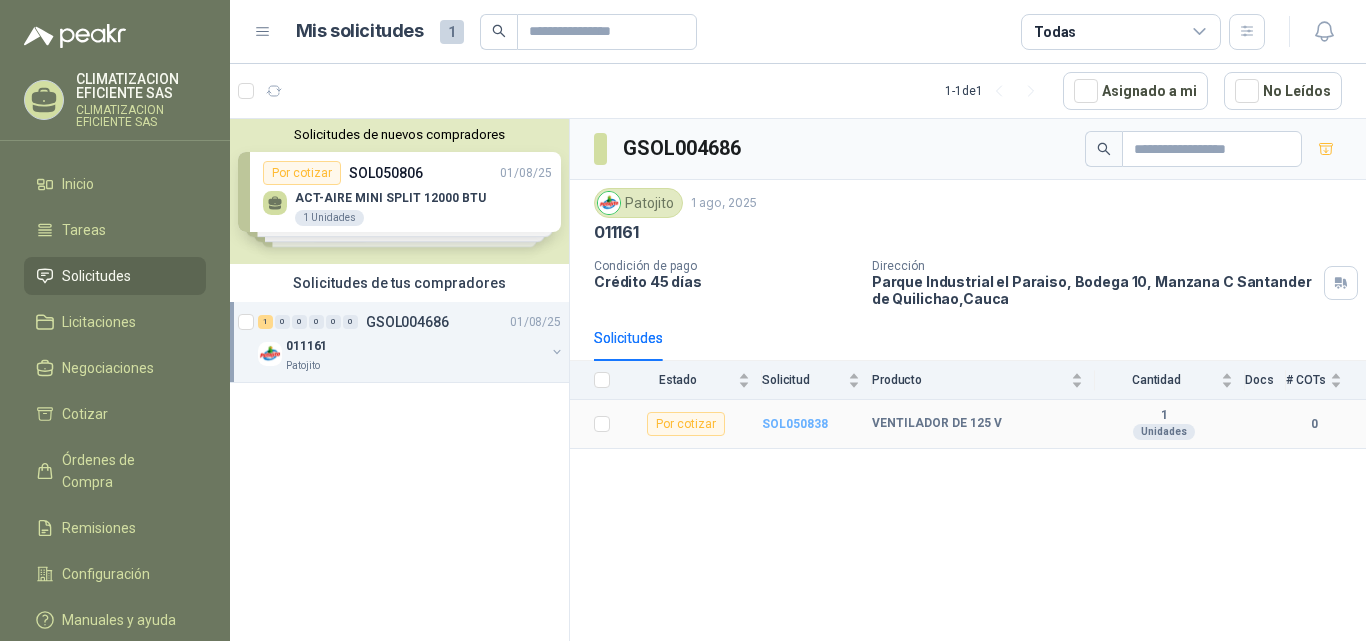 click on "SOL050838" at bounding box center [795, 424] 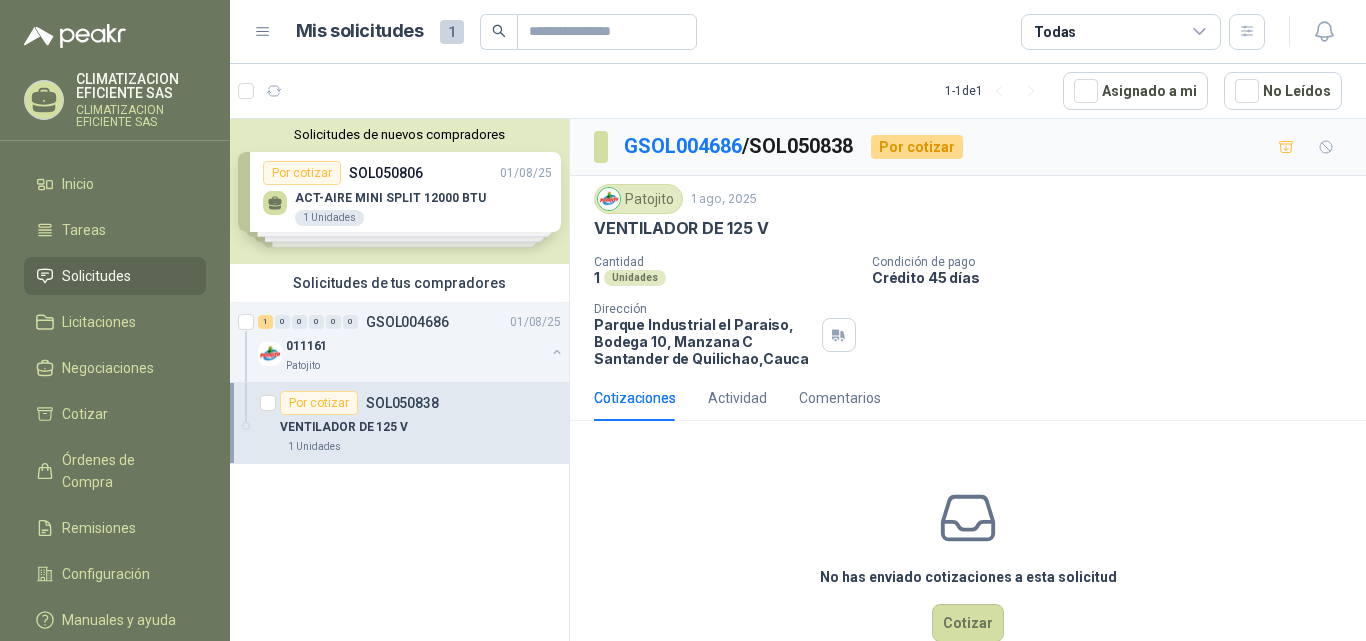 scroll, scrollTop: 45, scrollLeft: 0, axis: vertical 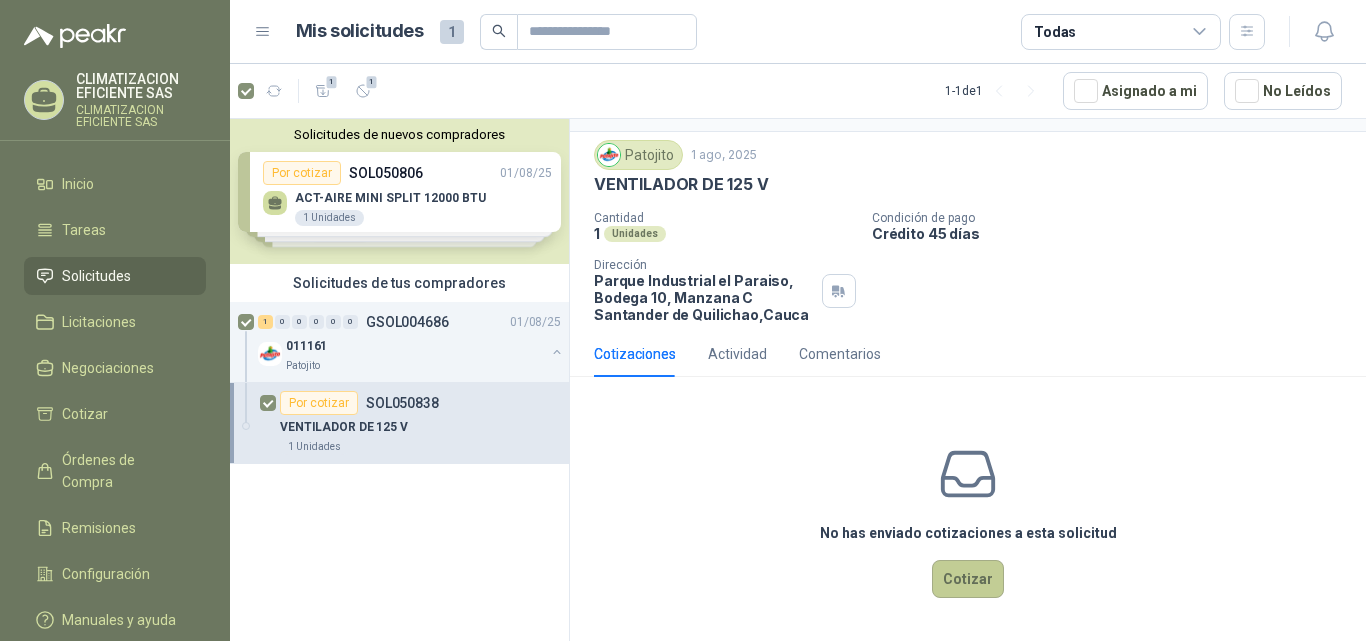 click on "Cotizar" at bounding box center [968, 579] 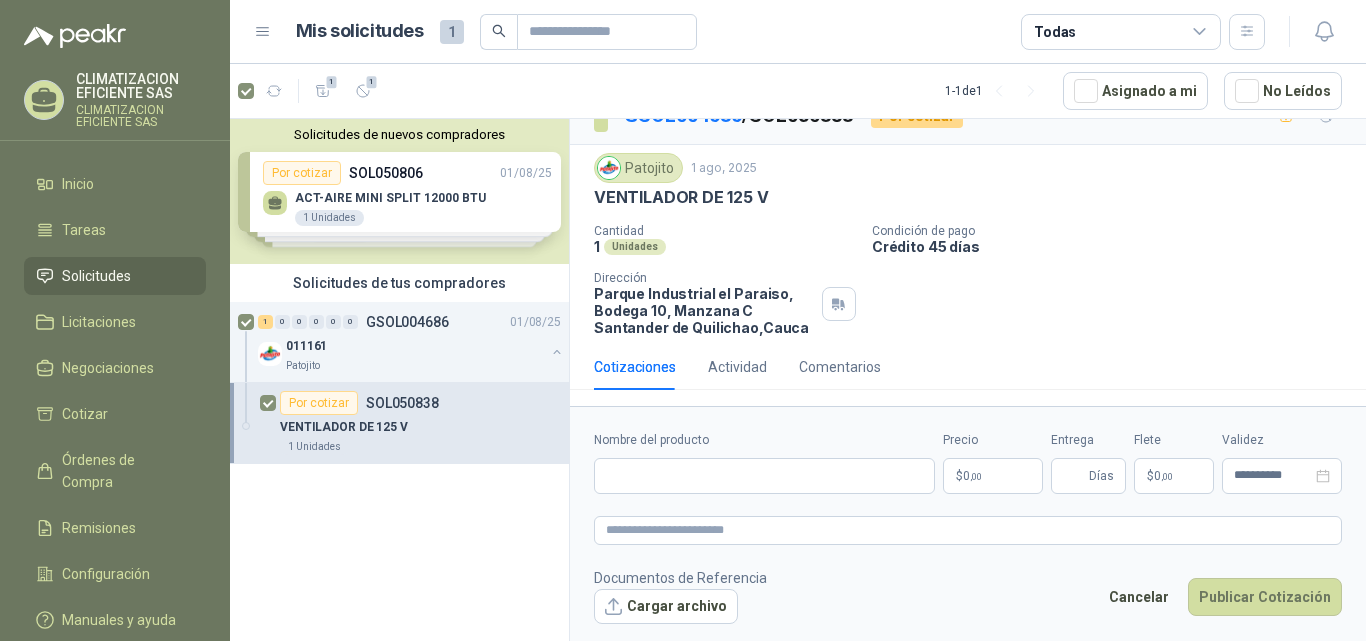 scroll, scrollTop: 31, scrollLeft: 0, axis: vertical 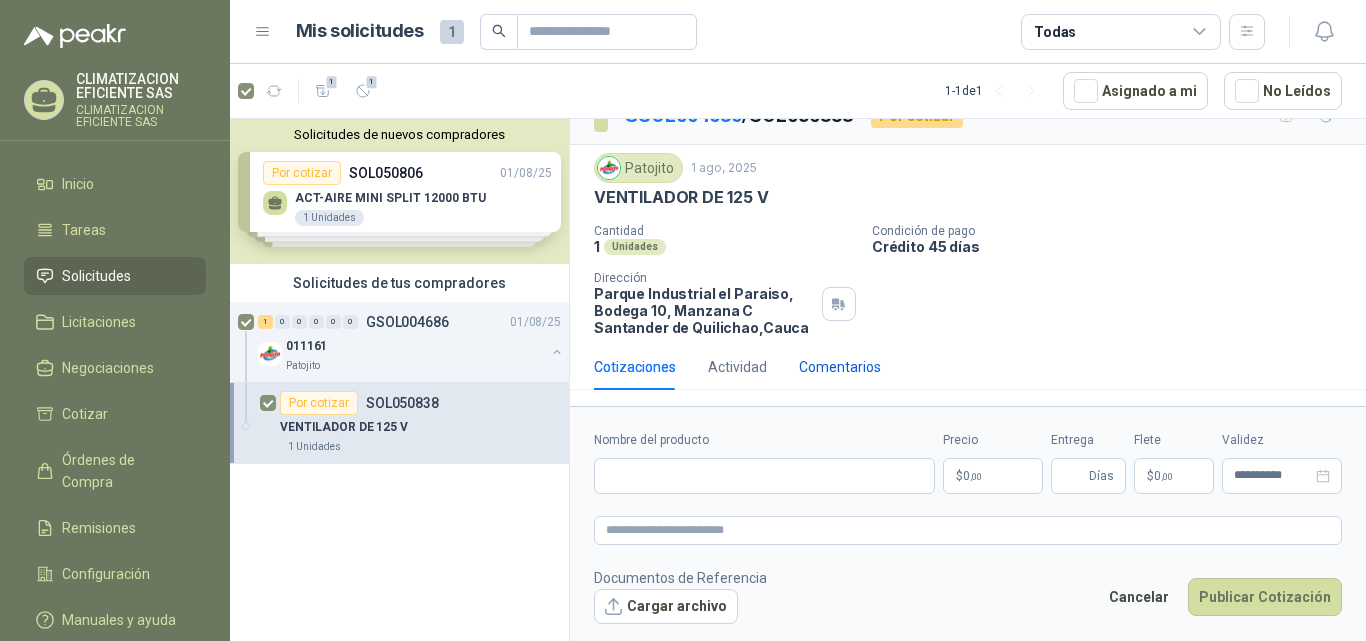 click on "Comentarios" at bounding box center (840, 367) 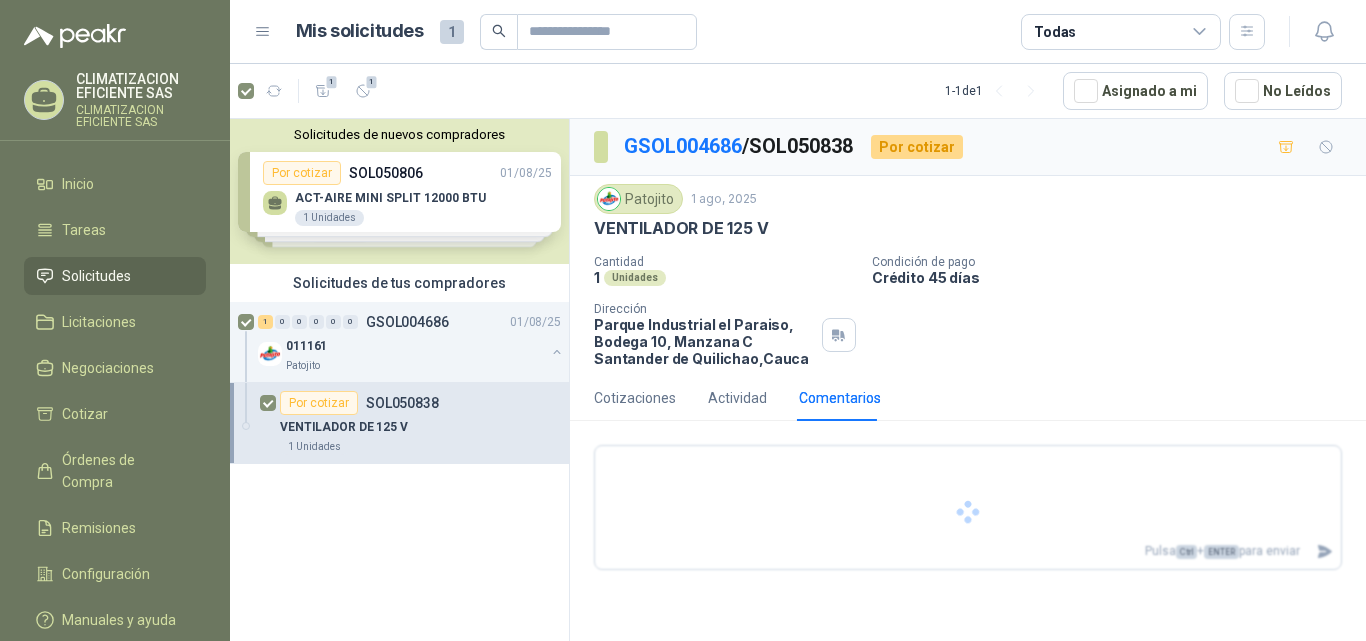 type 